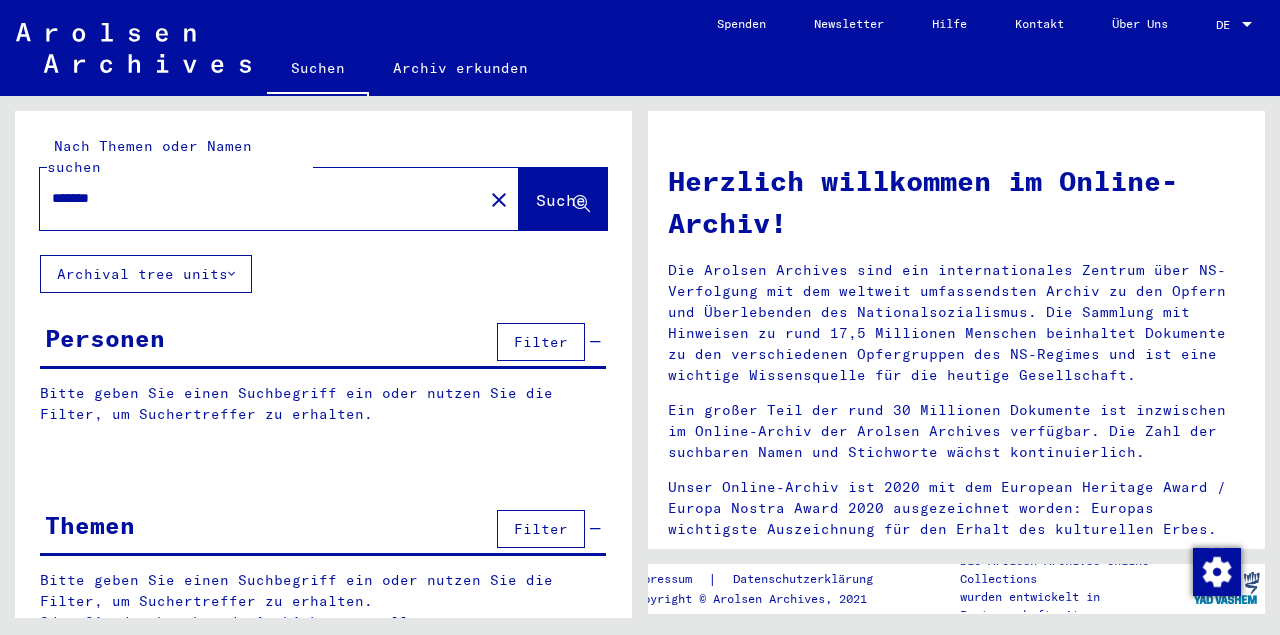 scroll, scrollTop: 0, scrollLeft: 0, axis: both 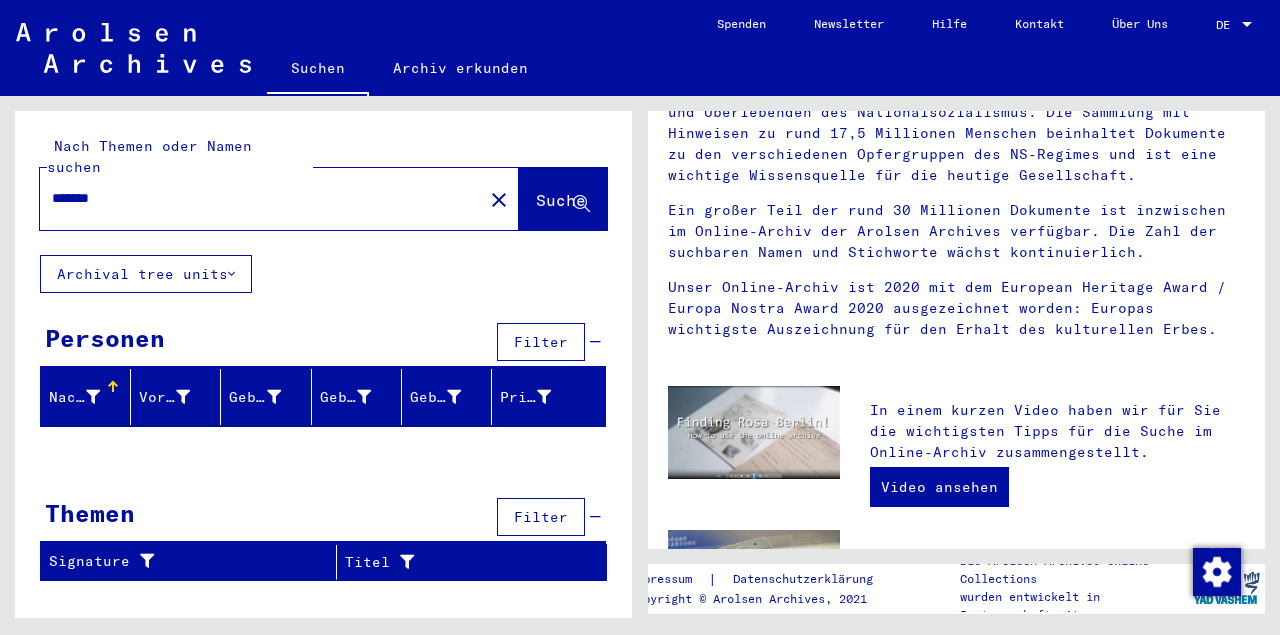 click on "*******" at bounding box center (255, 198) 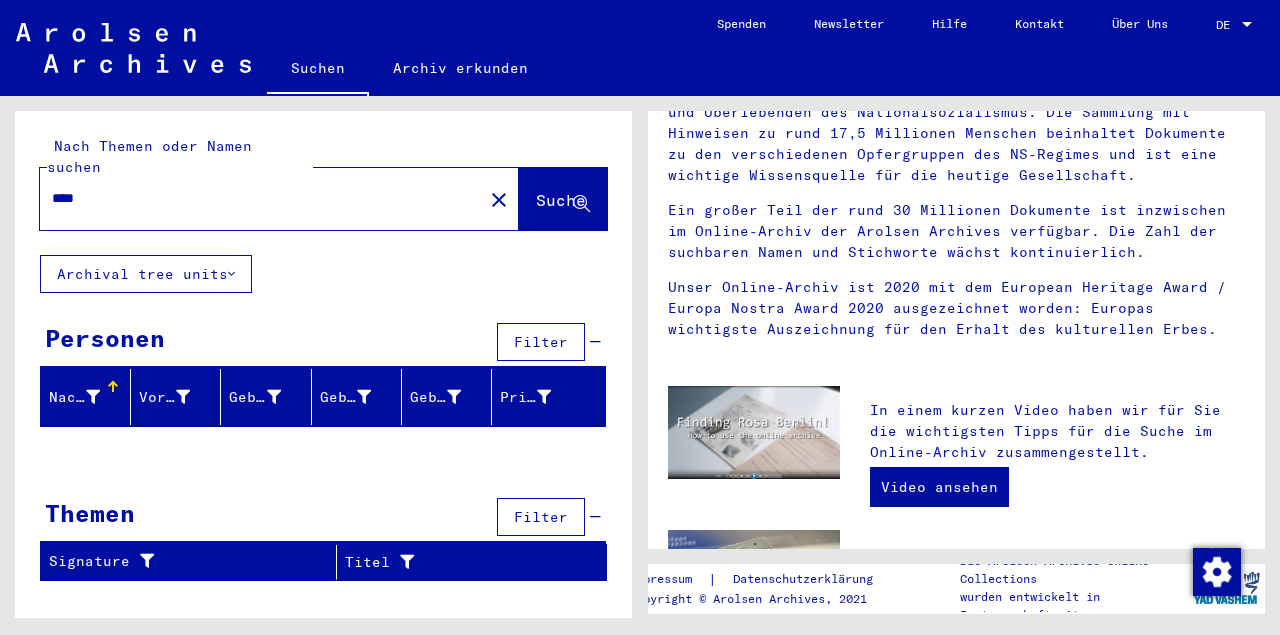 click on "****" 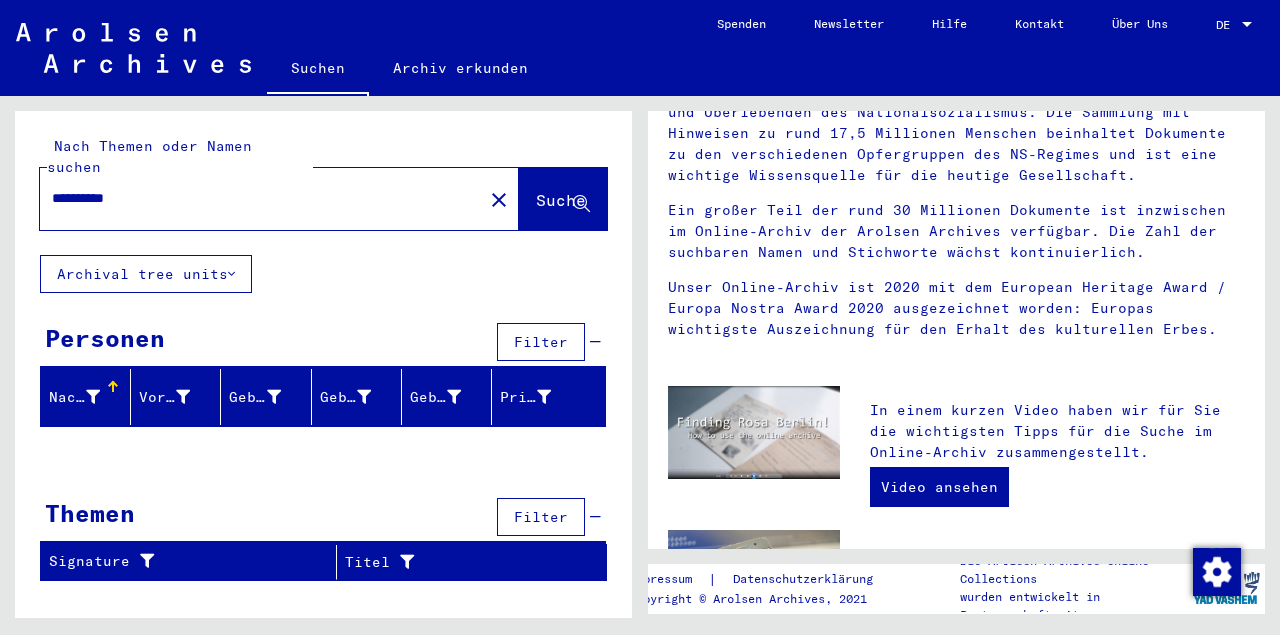 drag, startPoint x: 94, startPoint y: 178, endPoint x: 27, endPoint y: 181, distance: 67.06713 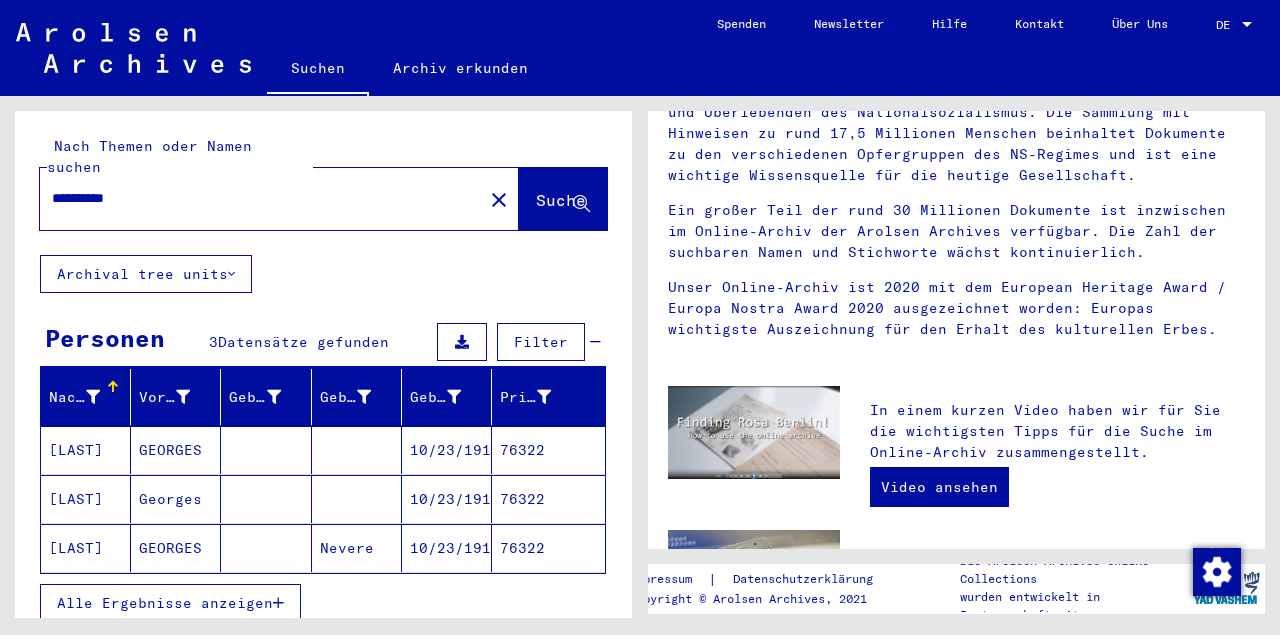 click on "[LAST]" 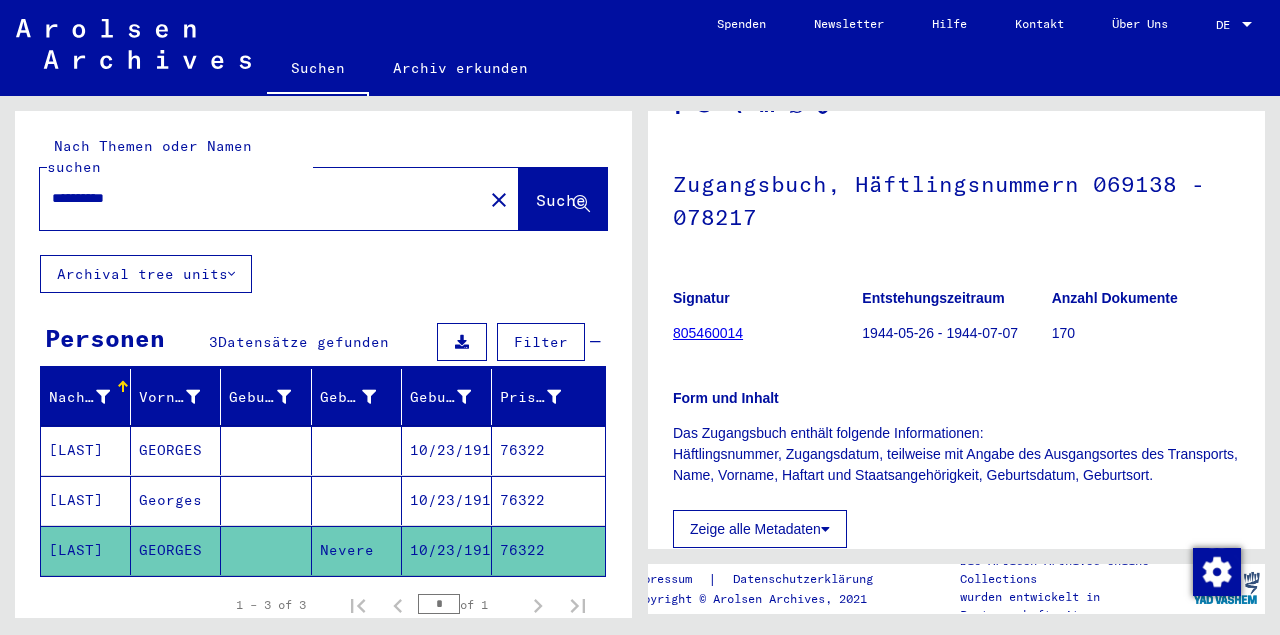 scroll, scrollTop: 0, scrollLeft: 0, axis: both 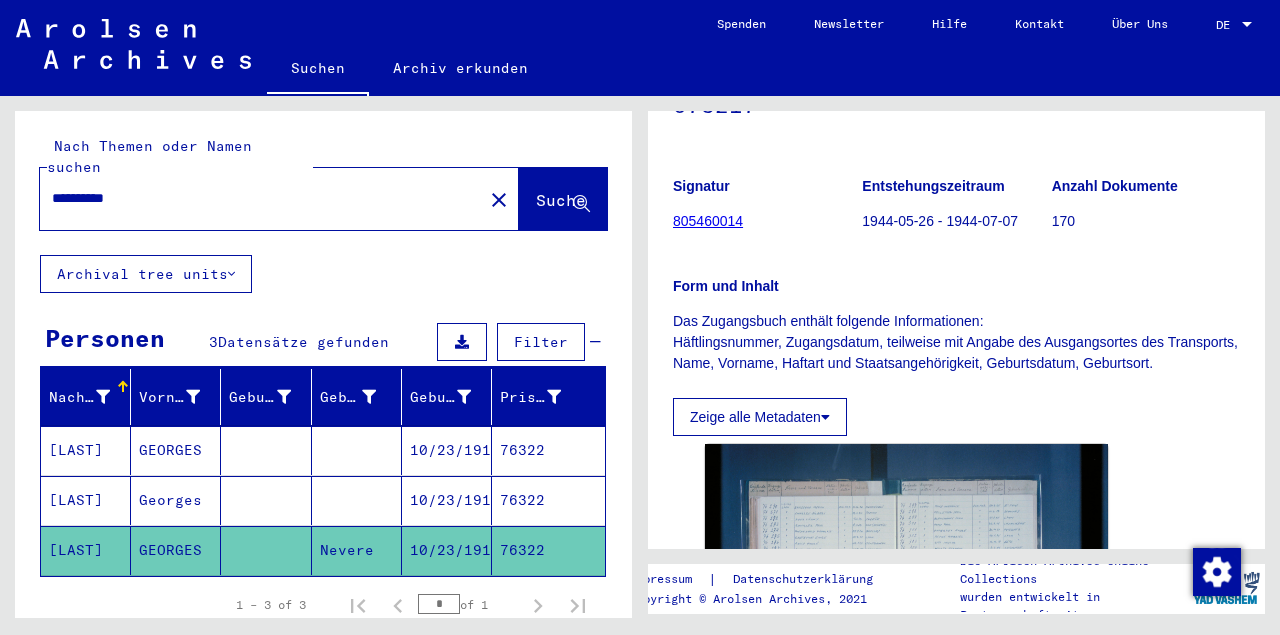 click on "805460014" 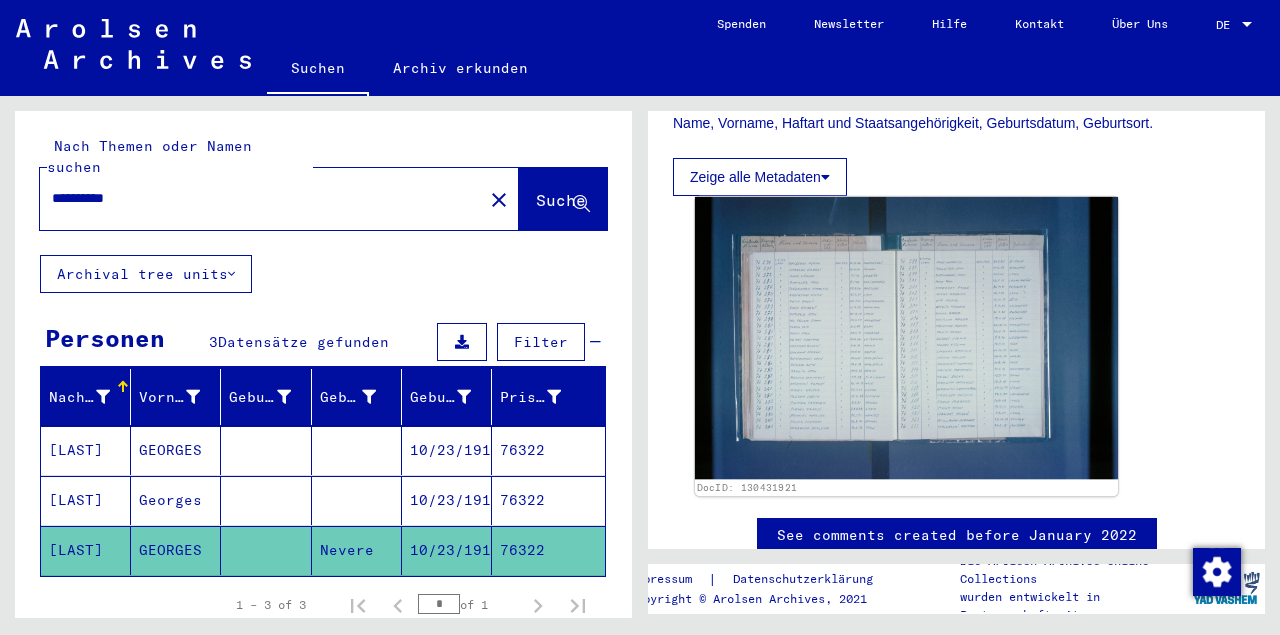 scroll, scrollTop: 400, scrollLeft: 0, axis: vertical 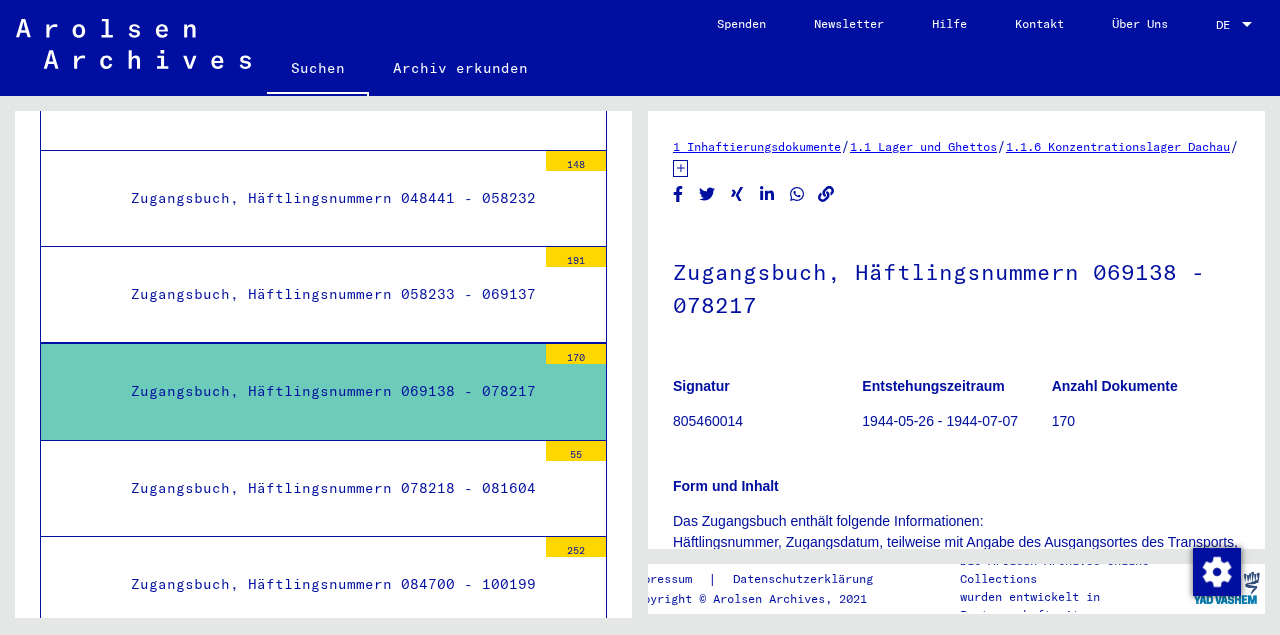 click on "Zugangsbuch, Häftlingsnummern 069138 - 078217" at bounding box center (326, 391) 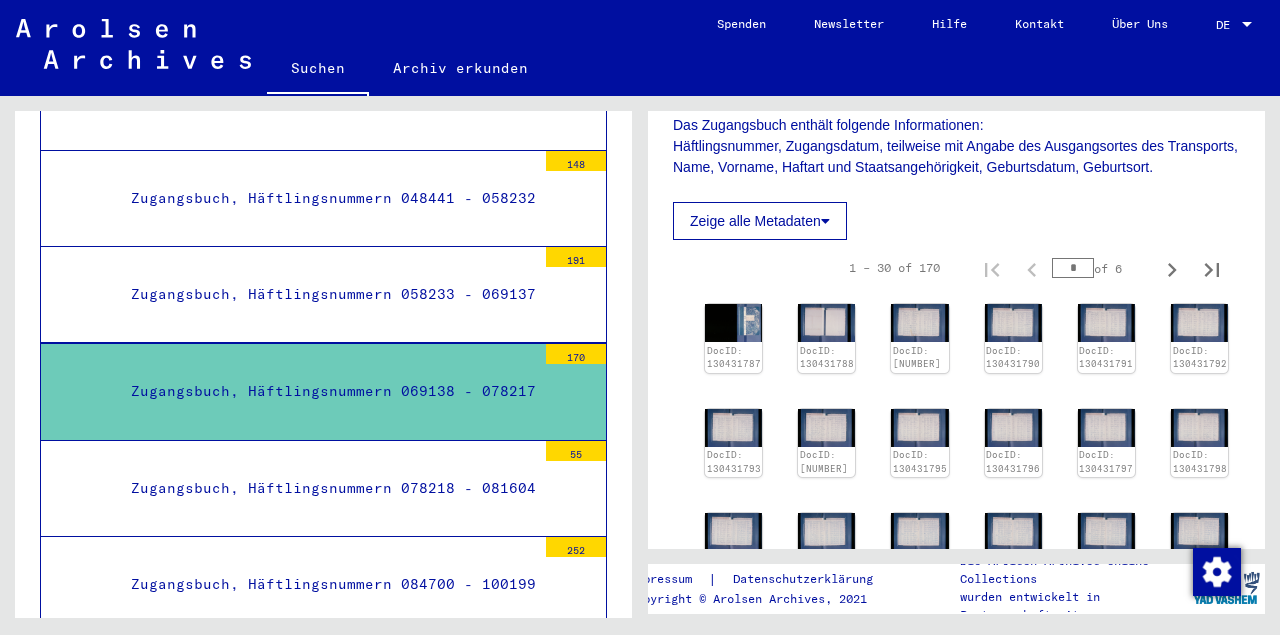 scroll, scrollTop: 400, scrollLeft: 0, axis: vertical 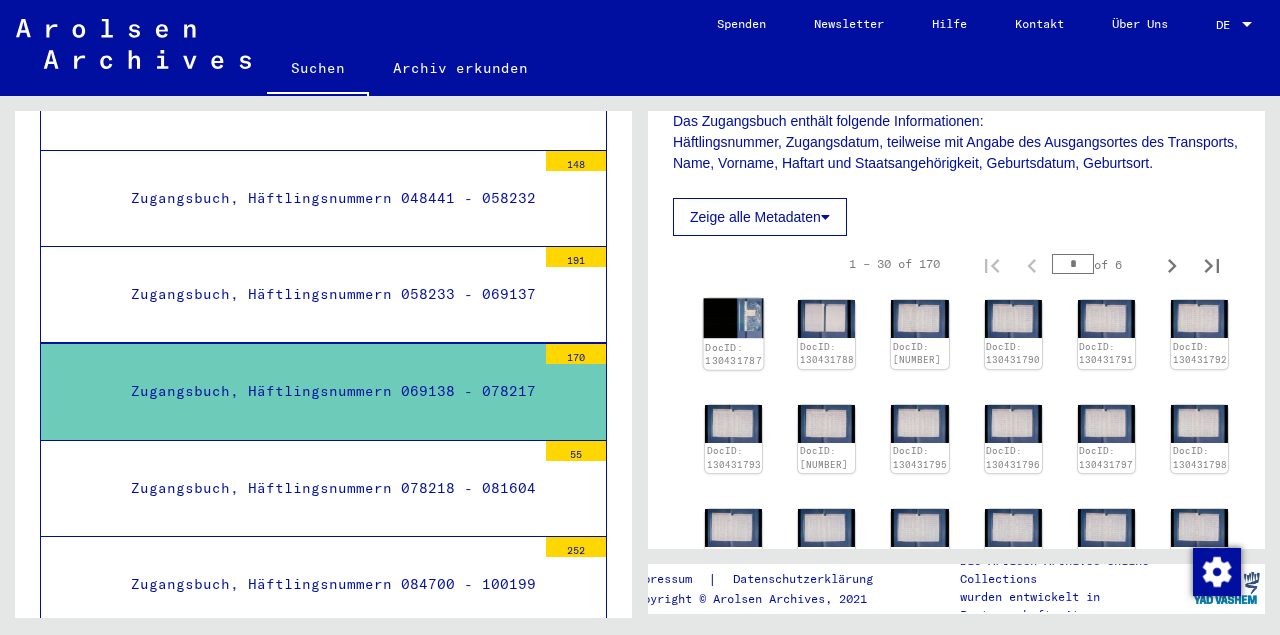 click 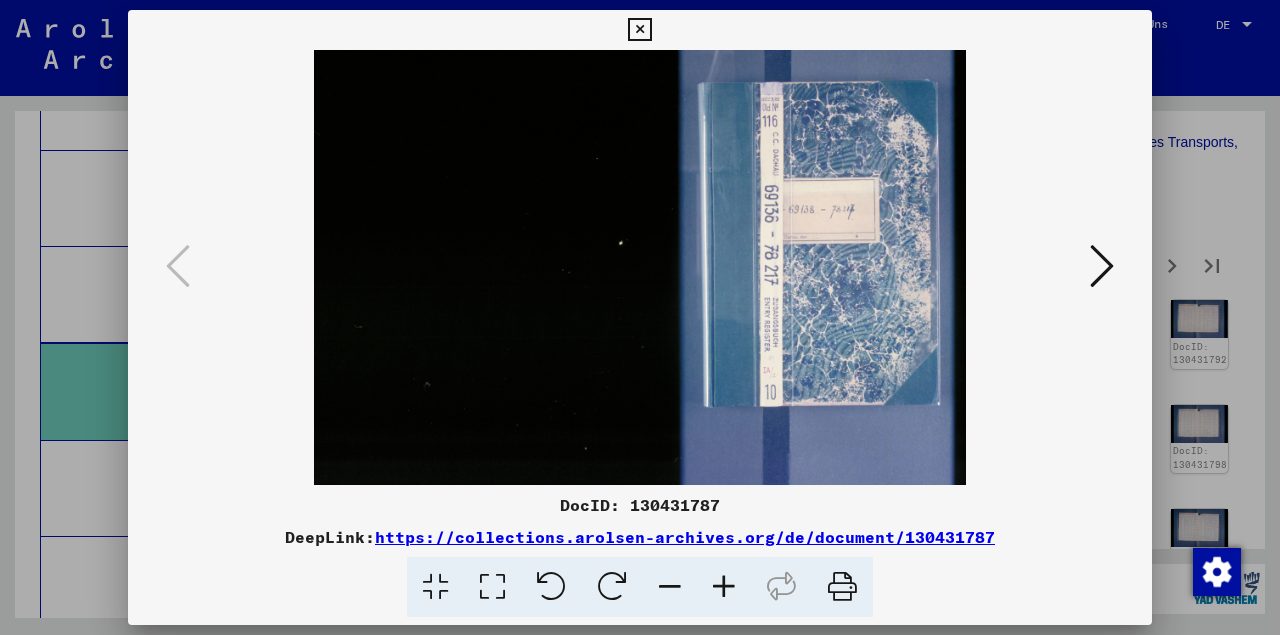 click at bounding box center (1102, 266) 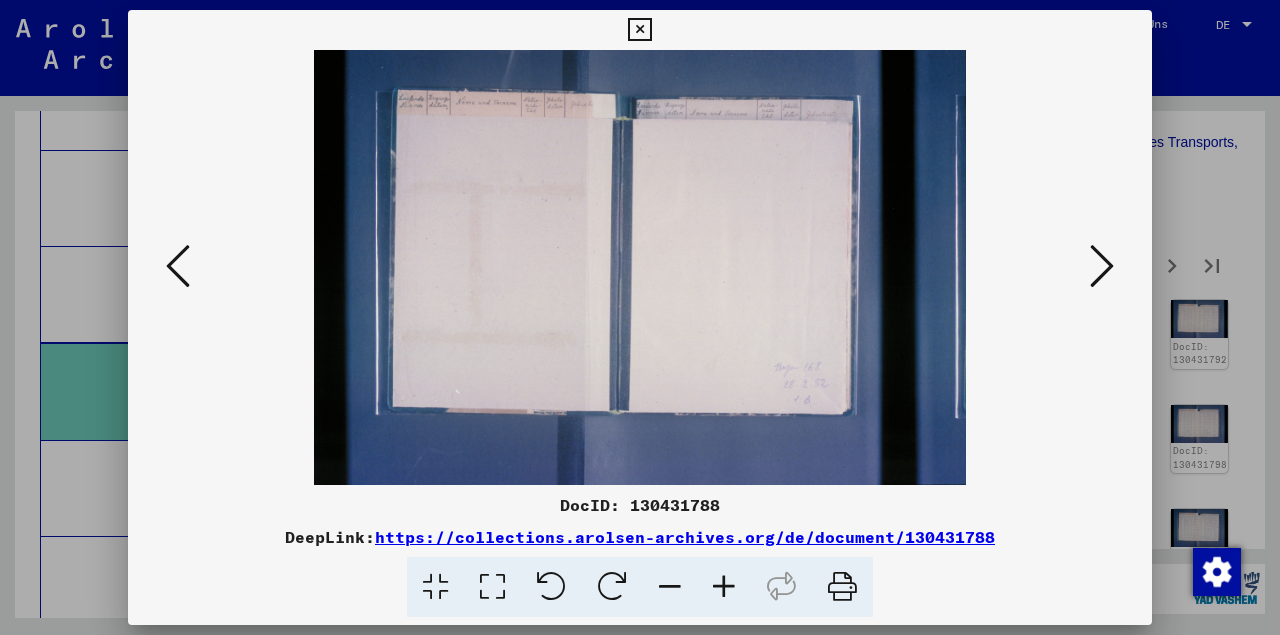 click at bounding box center [1102, 266] 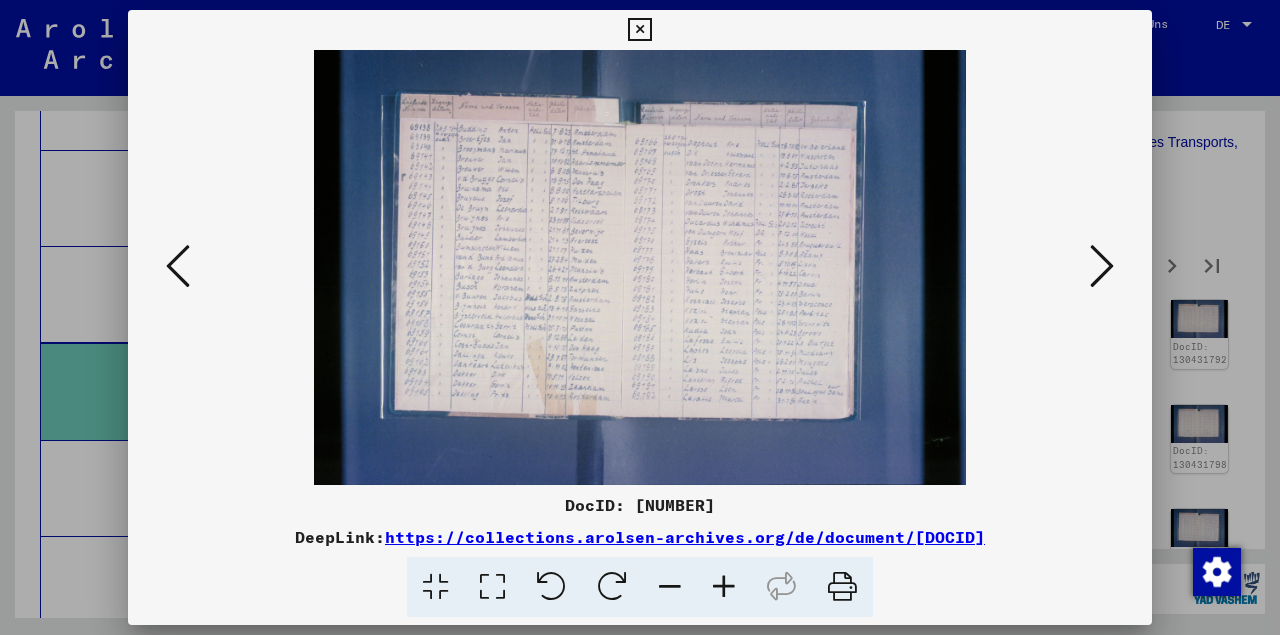 click at bounding box center (1102, 266) 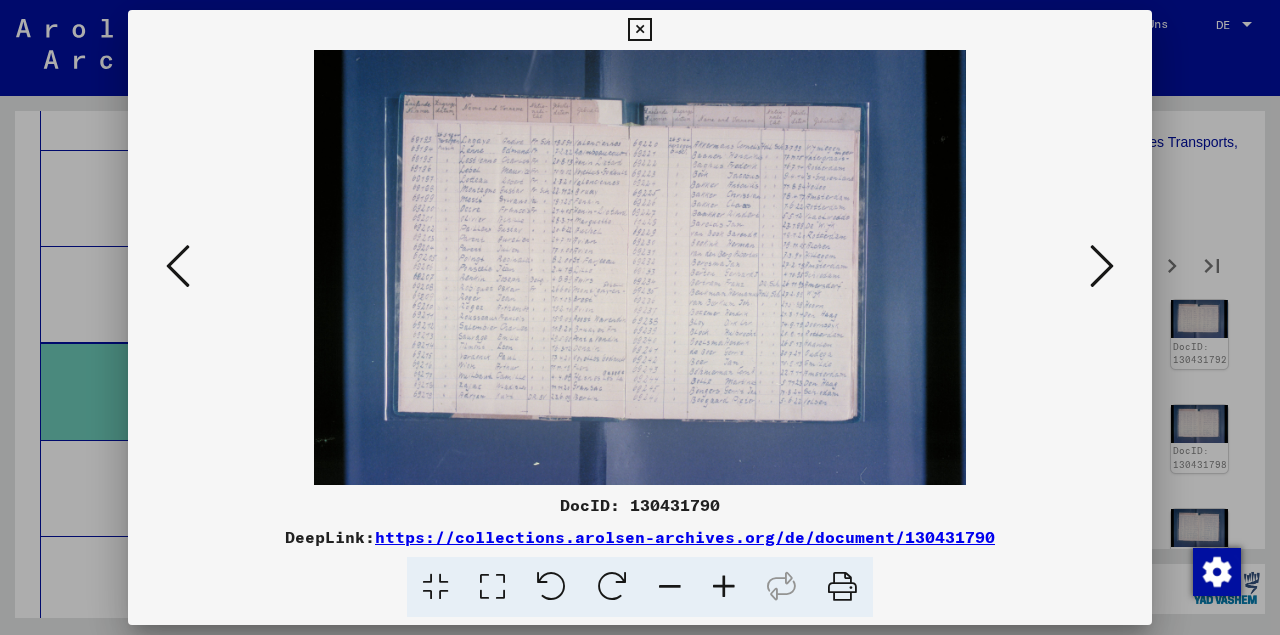 click at bounding box center (639, 30) 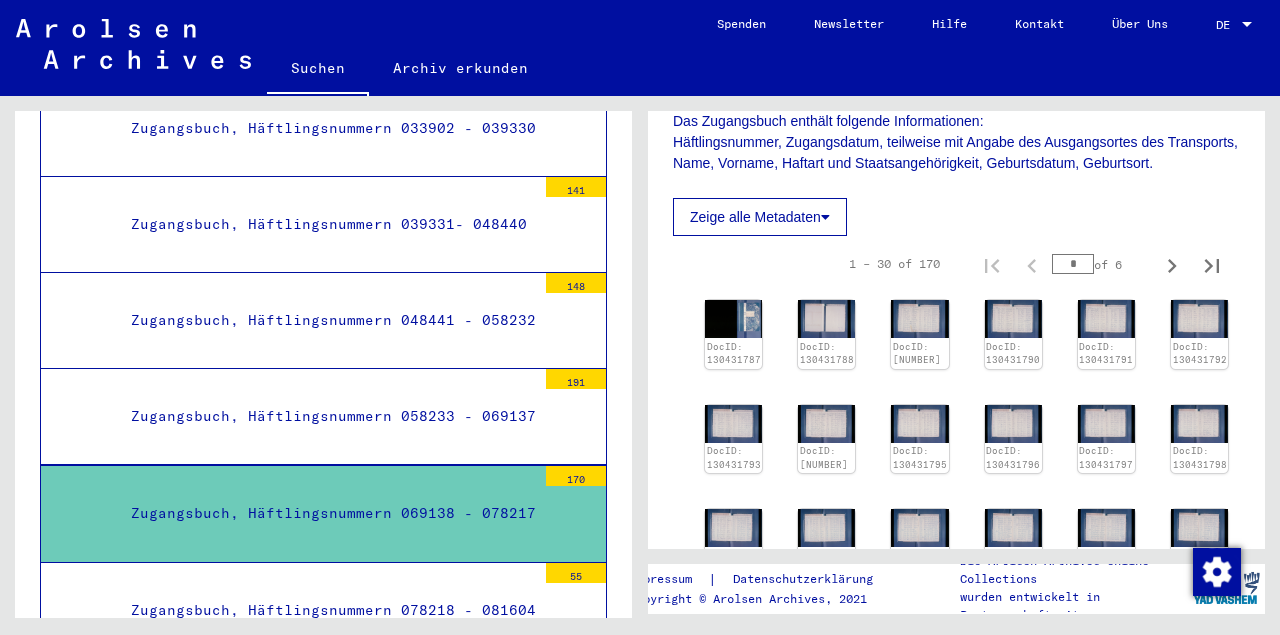 scroll, scrollTop: 2089, scrollLeft: 0, axis: vertical 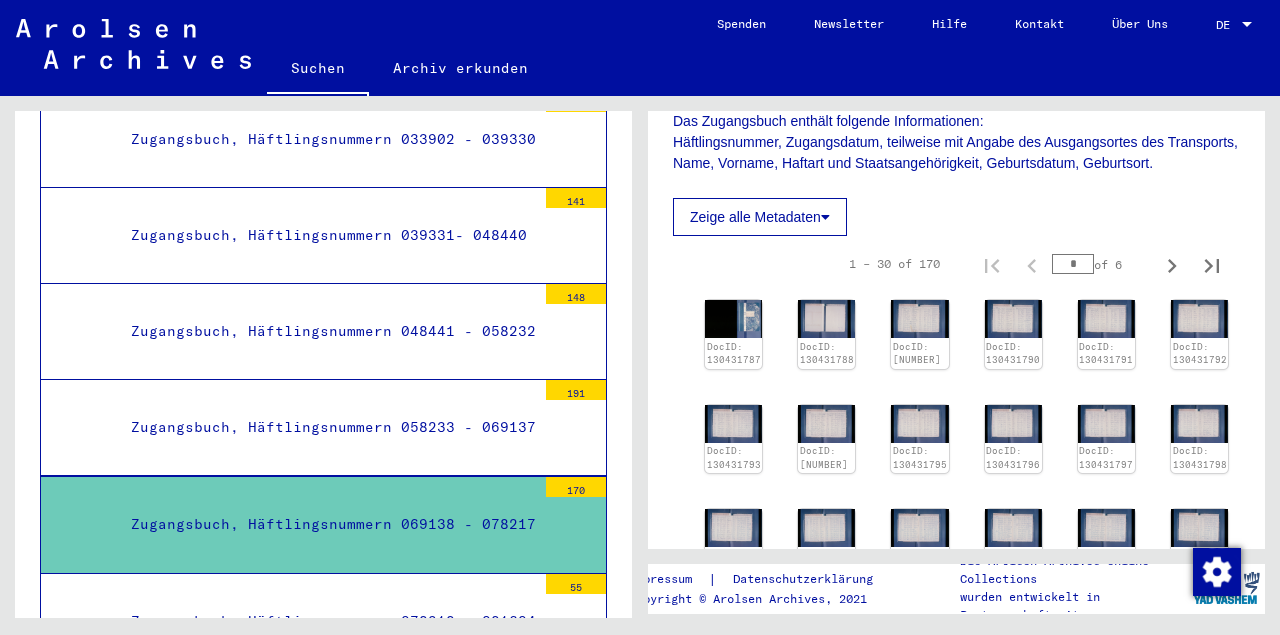click on "Zugangsbuch, Häftlingsnummern 039331- 048440 141" at bounding box center [323, 236] 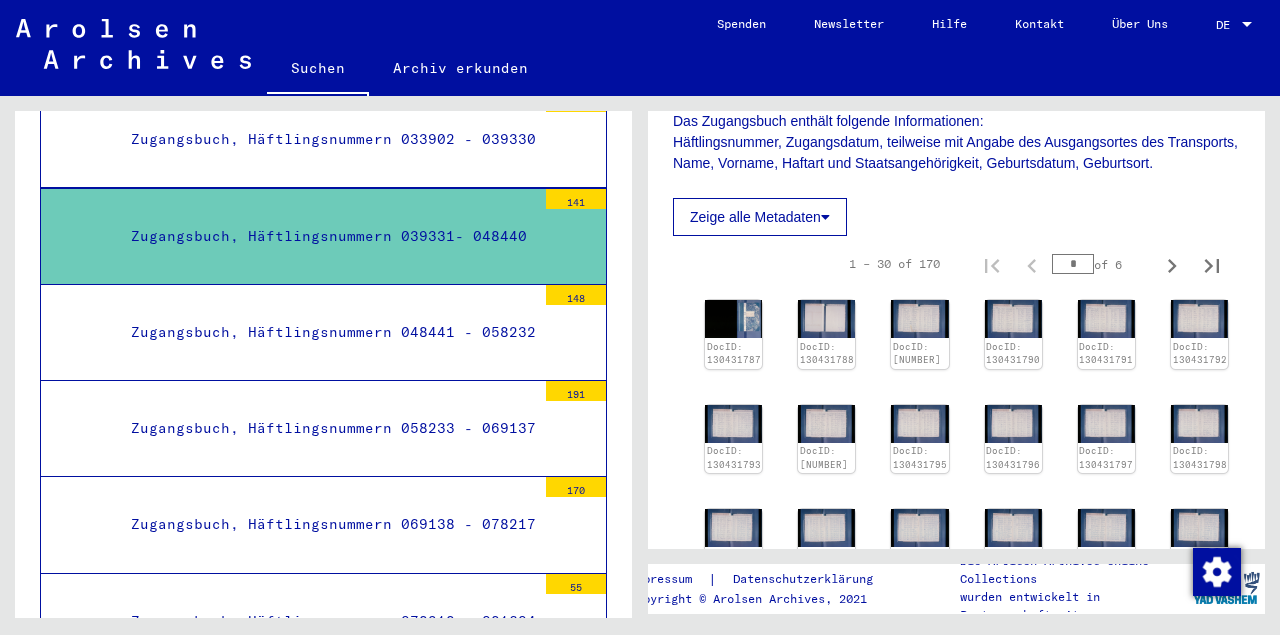 click on "Zugangsbuch, Häftlingsnummern 039331- 048440" at bounding box center (326, 236) 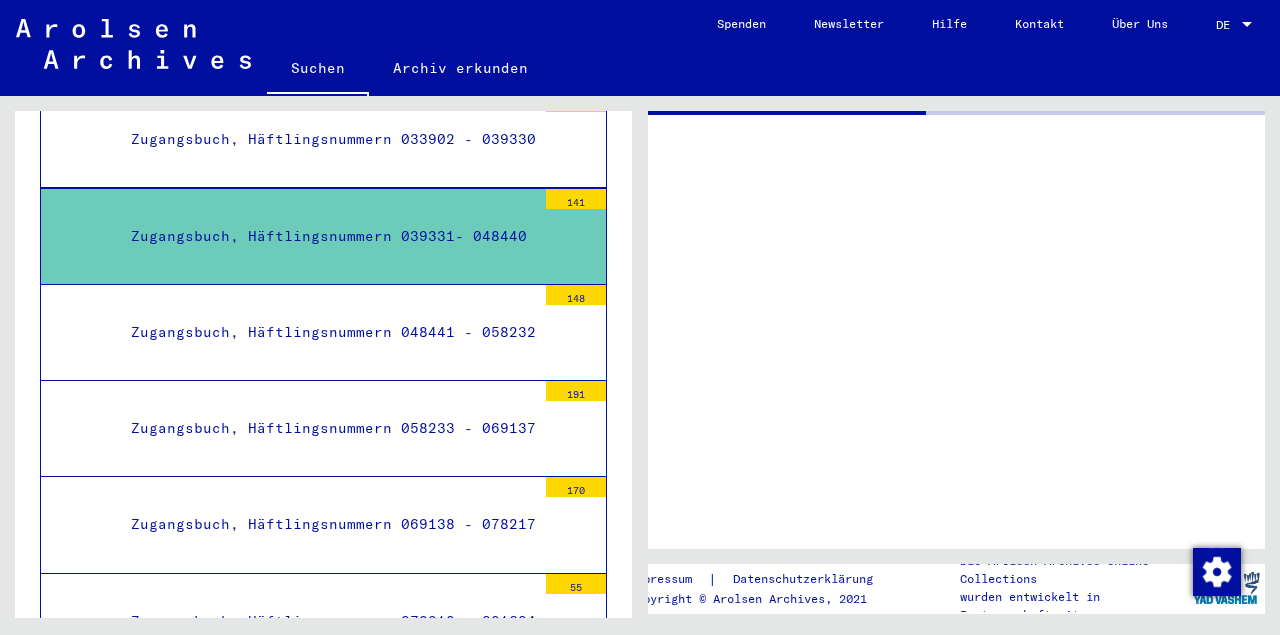 scroll, scrollTop: 0, scrollLeft: 0, axis: both 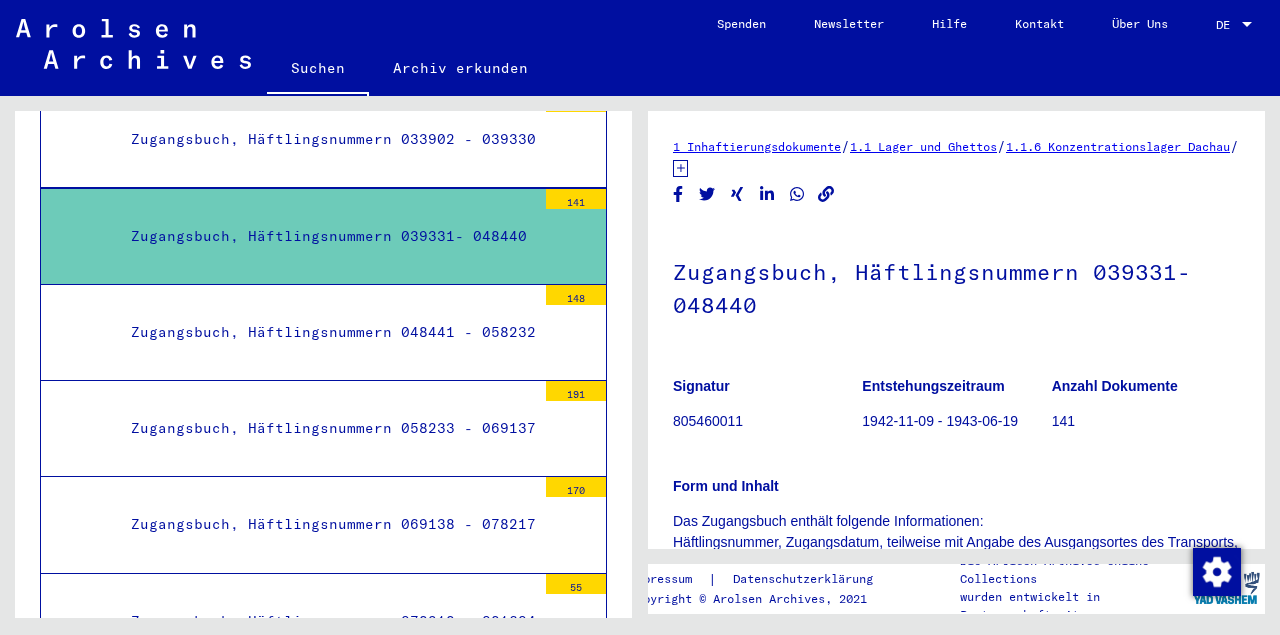 click on "Zugangsbuch, Häftlingsnummern 039331- 048440" at bounding box center [326, 236] 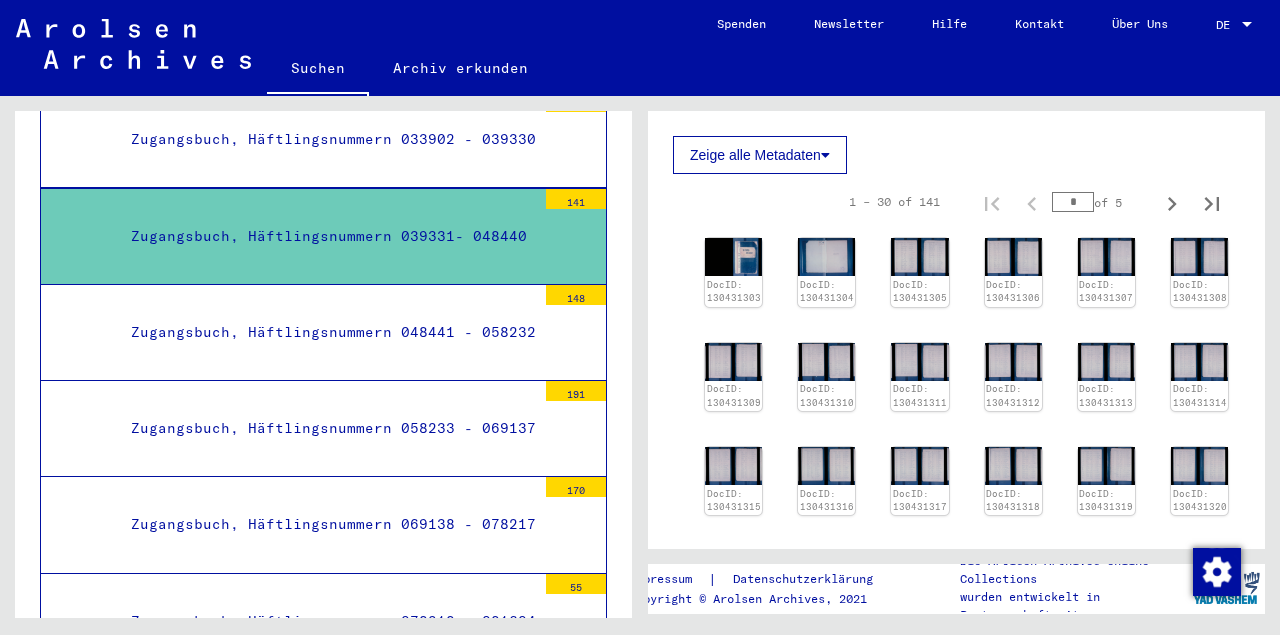 scroll, scrollTop: 466, scrollLeft: 0, axis: vertical 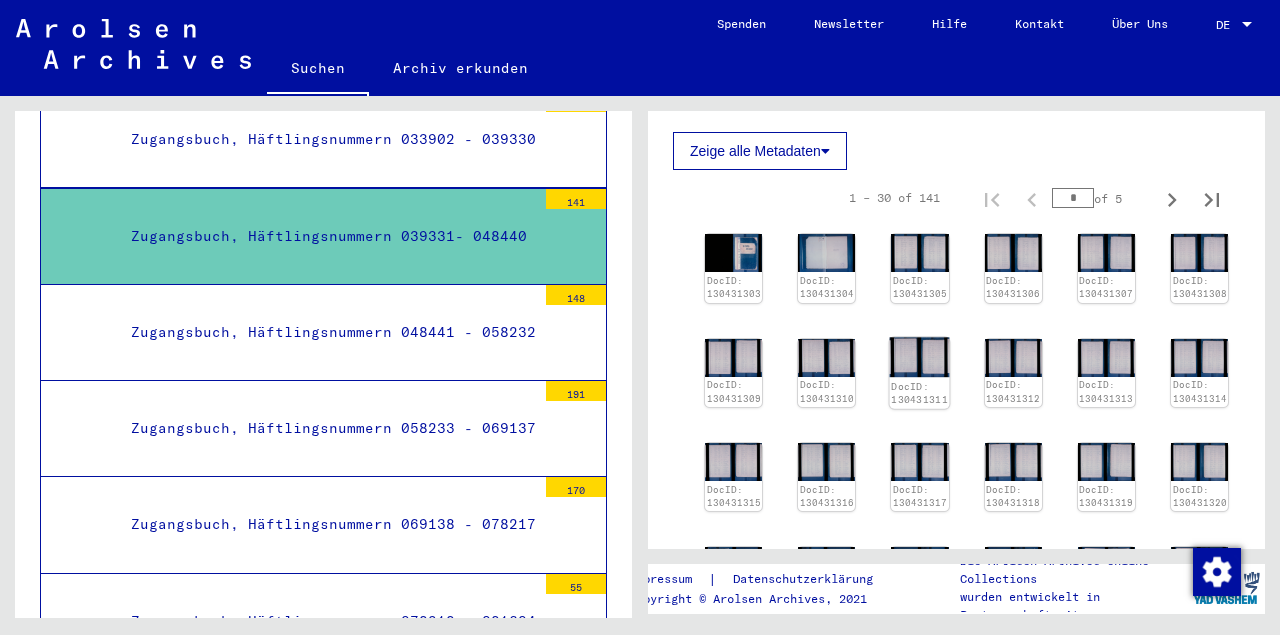 click 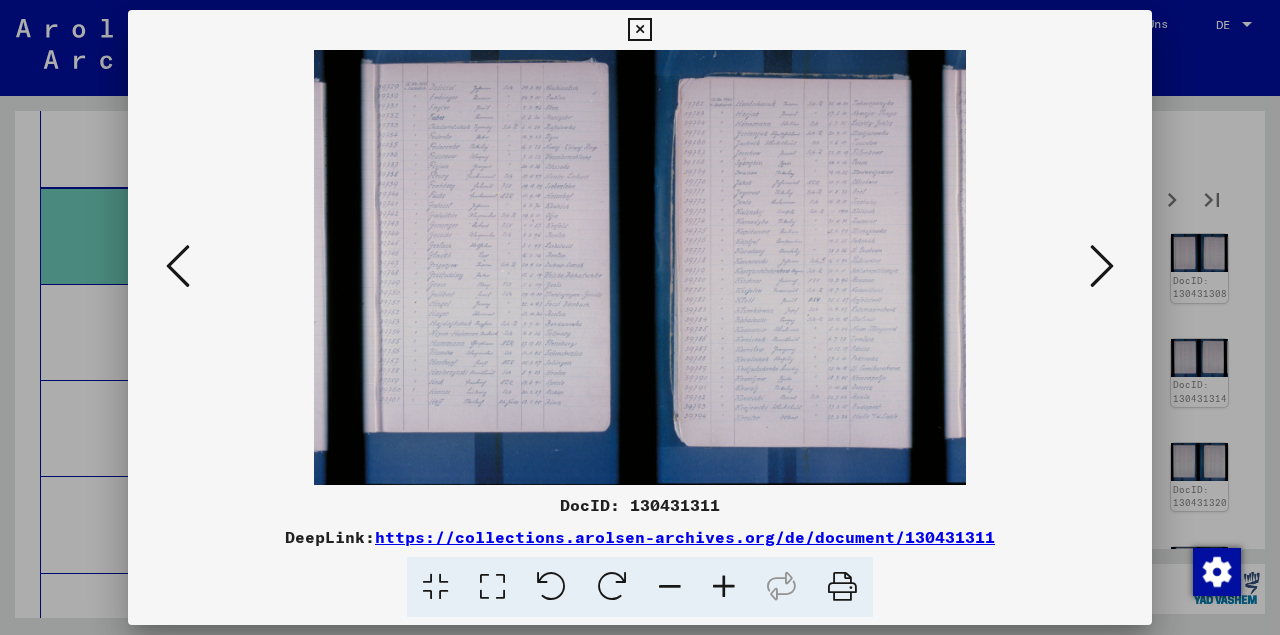 click at bounding box center [492, 587] 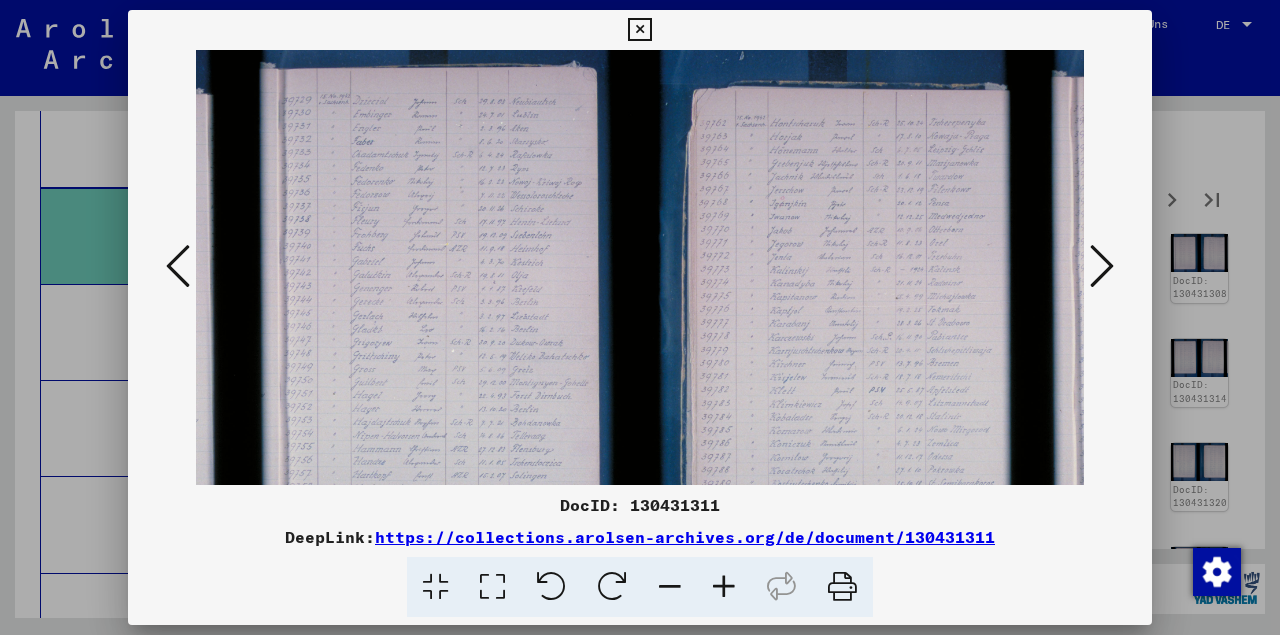 click at bounding box center [178, 266] 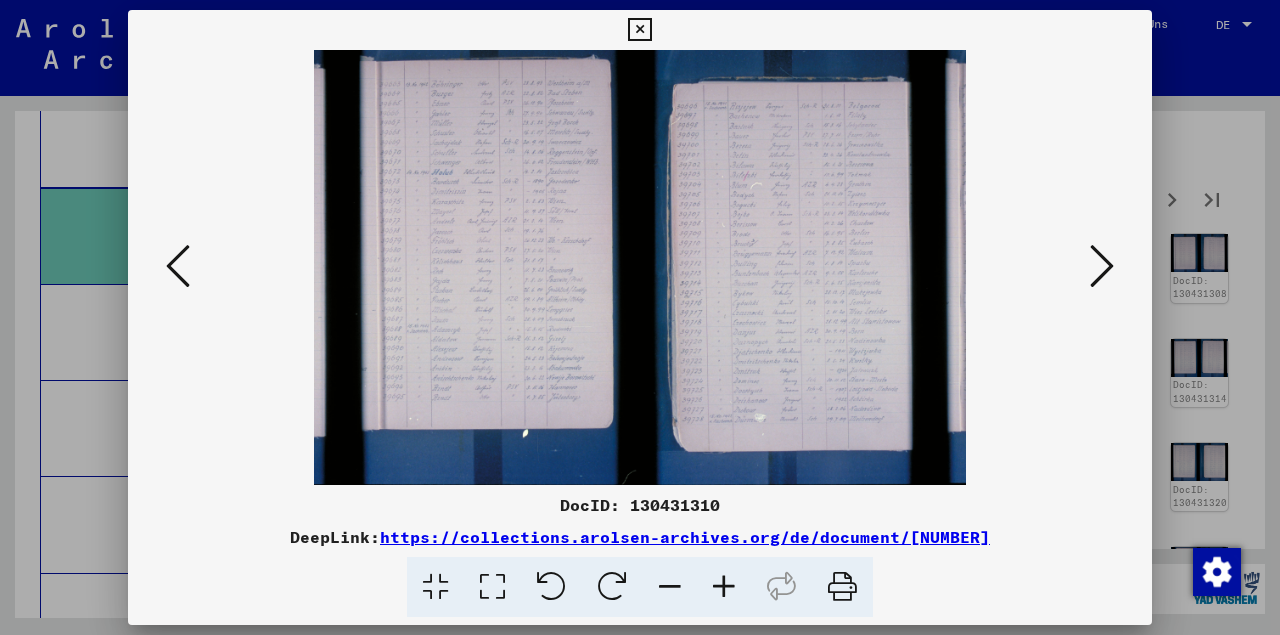 click at bounding box center [492, 587] 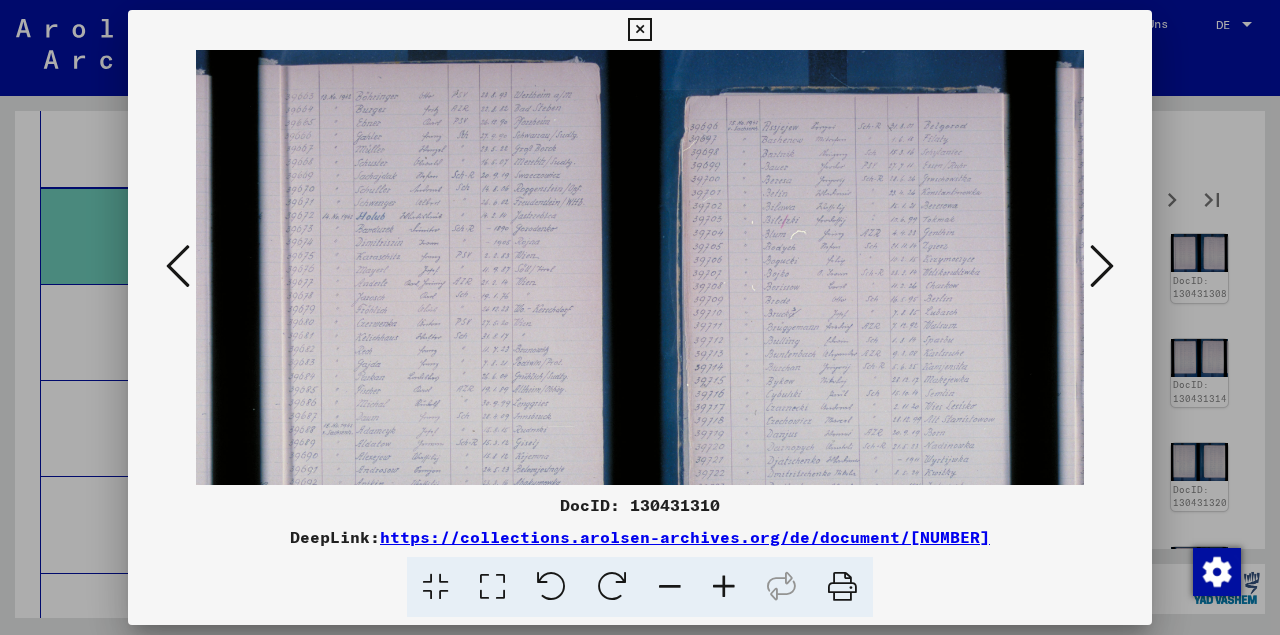 click at bounding box center [1102, 266] 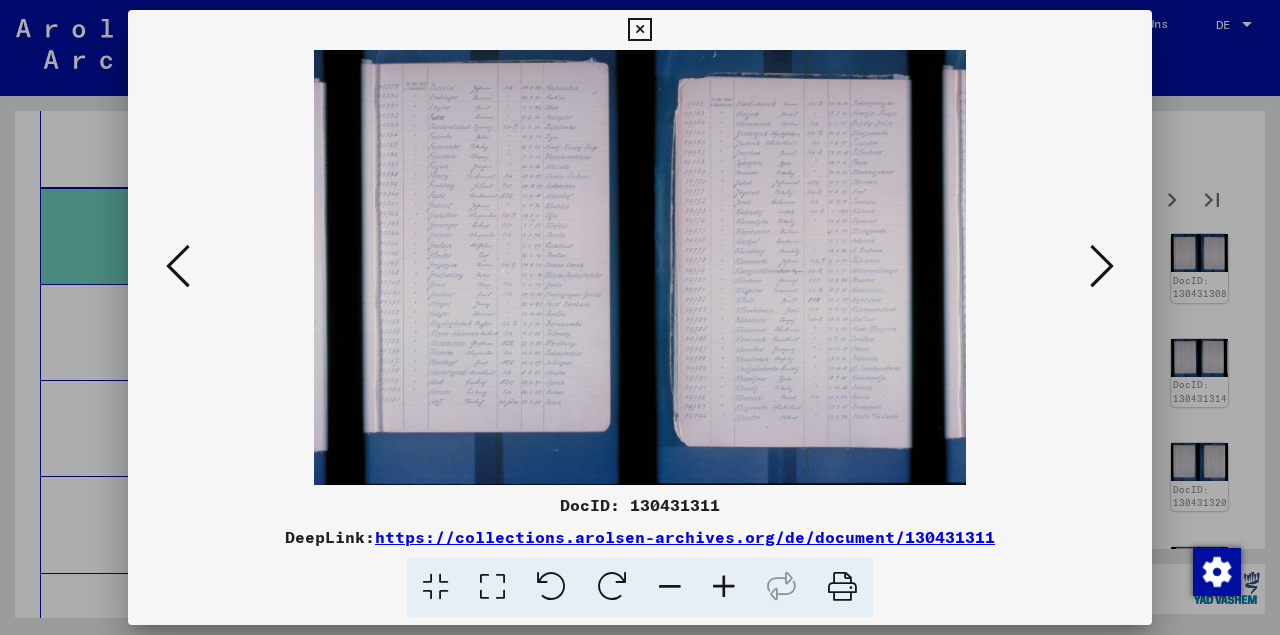 click at bounding box center [178, 266] 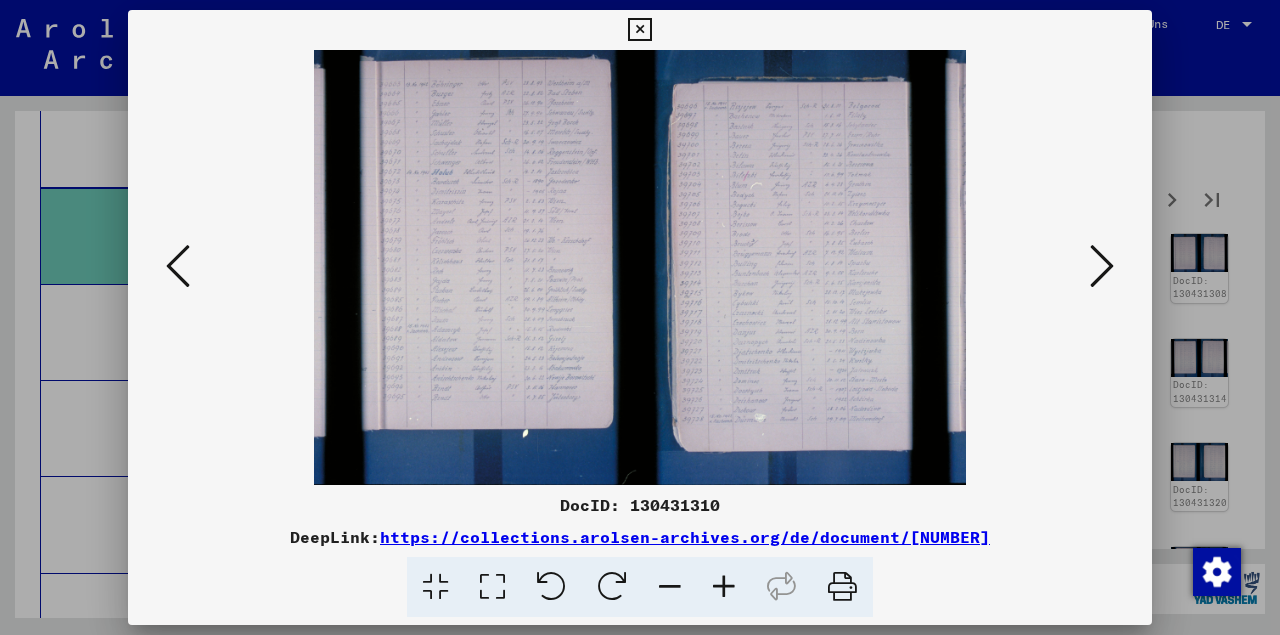 click at bounding box center [178, 266] 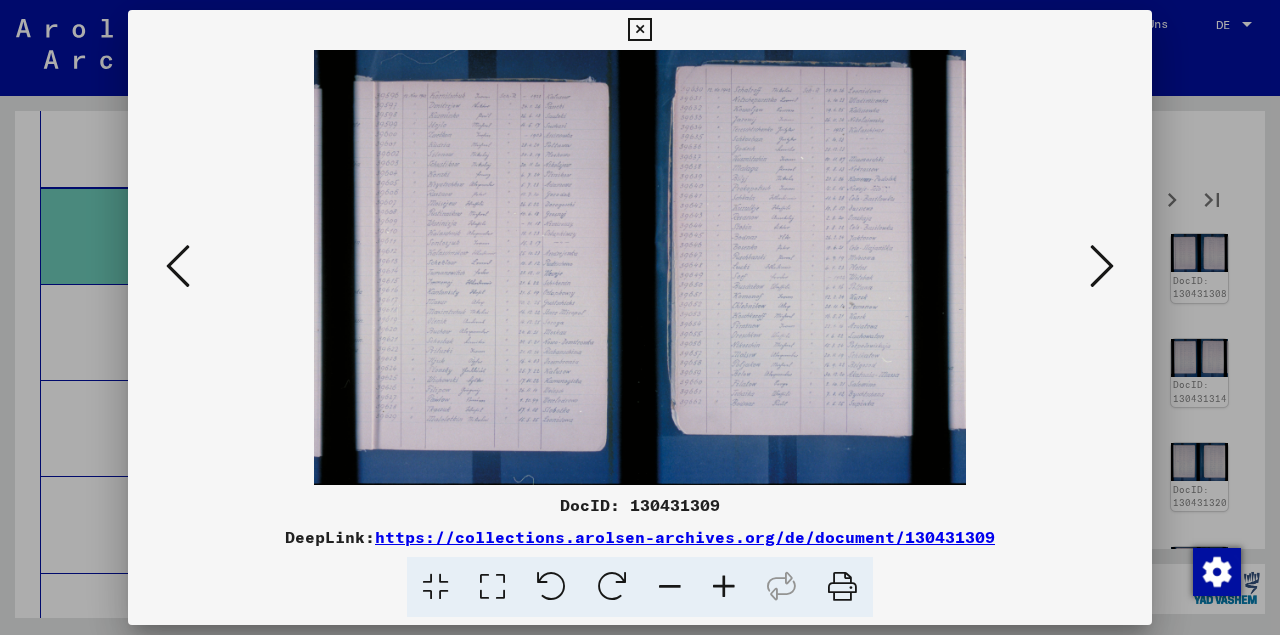 click at bounding box center [640, 267] 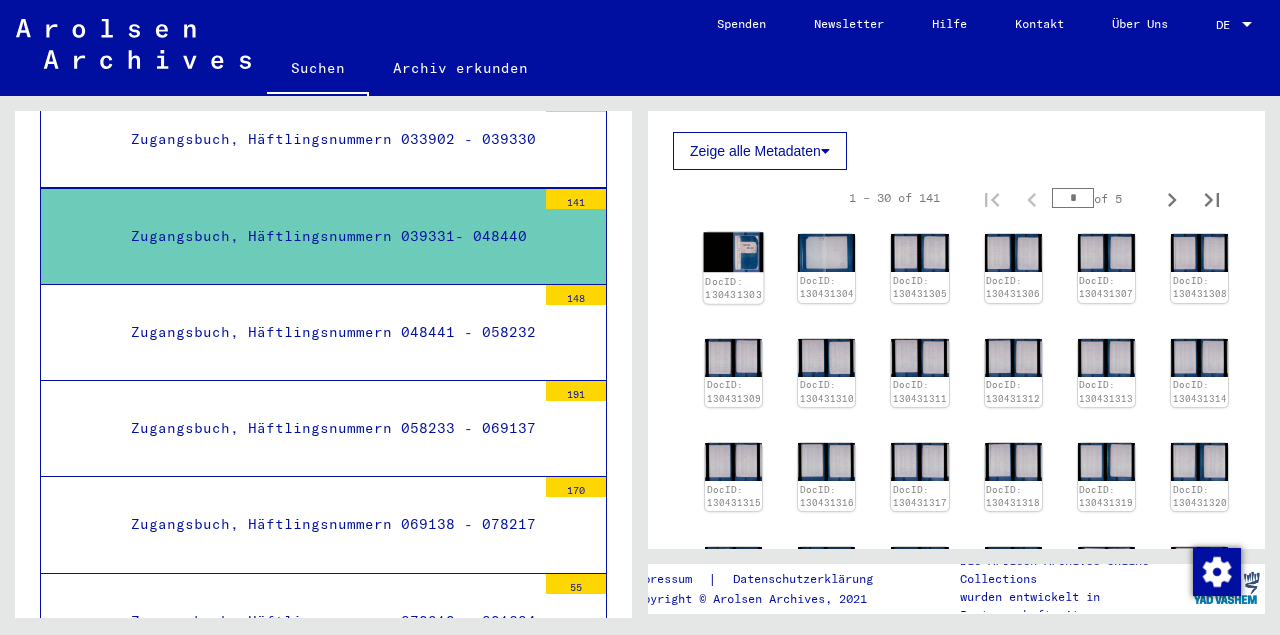 click 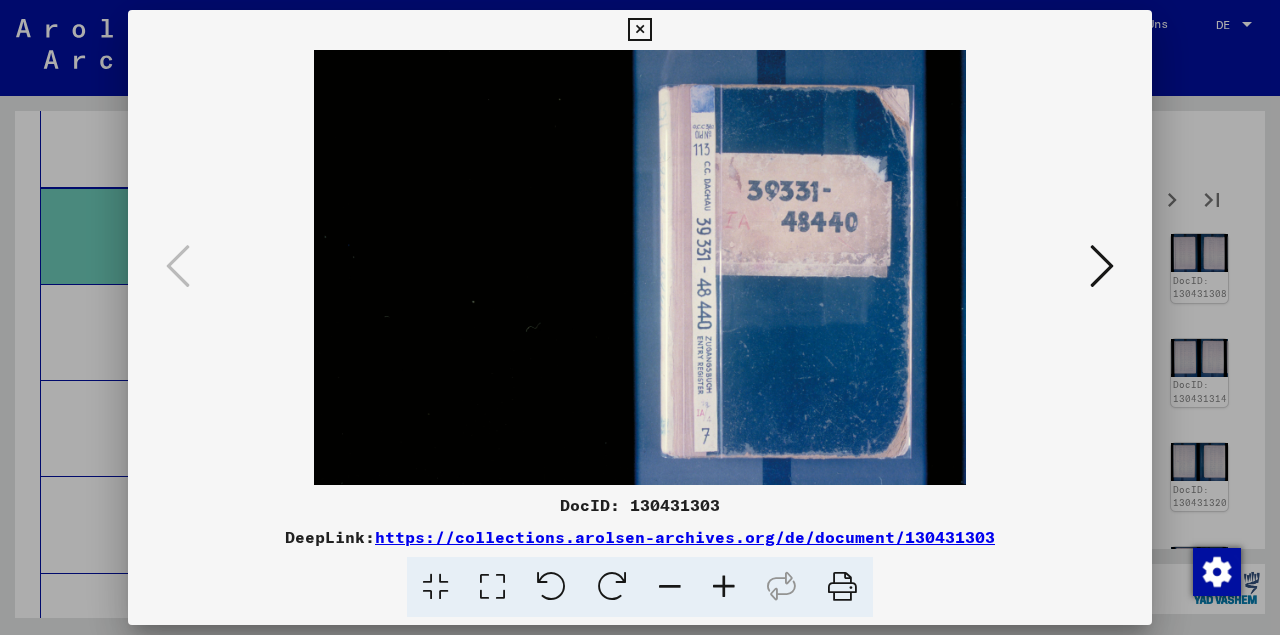 click at bounding box center [1102, 266] 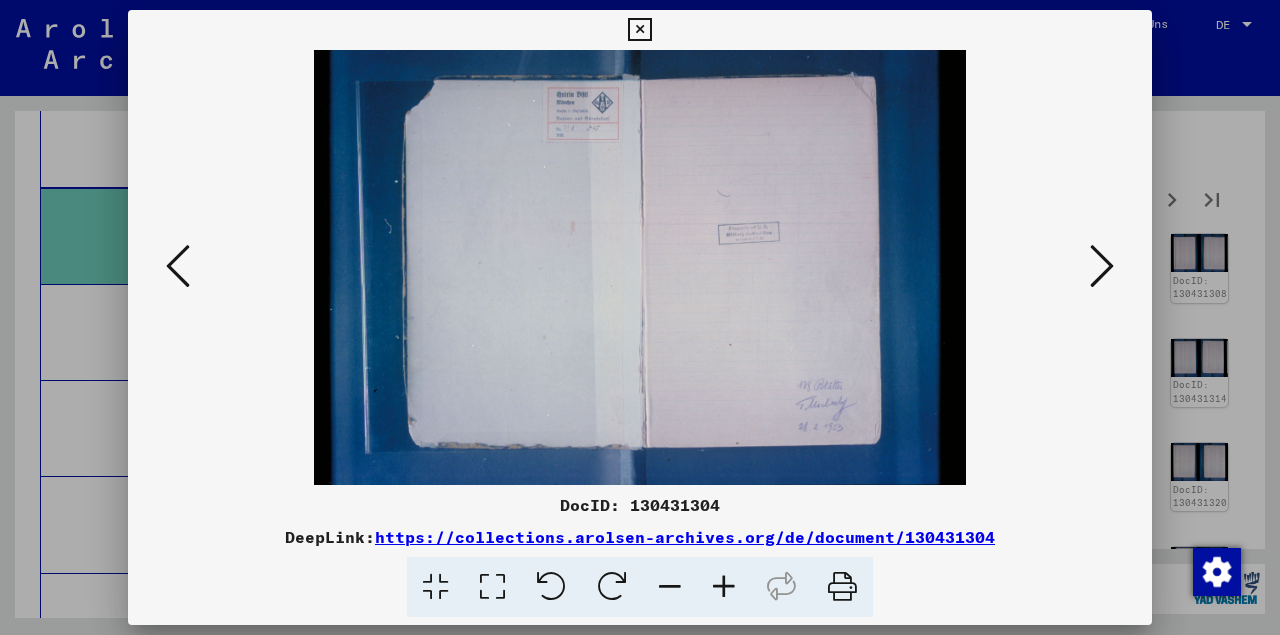 drag, startPoint x: 628, startPoint y: 22, endPoint x: 648, endPoint y: 68, distance: 50.159744 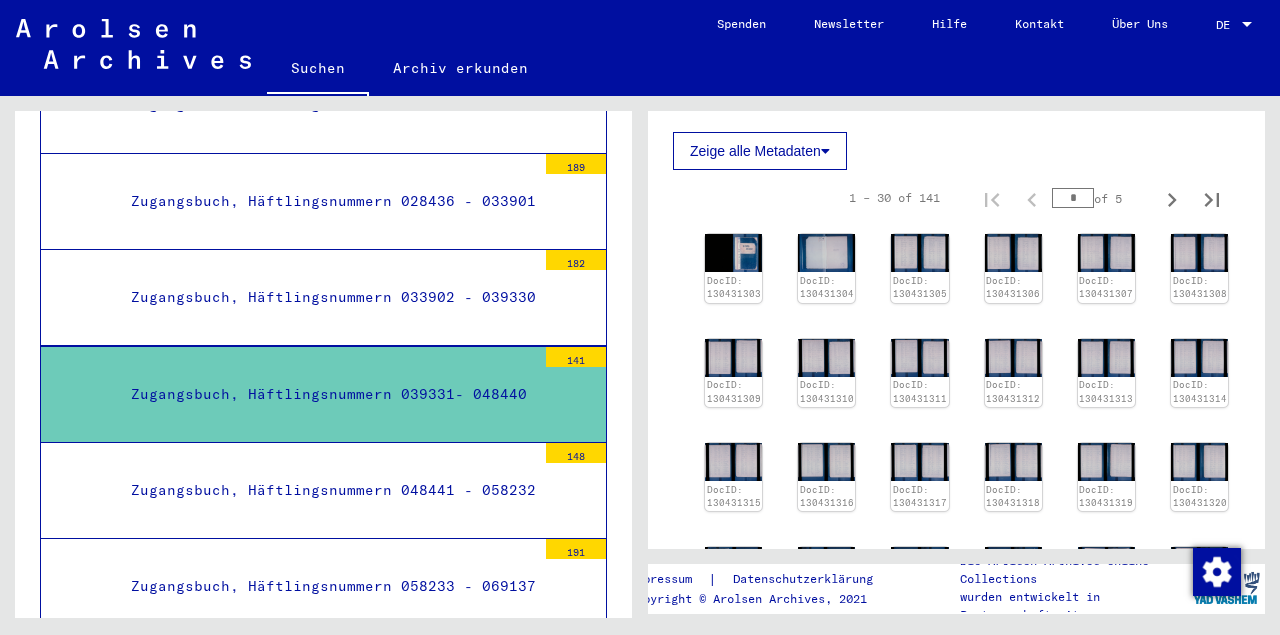 scroll, scrollTop: 1889, scrollLeft: 0, axis: vertical 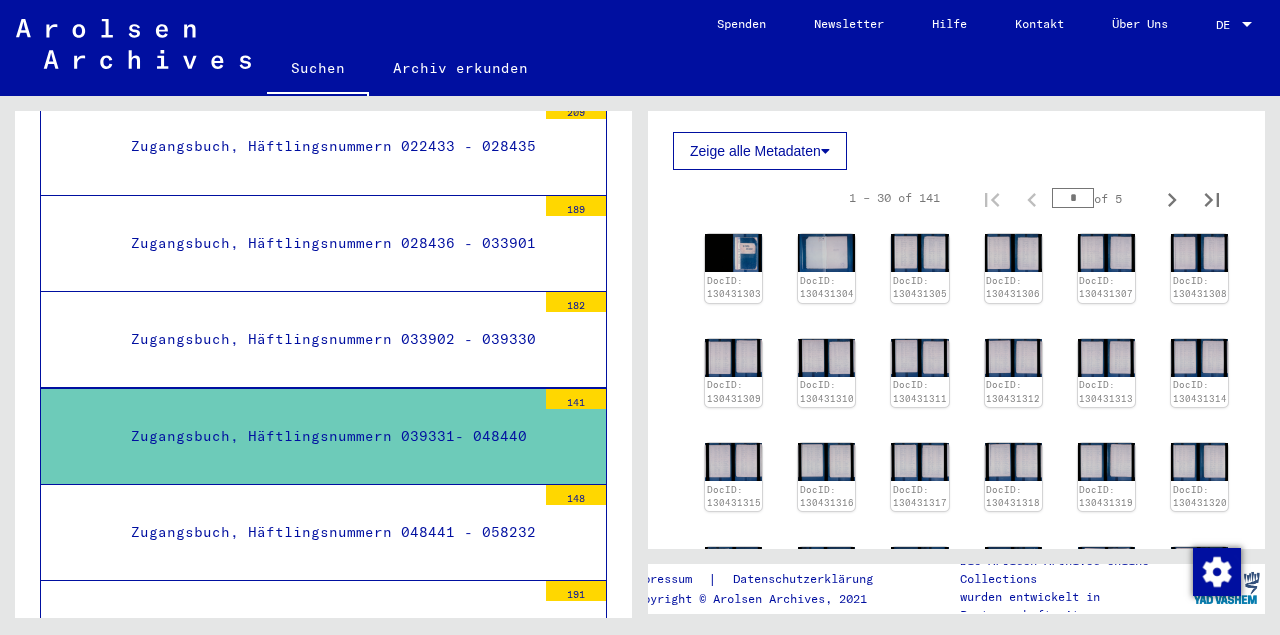 click on "Zeige alle Metadaten" 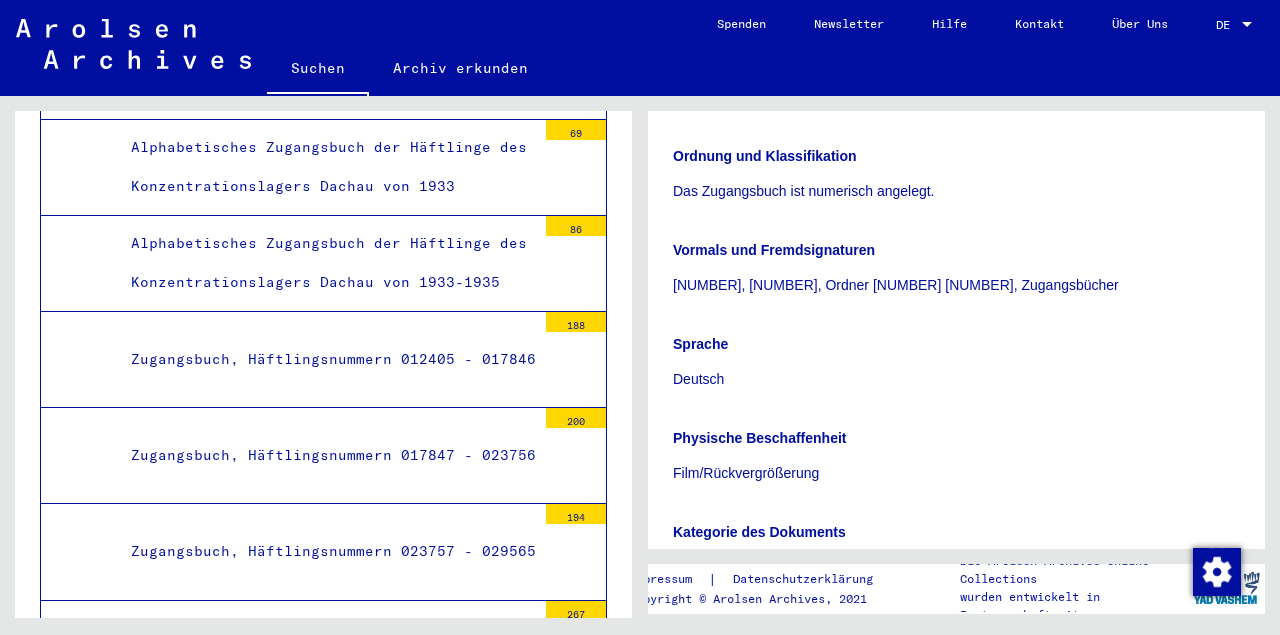 scroll, scrollTop: 889, scrollLeft: 0, axis: vertical 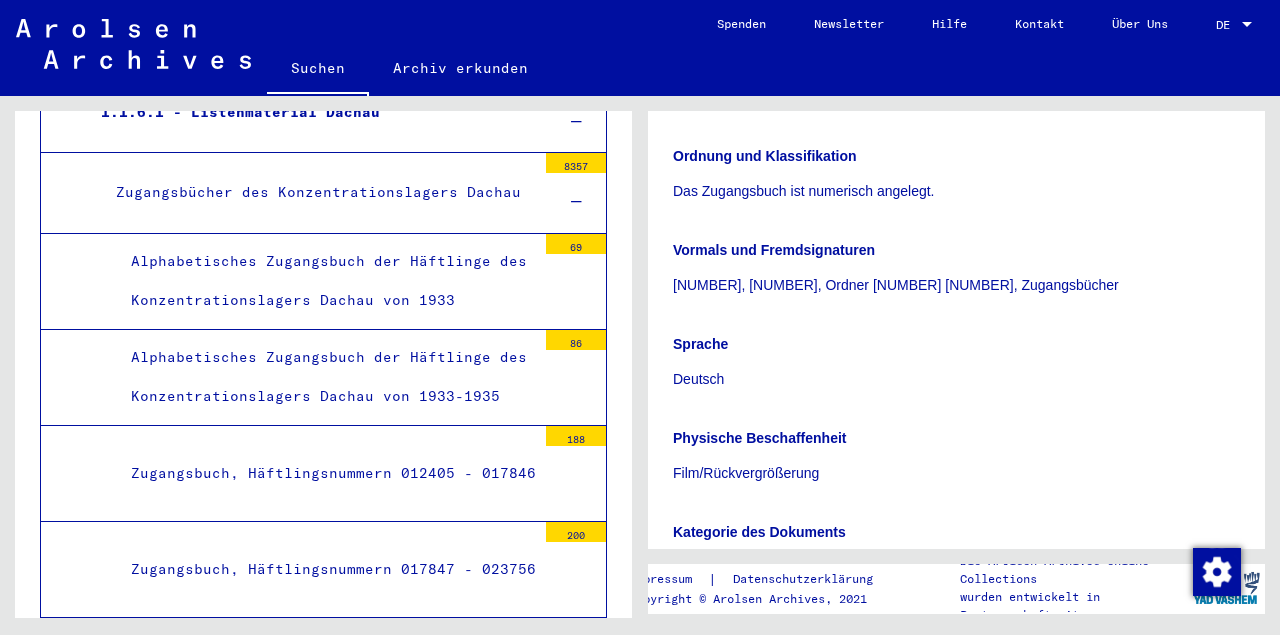 click at bounding box center [1247, 24] 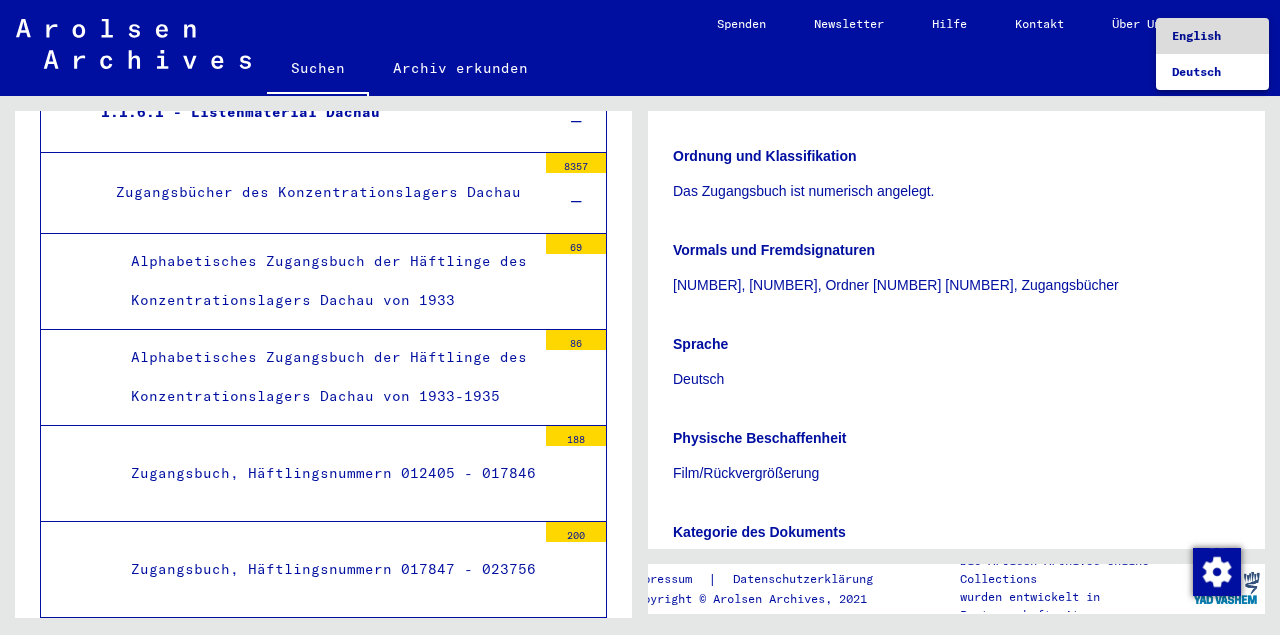 drag, startPoint x: 1208, startPoint y: 36, endPoint x: 1168, endPoint y: 70, distance: 52.49762 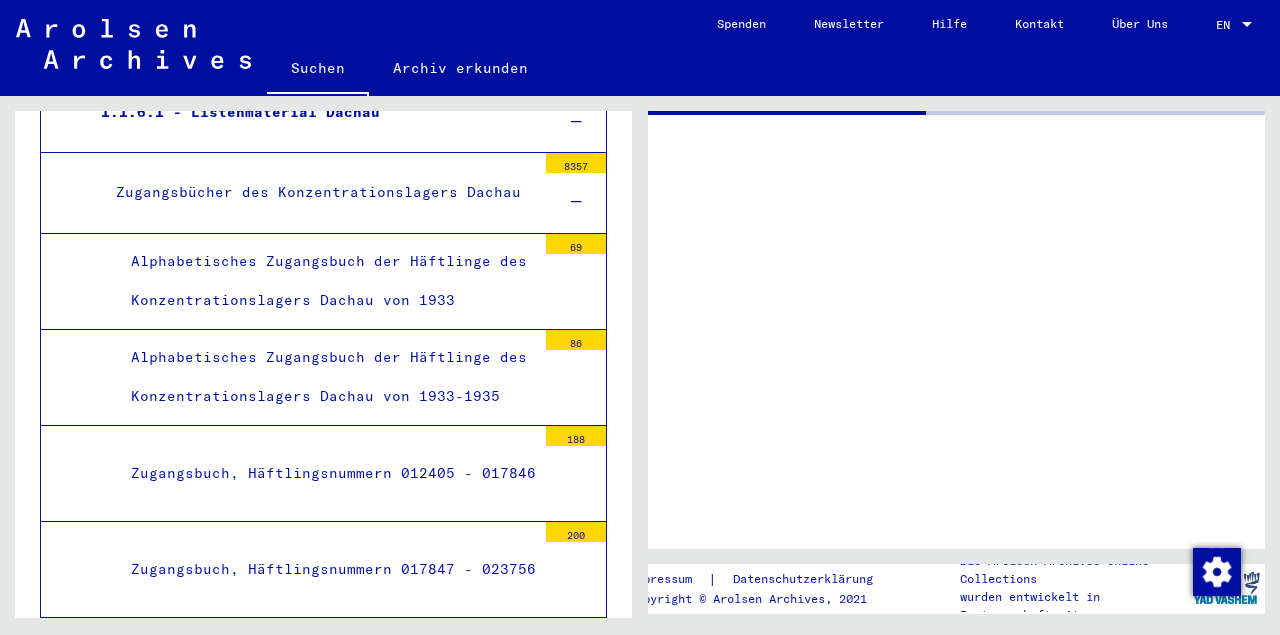 scroll, scrollTop: 0, scrollLeft: 0, axis: both 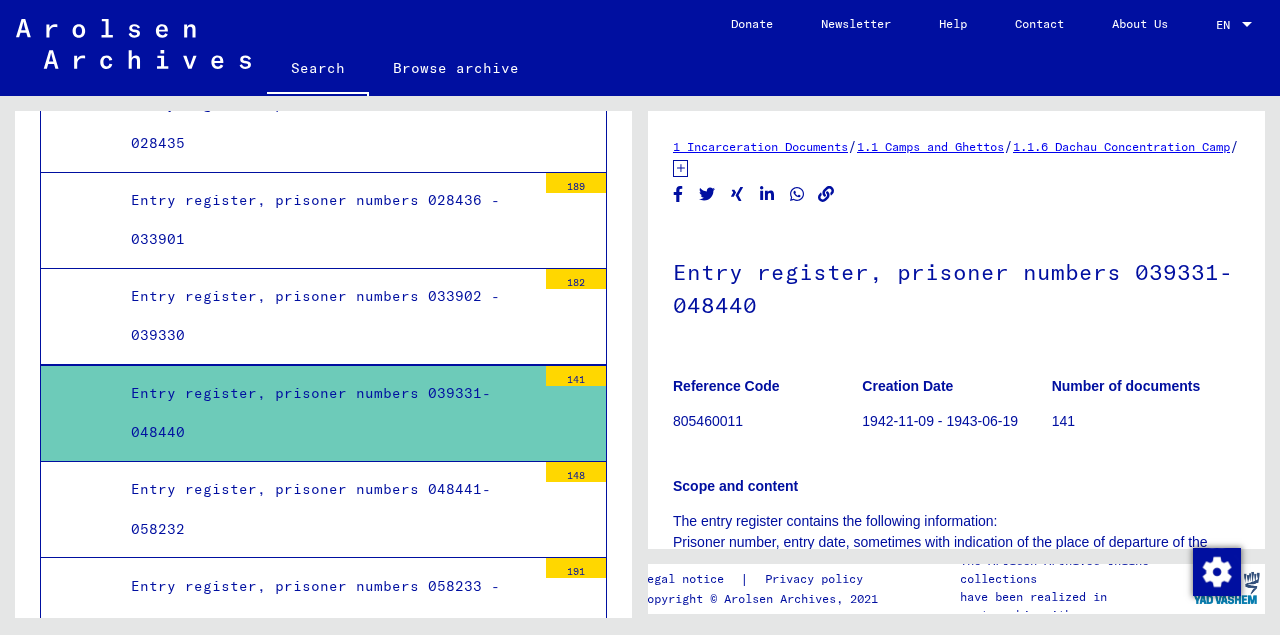 click on "1.1 Camps and Ghettos" 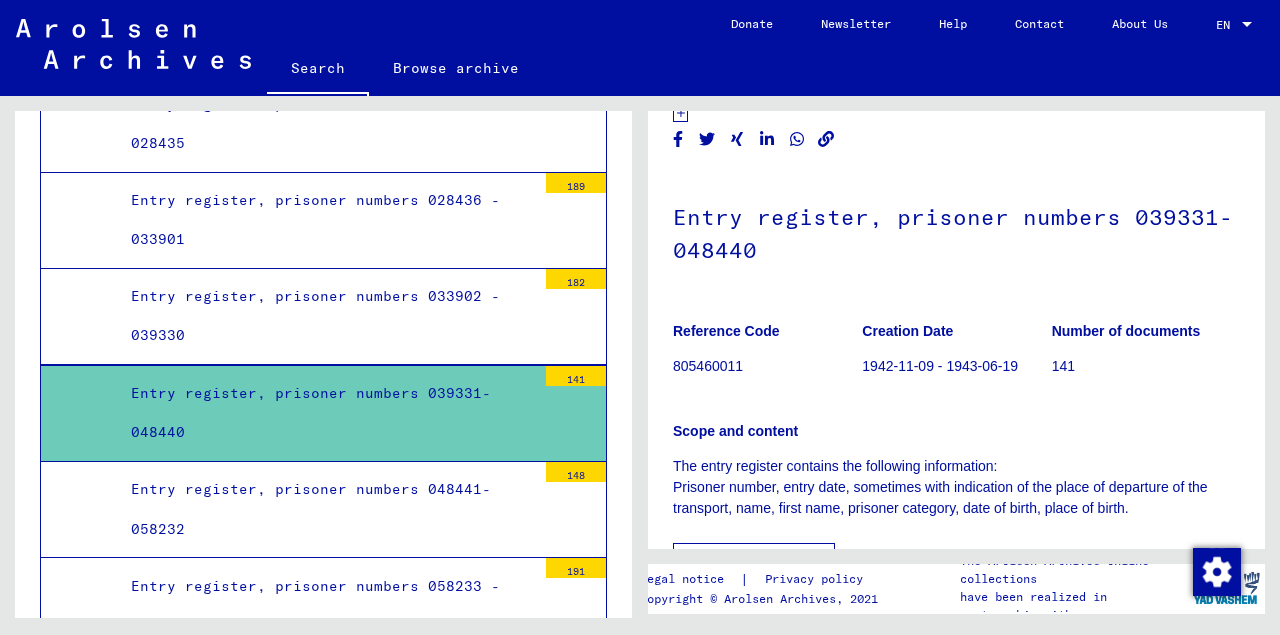 scroll, scrollTop: 0, scrollLeft: 0, axis: both 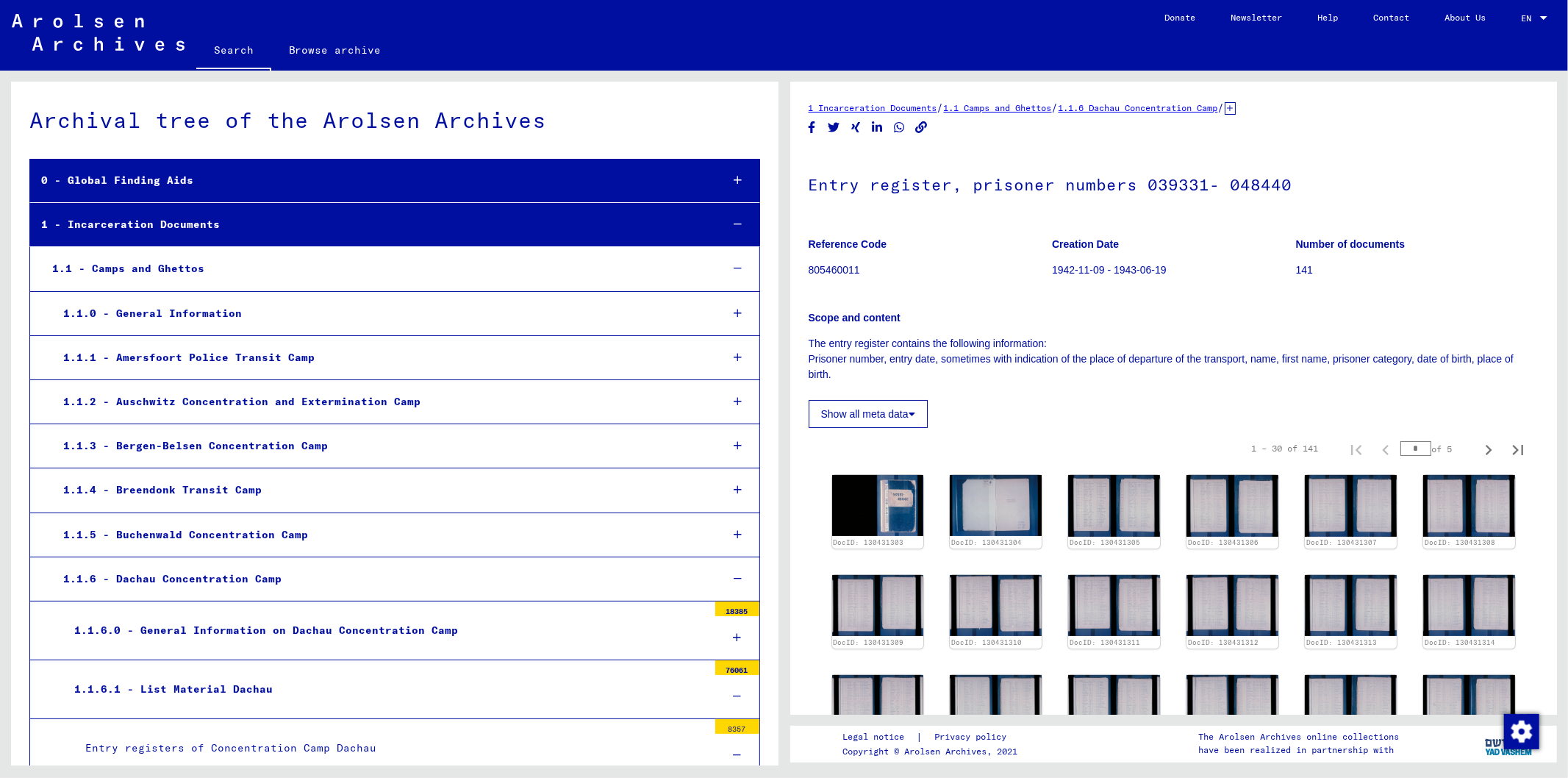 click at bounding box center [737, 579] 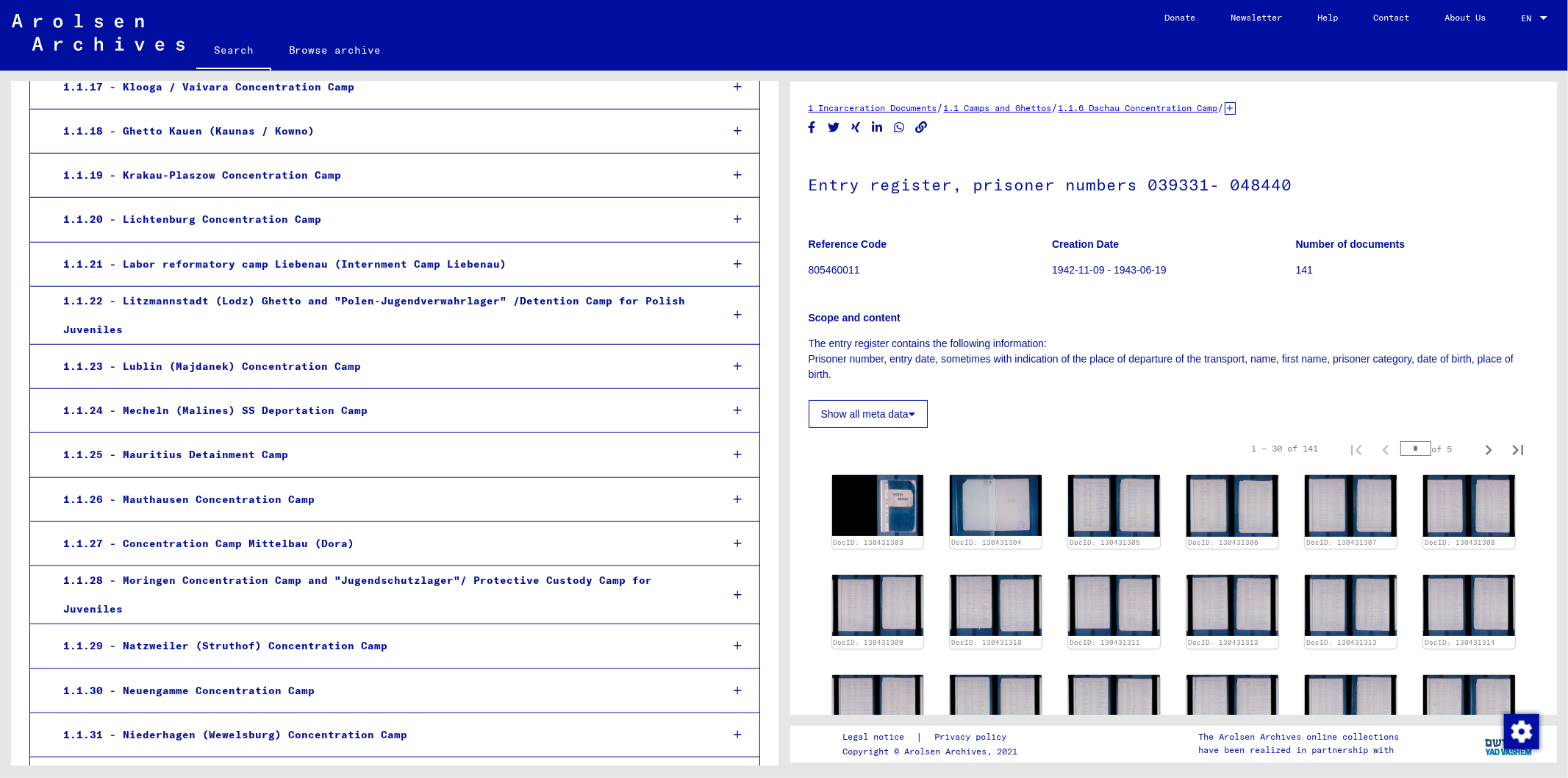 scroll, scrollTop: 980, scrollLeft: 0, axis: vertical 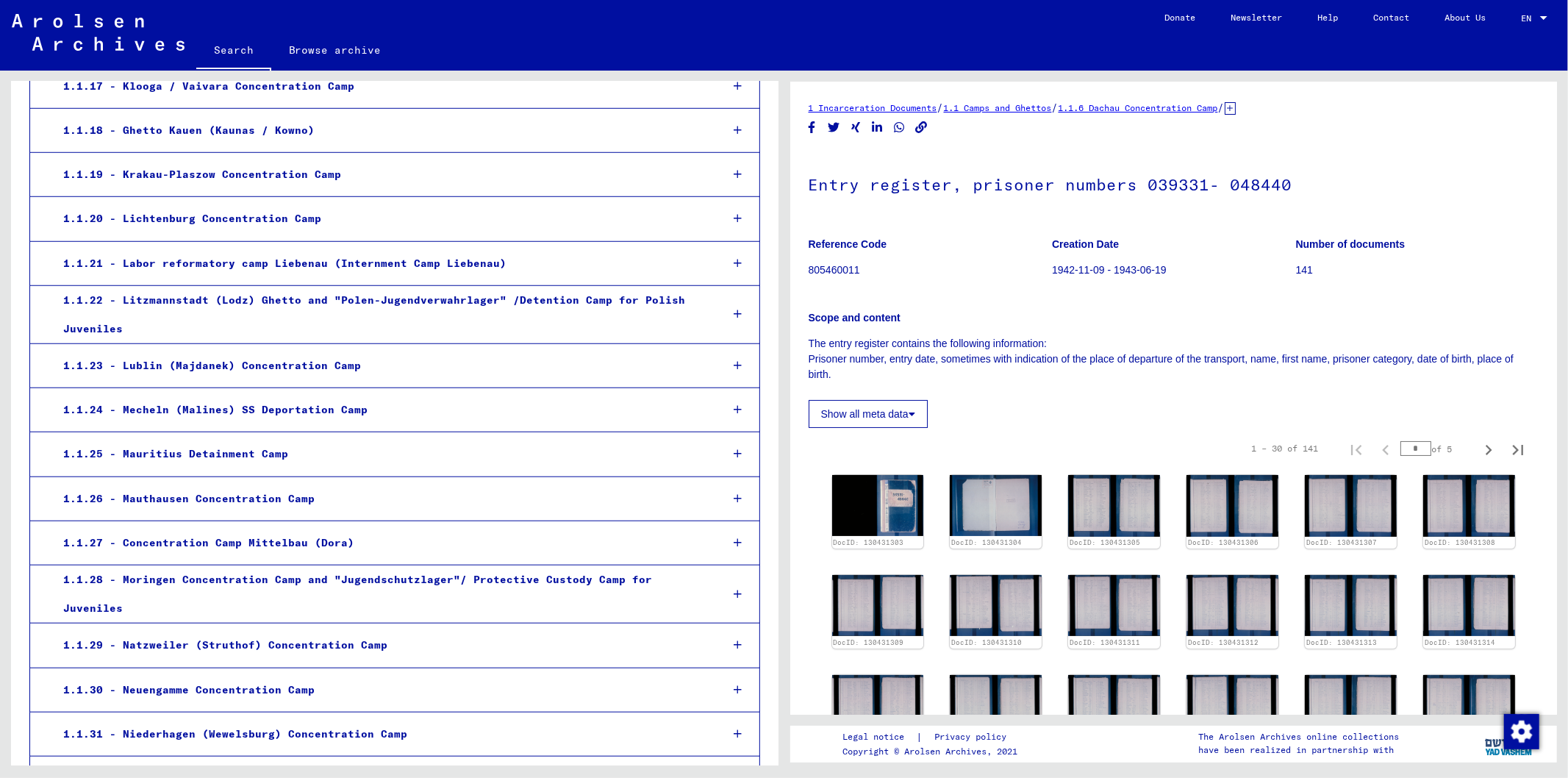 click on "1.1.30 - Neuengamme Concentration Camp" at bounding box center [380, 690] 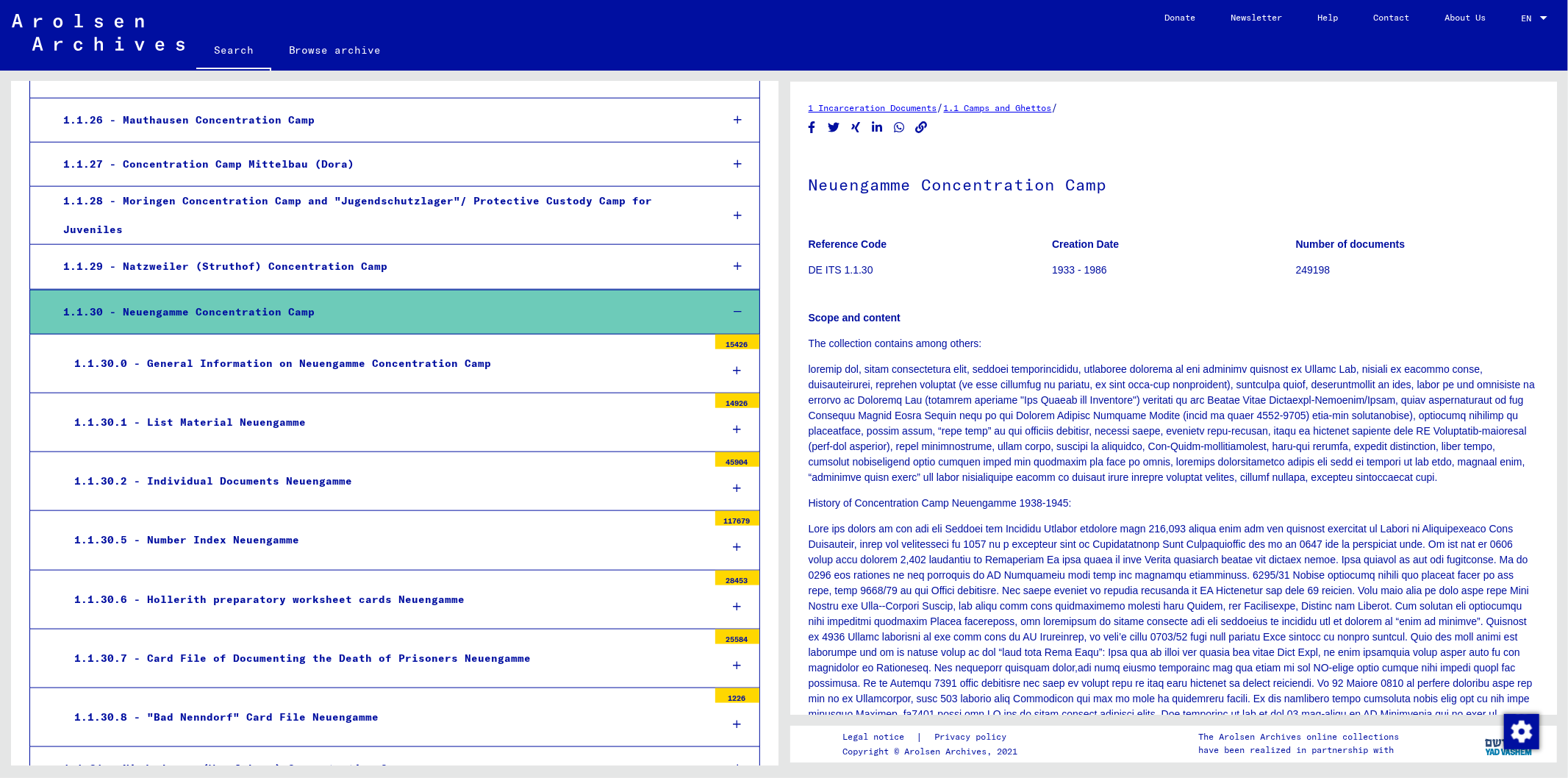 scroll, scrollTop: 1388, scrollLeft: 0, axis: vertical 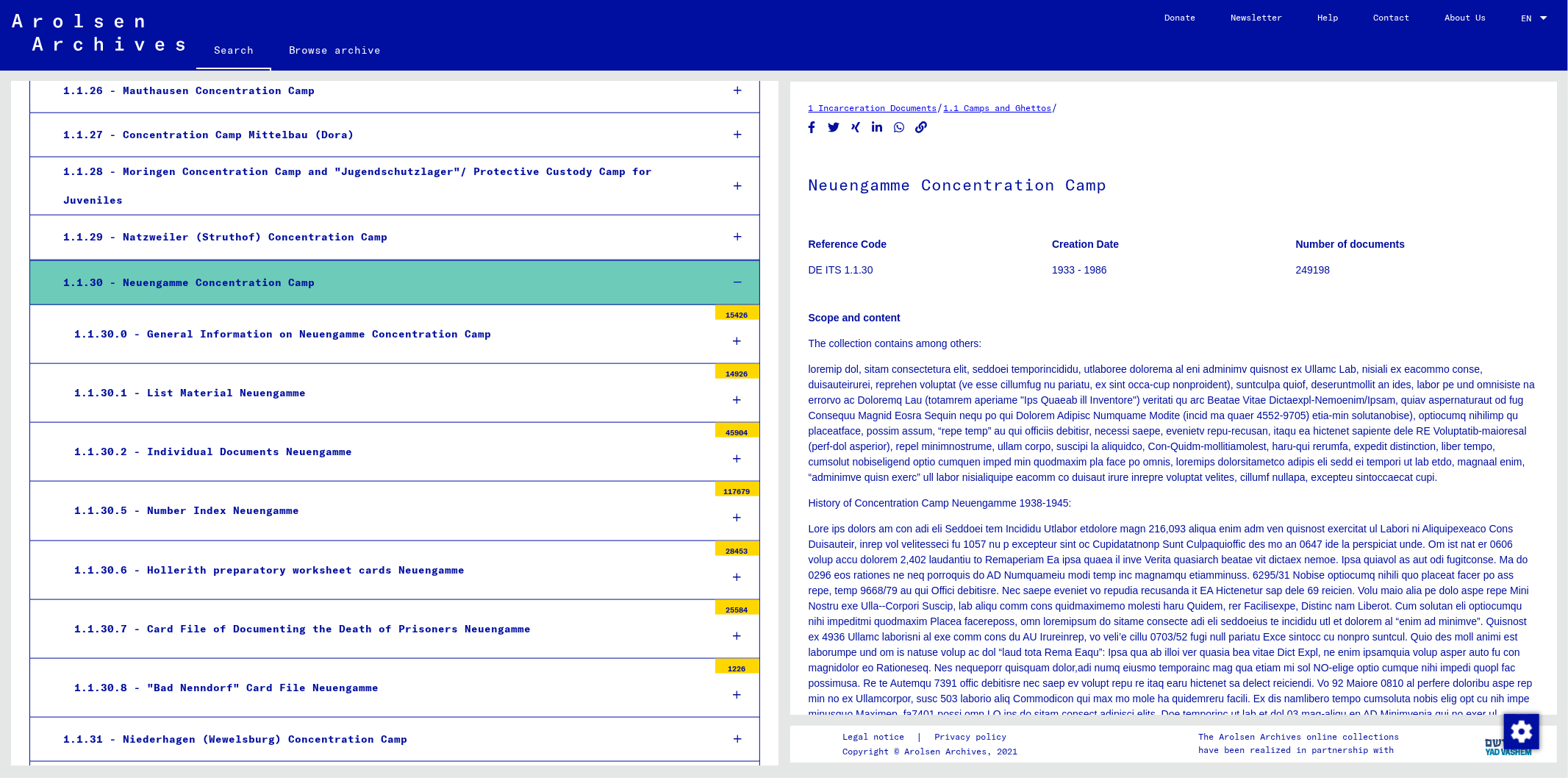 click on "1.1.30.2 - Individual Documents Neuengamme" at bounding box center (385, 452) 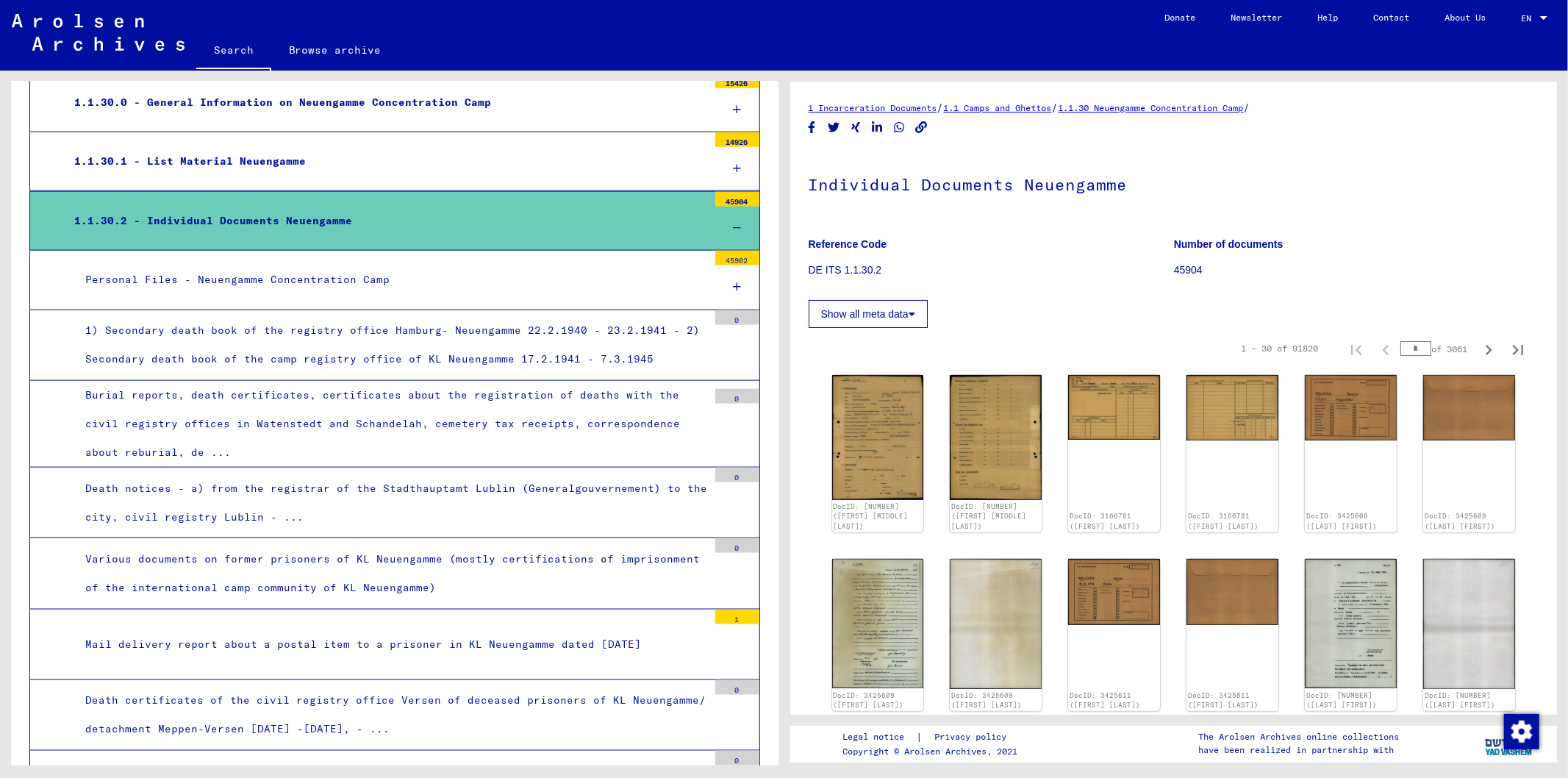scroll, scrollTop: 1715, scrollLeft: 0, axis: vertical 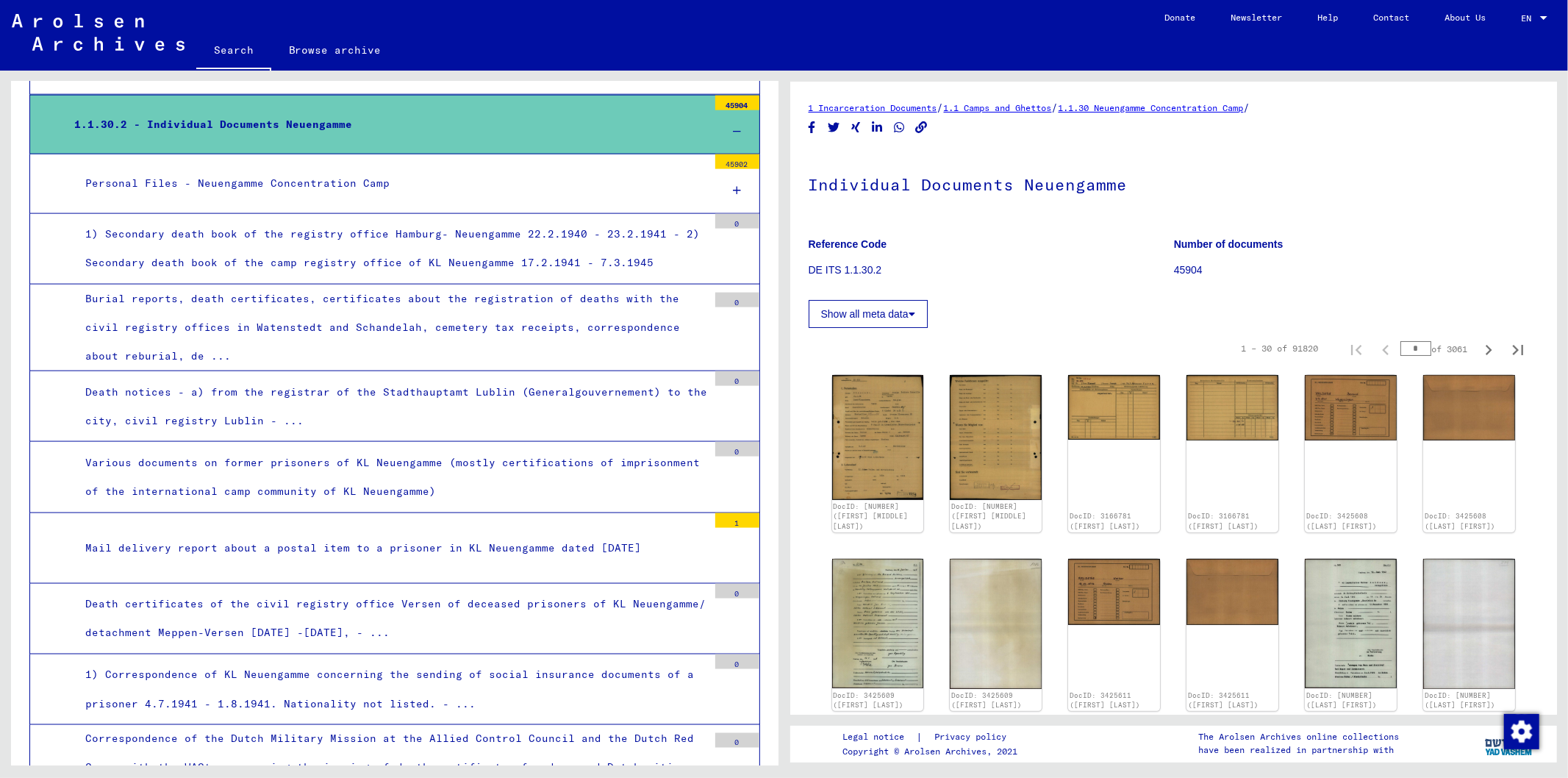 click at bounding box center [737, 132] 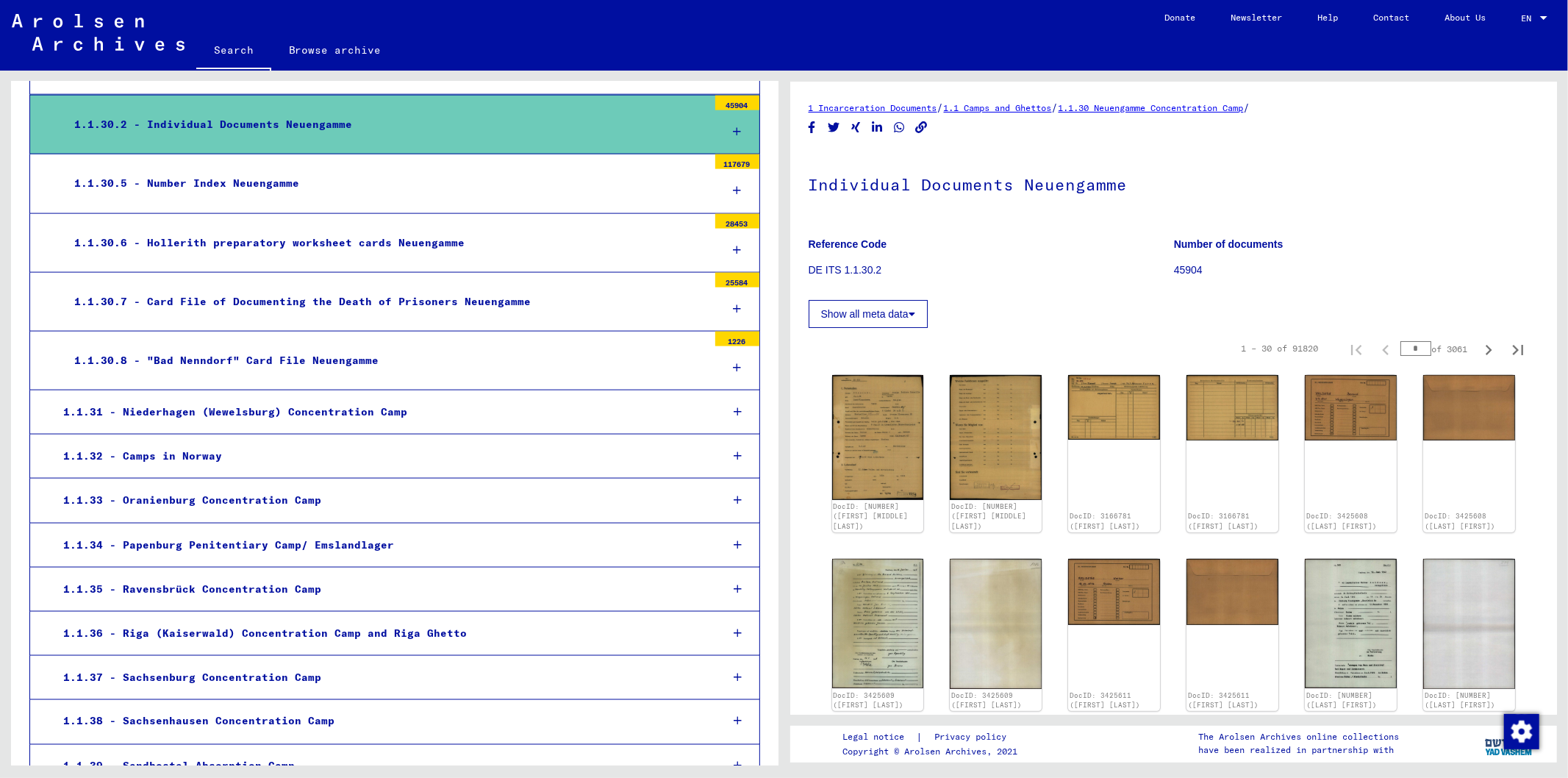 click at bounding box center [737, 190] 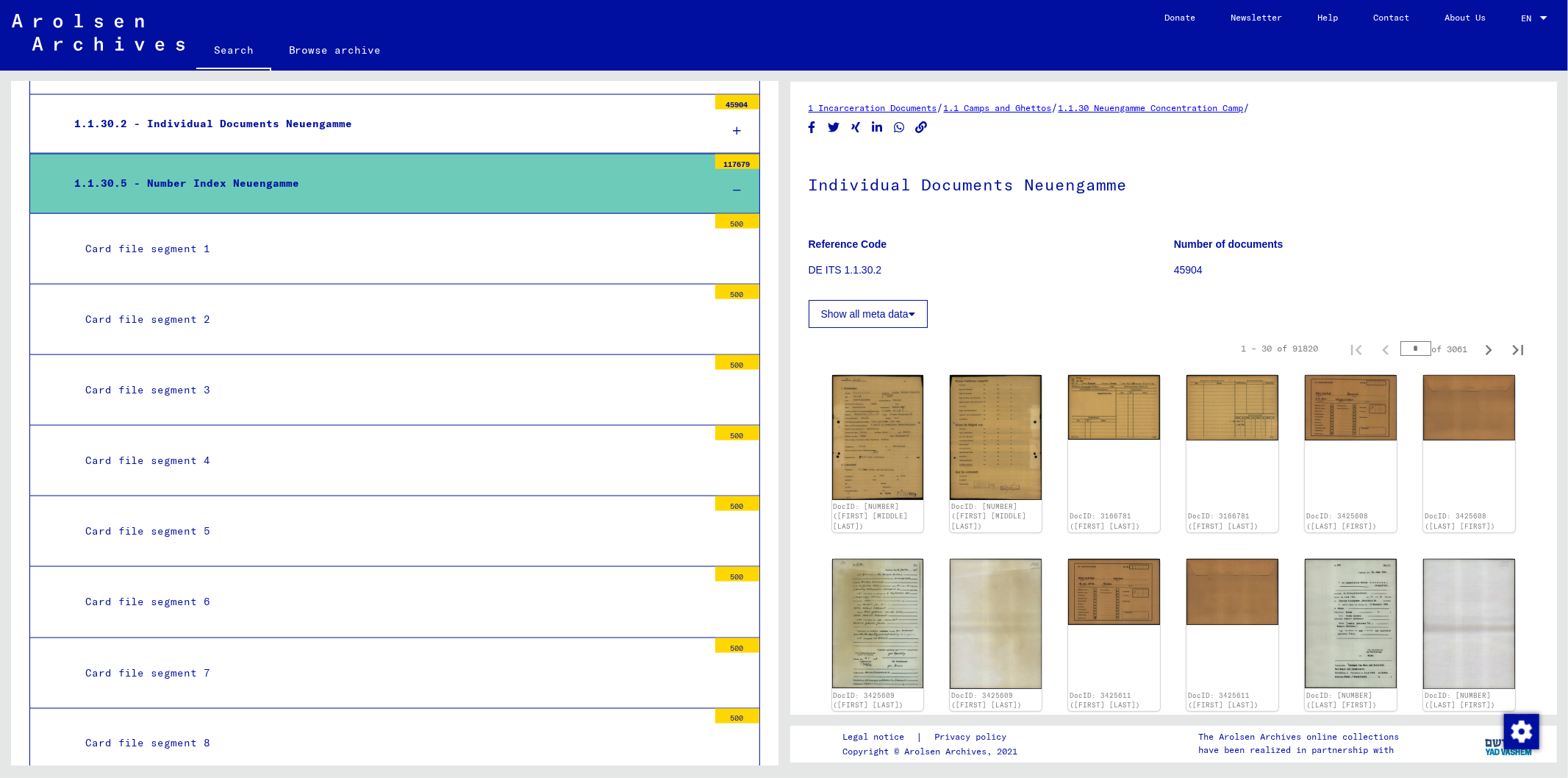 click on "Card file segment 1 500" at bounding box center [395, 249] 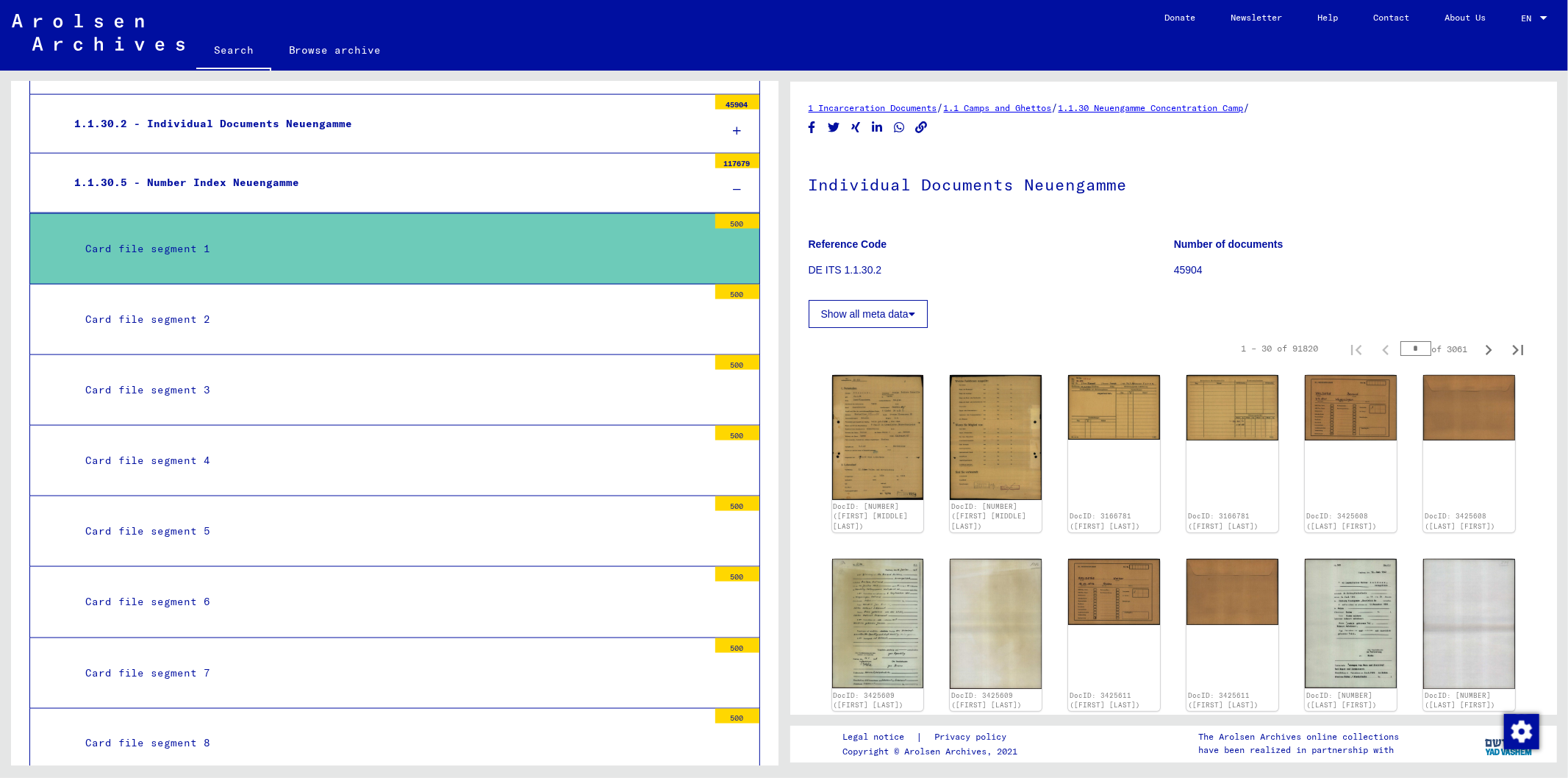 click on "Card file segment 1" at bounding box center [391, 249] 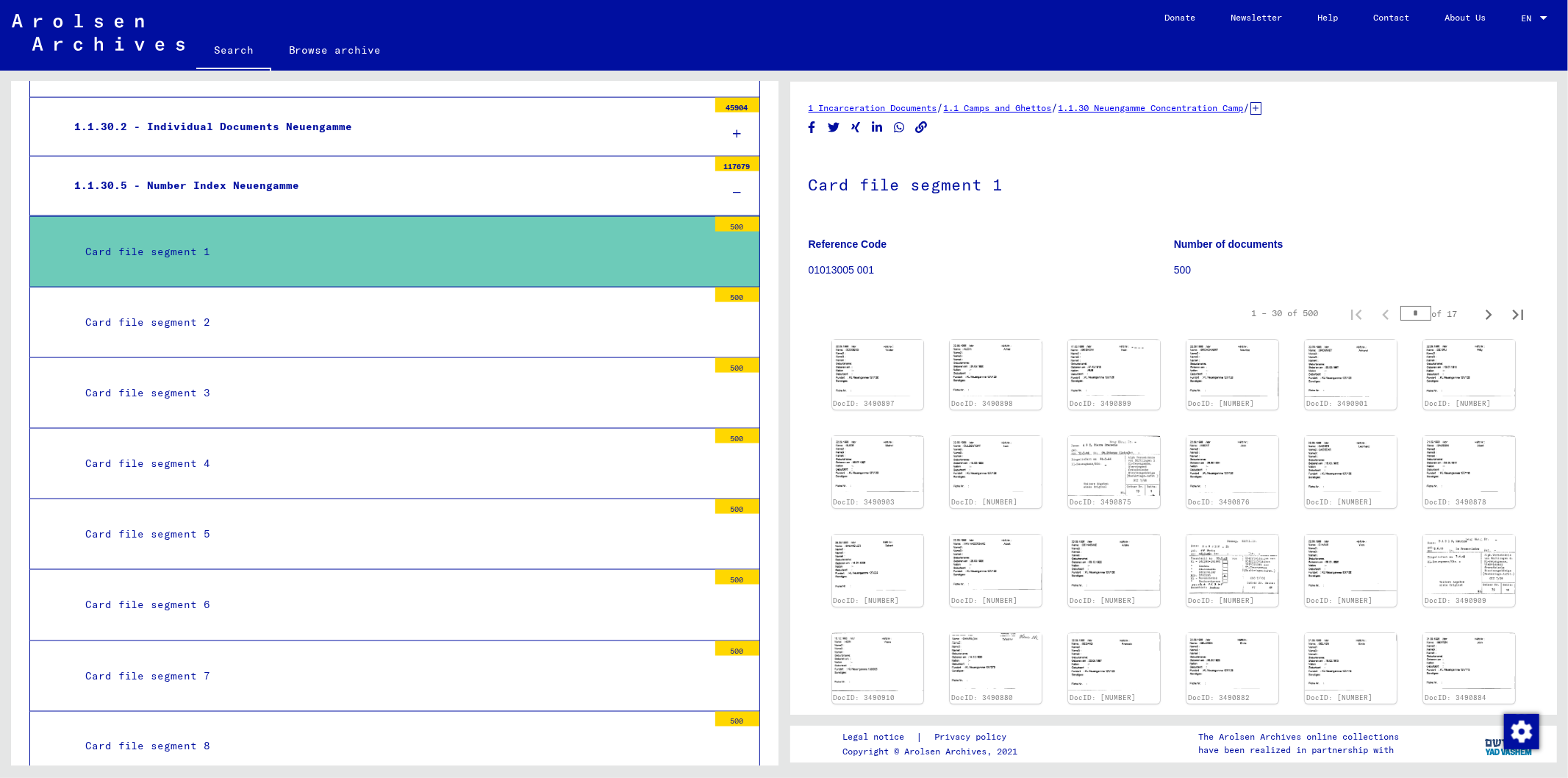 scroll, scrollTop: 1469, scrollLeft: 0, axis: vertical 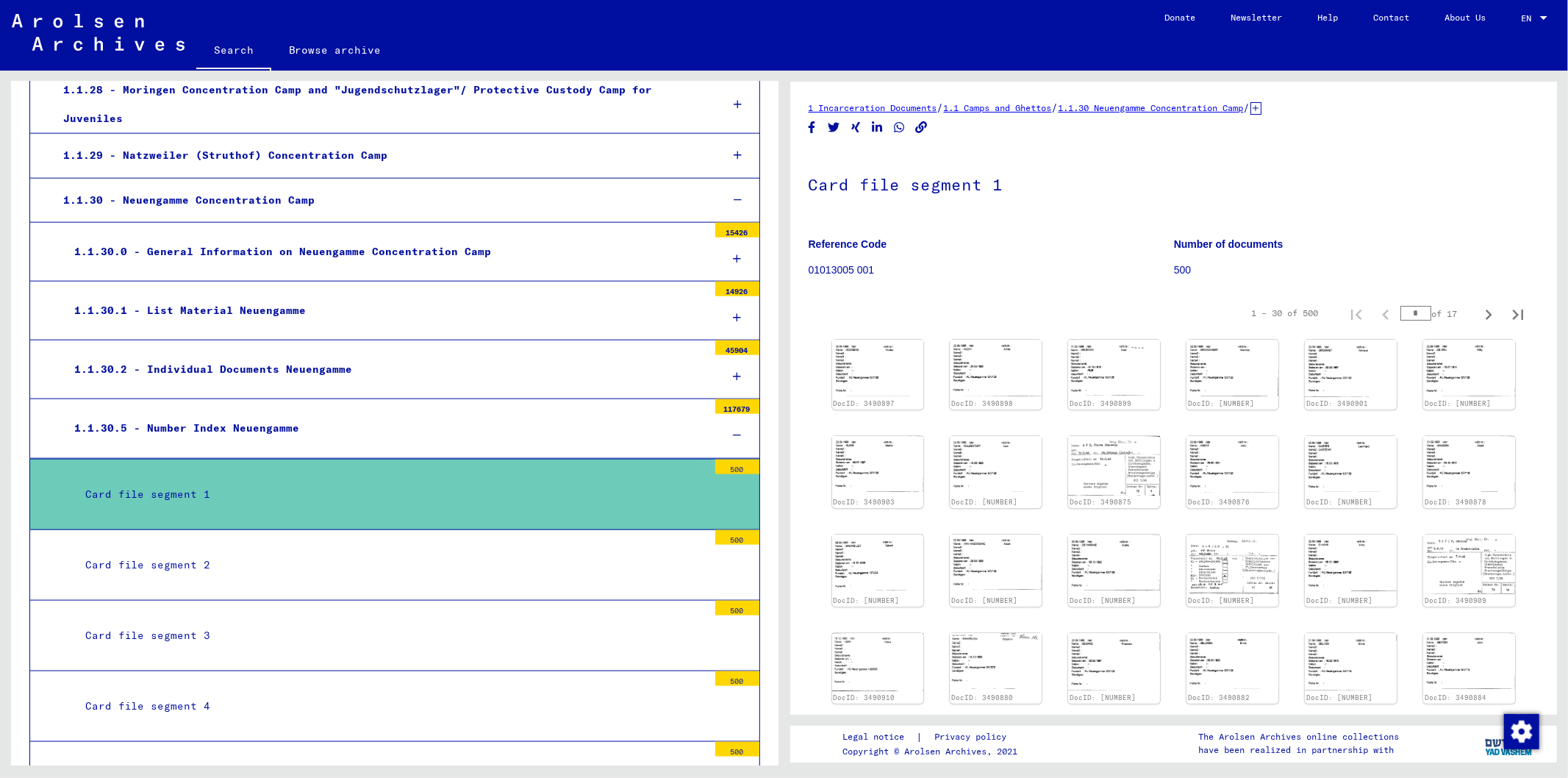 click at bounding box center [737, 435] 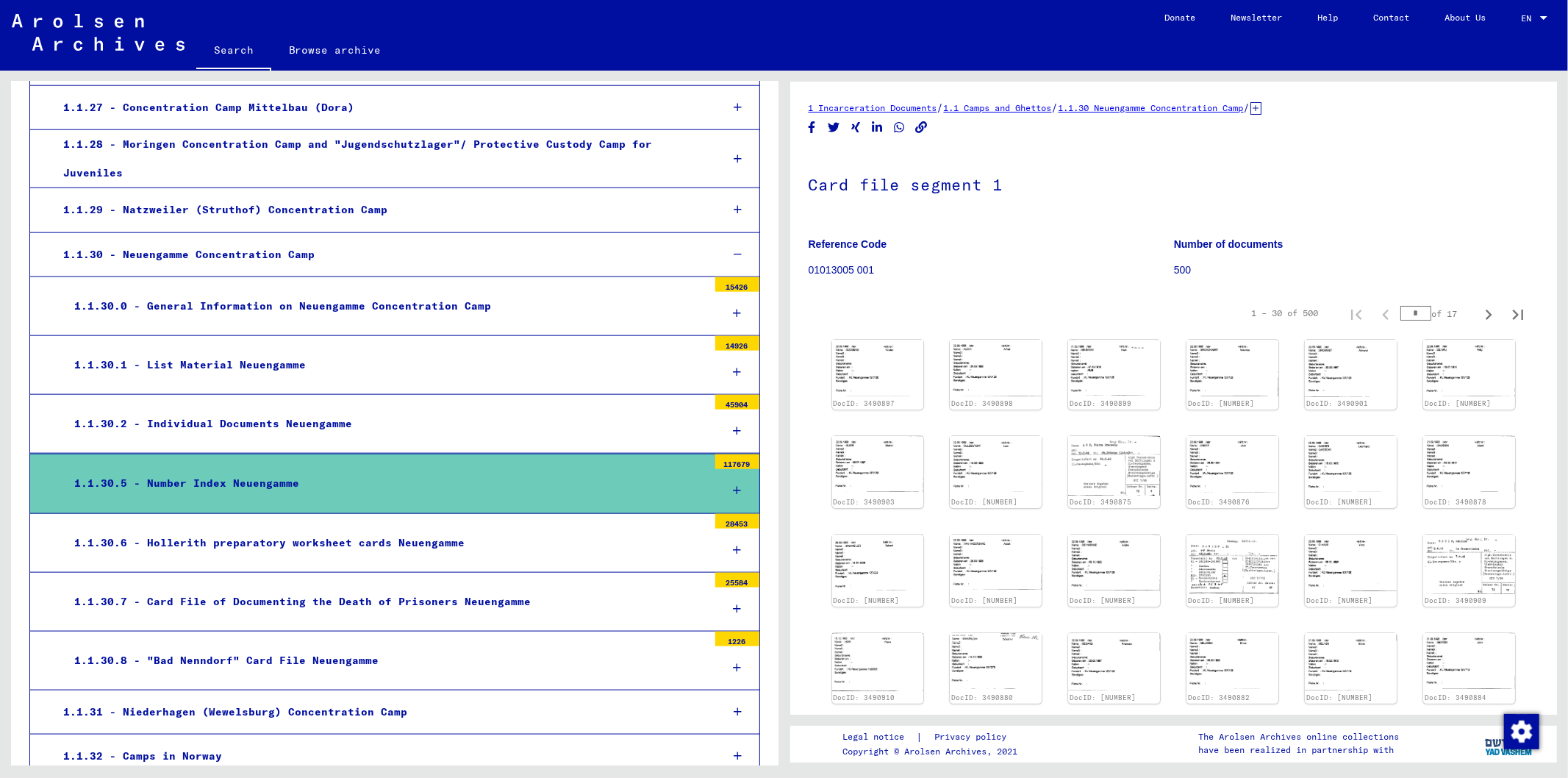 scroll, scrollTop: 1388, scrollLeft: 0, axis: vertical 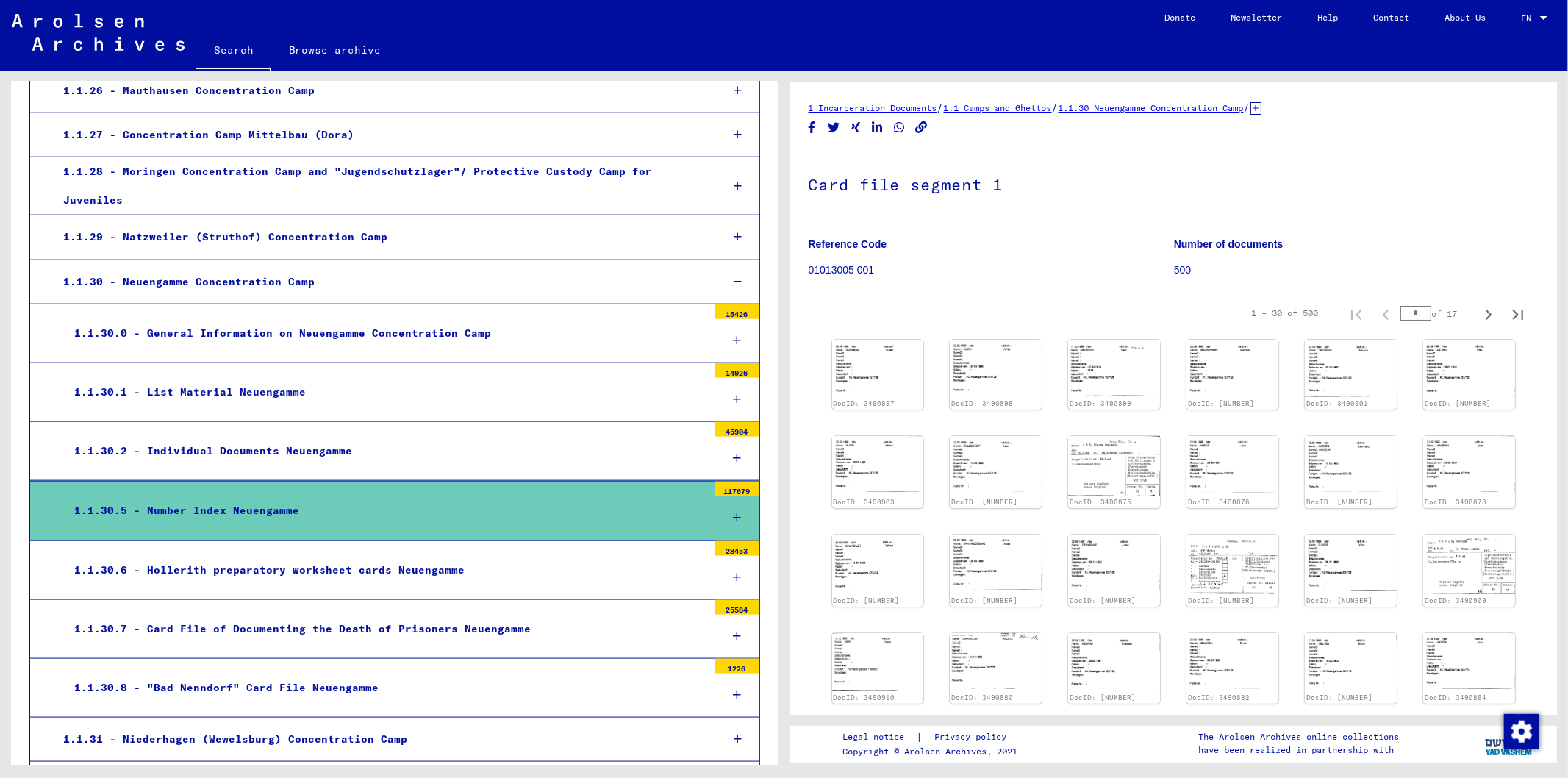 click at bounding box center [737, 458] 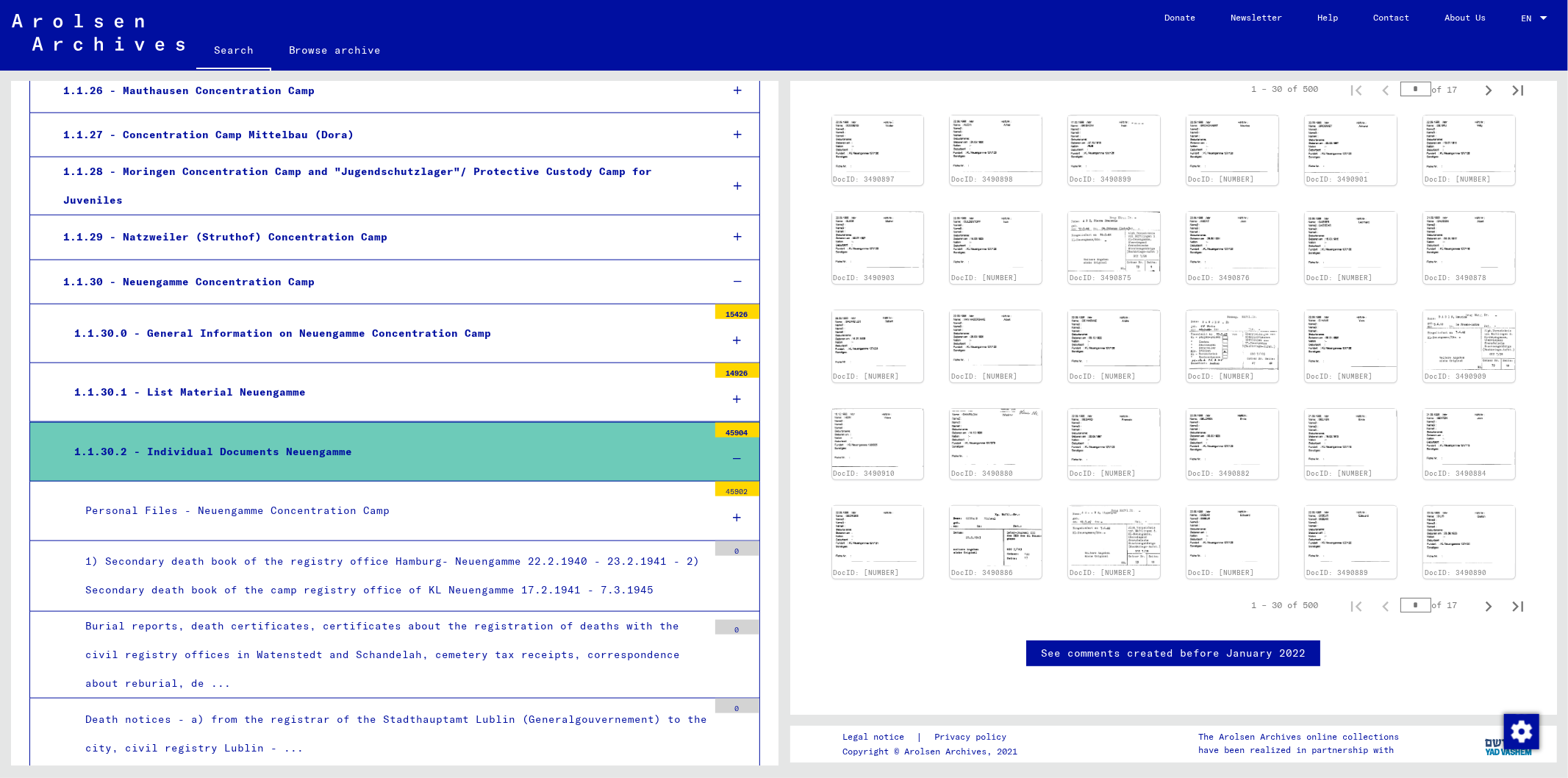 scroll, scrollTop: 408, scrollLeft: 0, axis: vertical 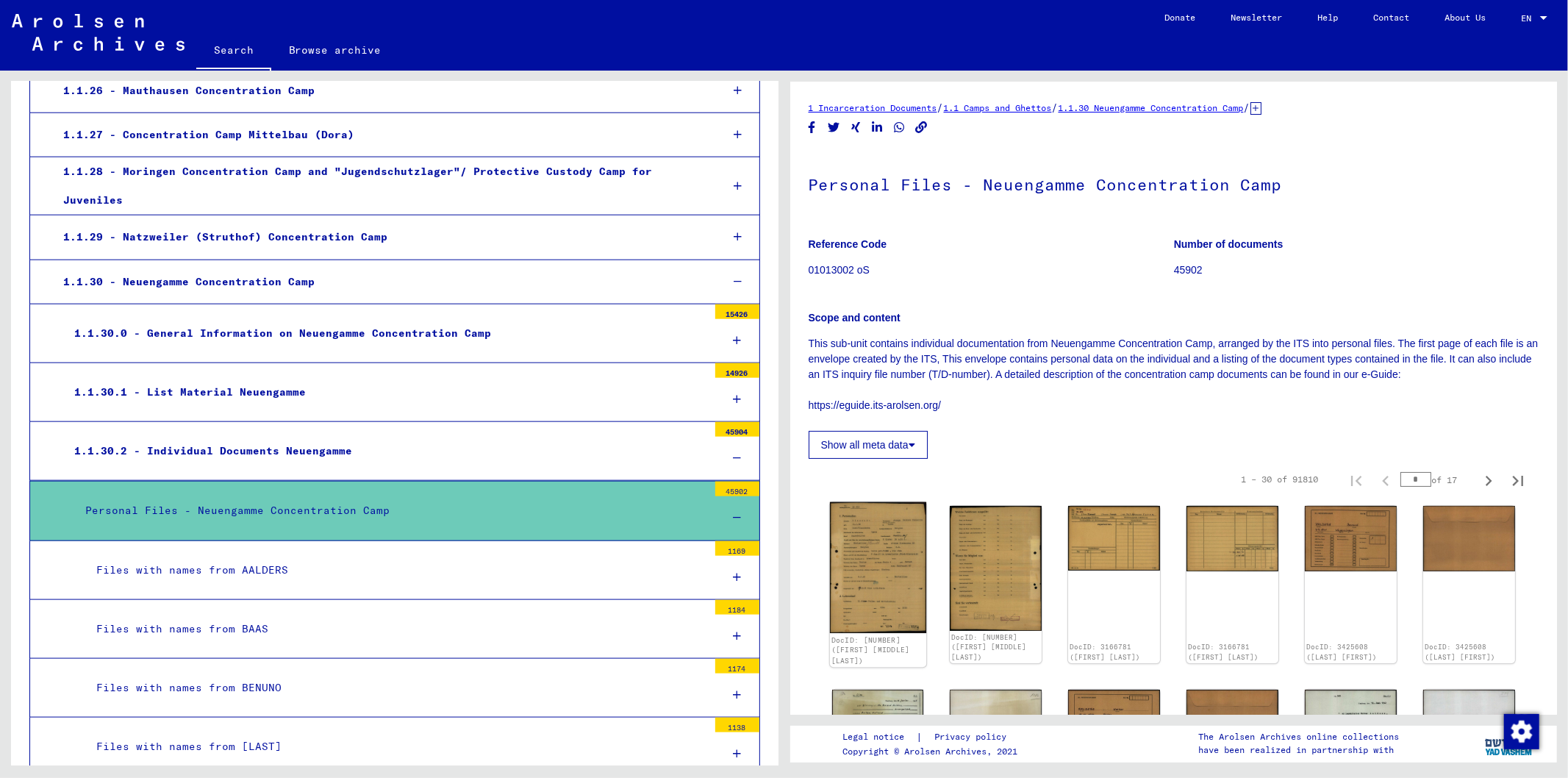 click 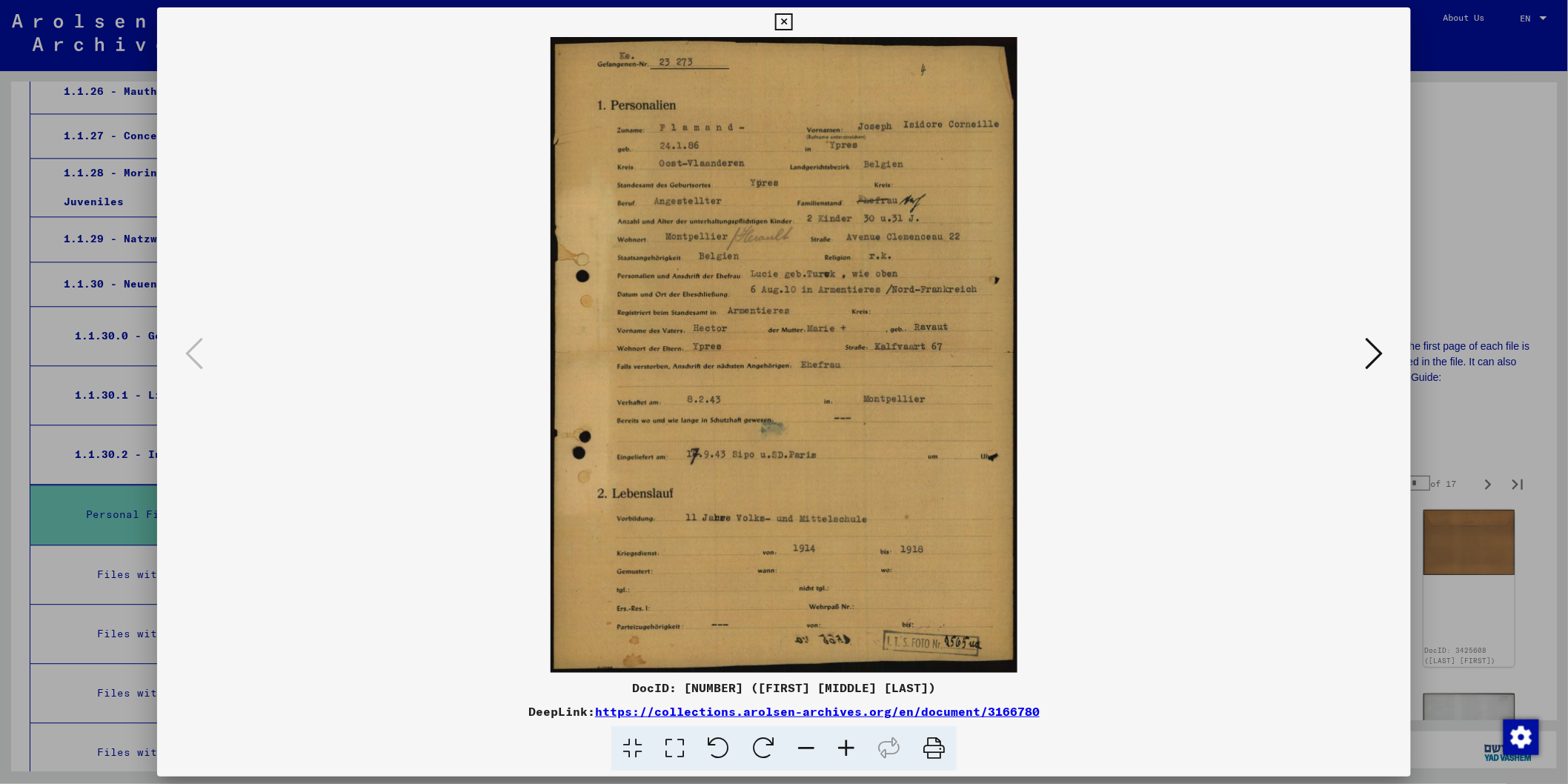 click at bounding box center (1374, 354) 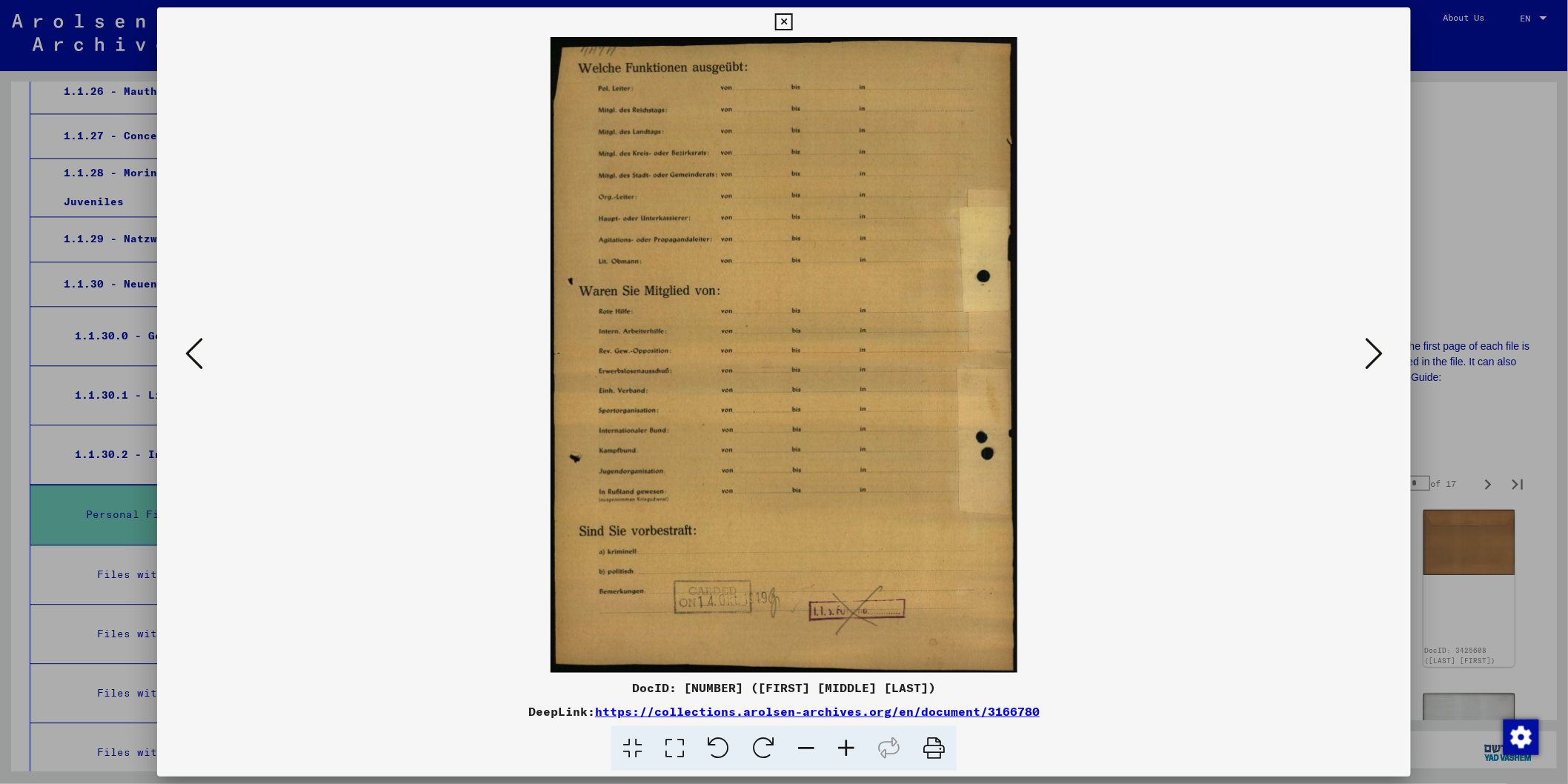 click at bounding box center (1374, 354) 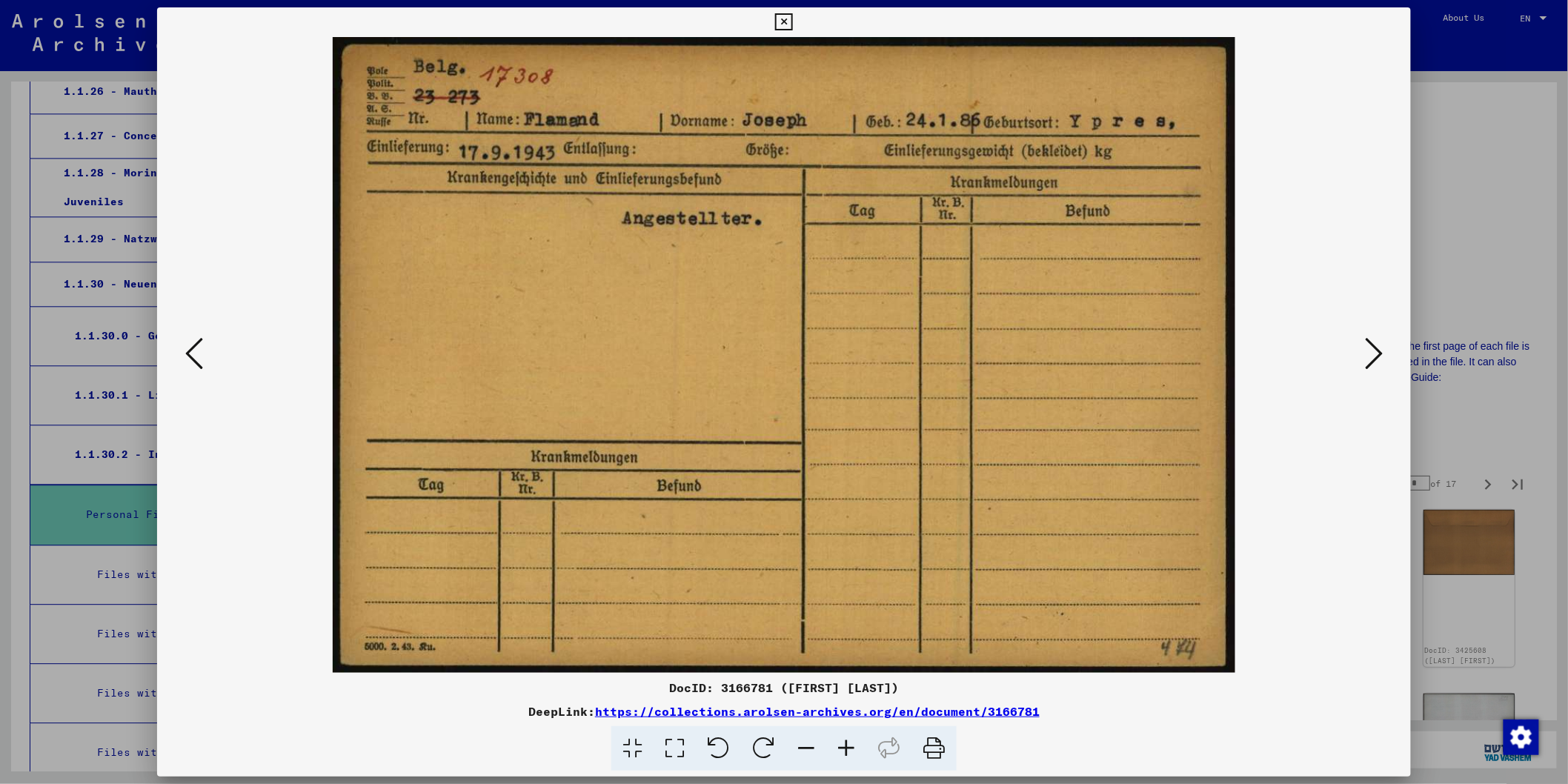 click at bounding box center [1374, 354] 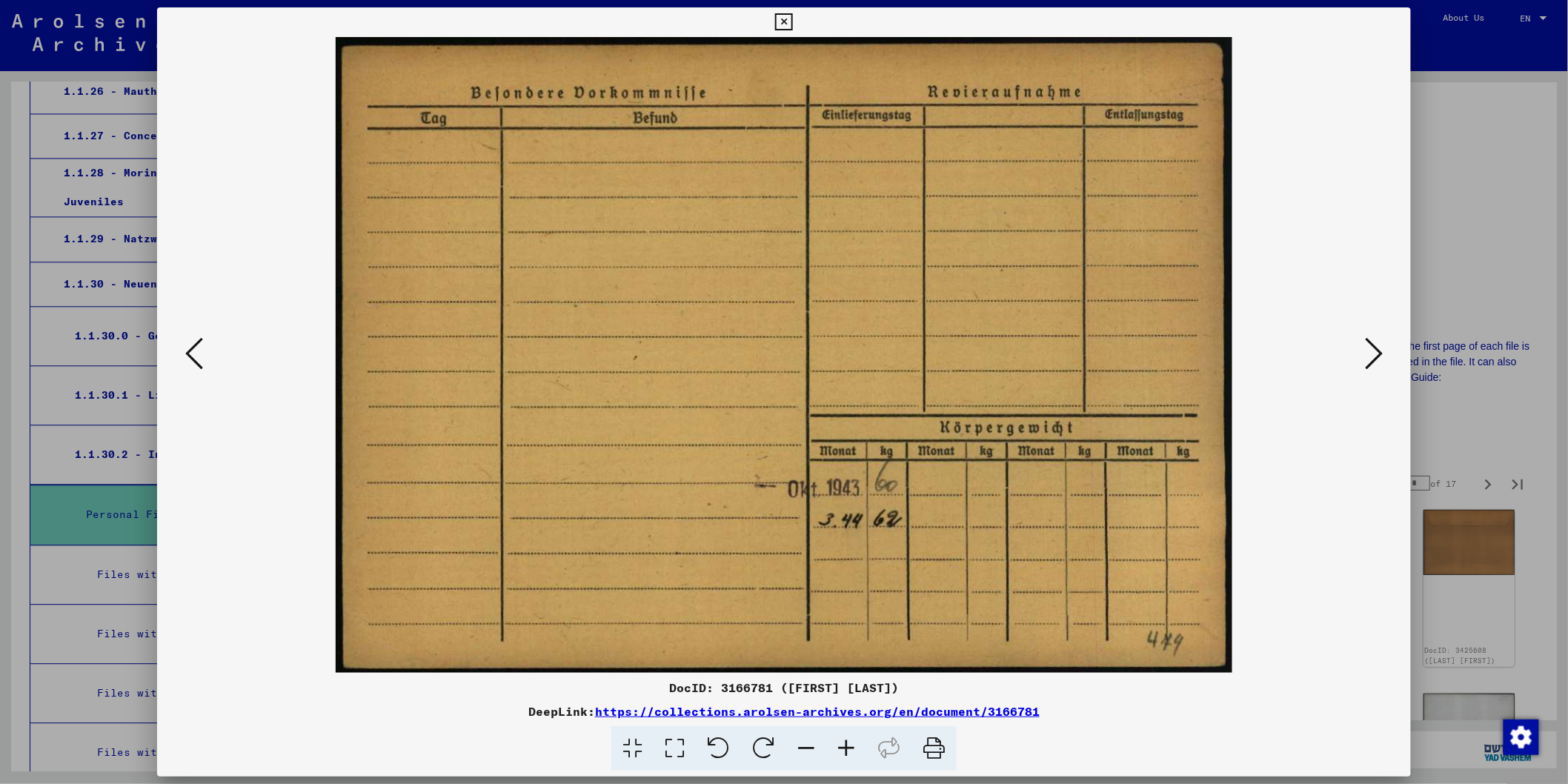 click at bounding box center [1374, 354] 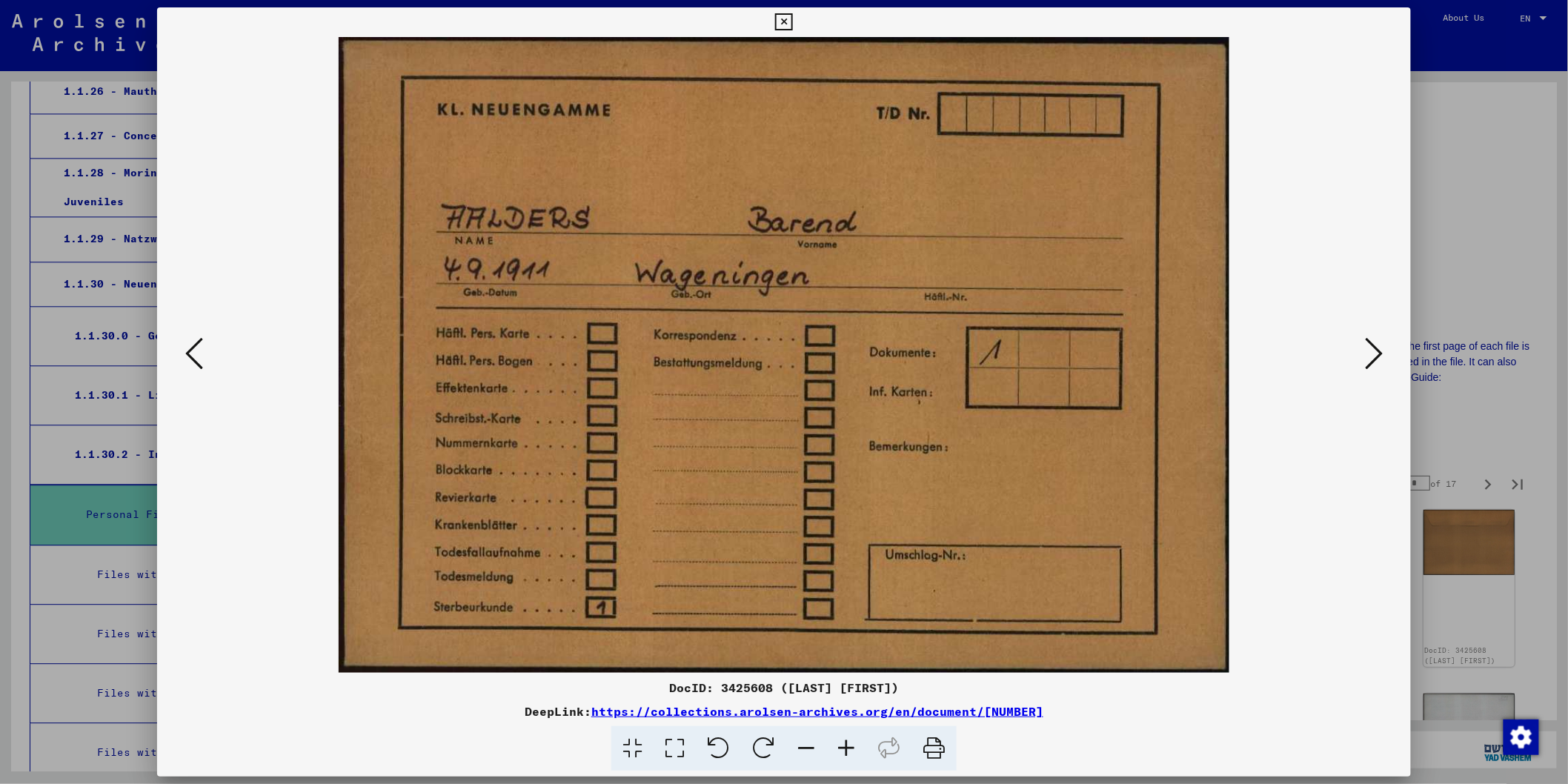 click at bounding box center [1374, 354] 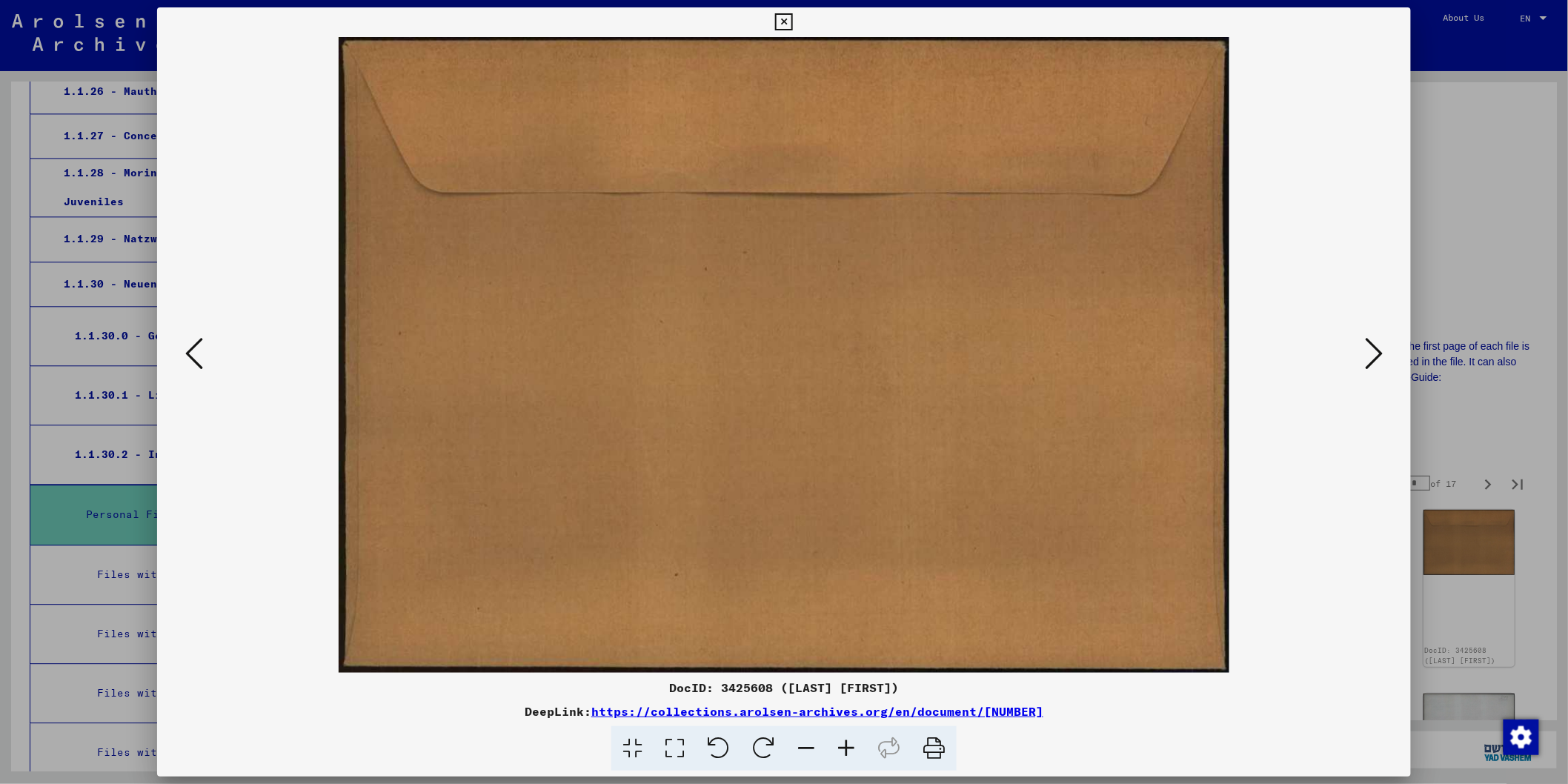 click at bounding box center (1374, 354) 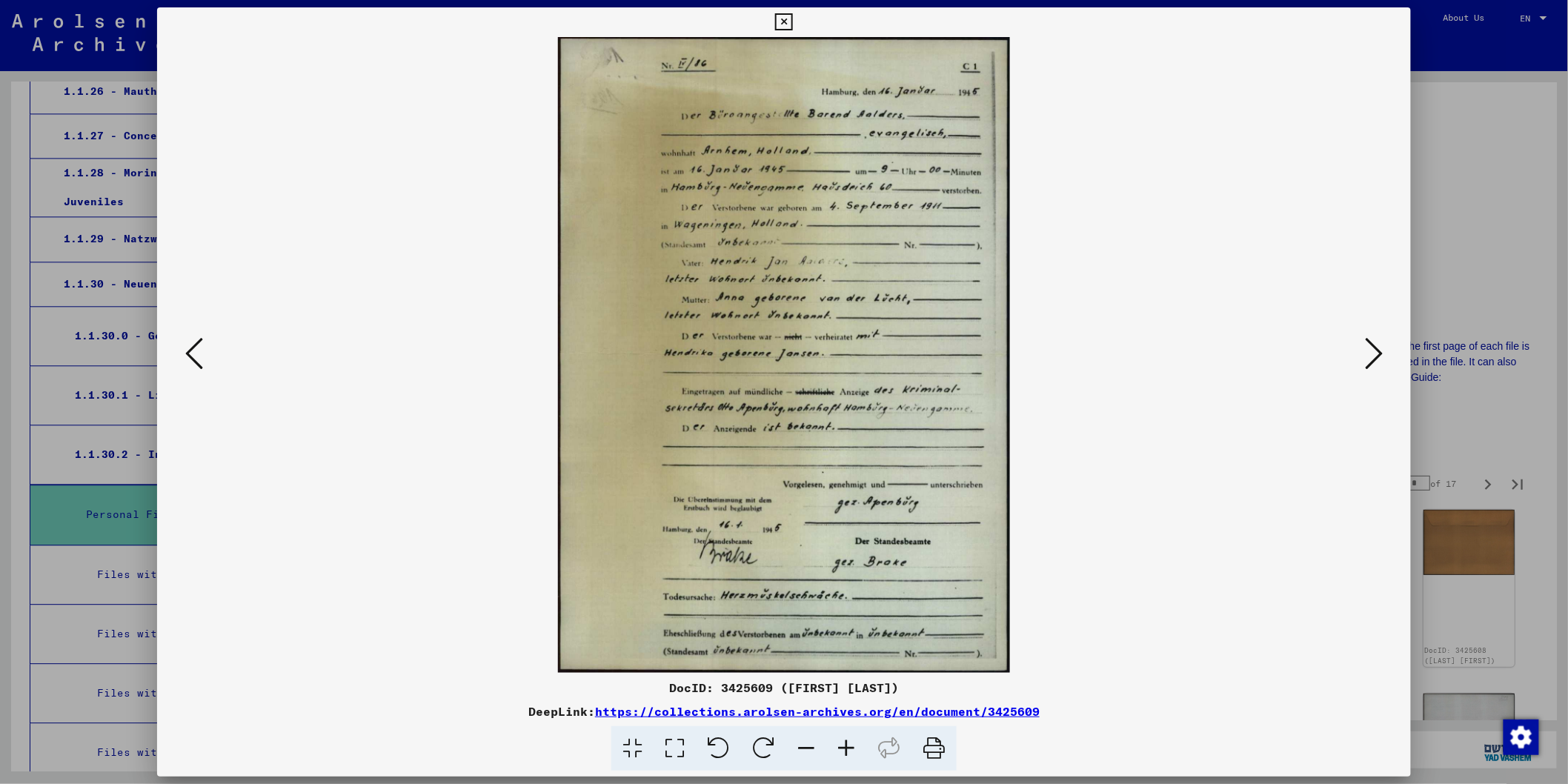 click at bounding box center [783, 22] 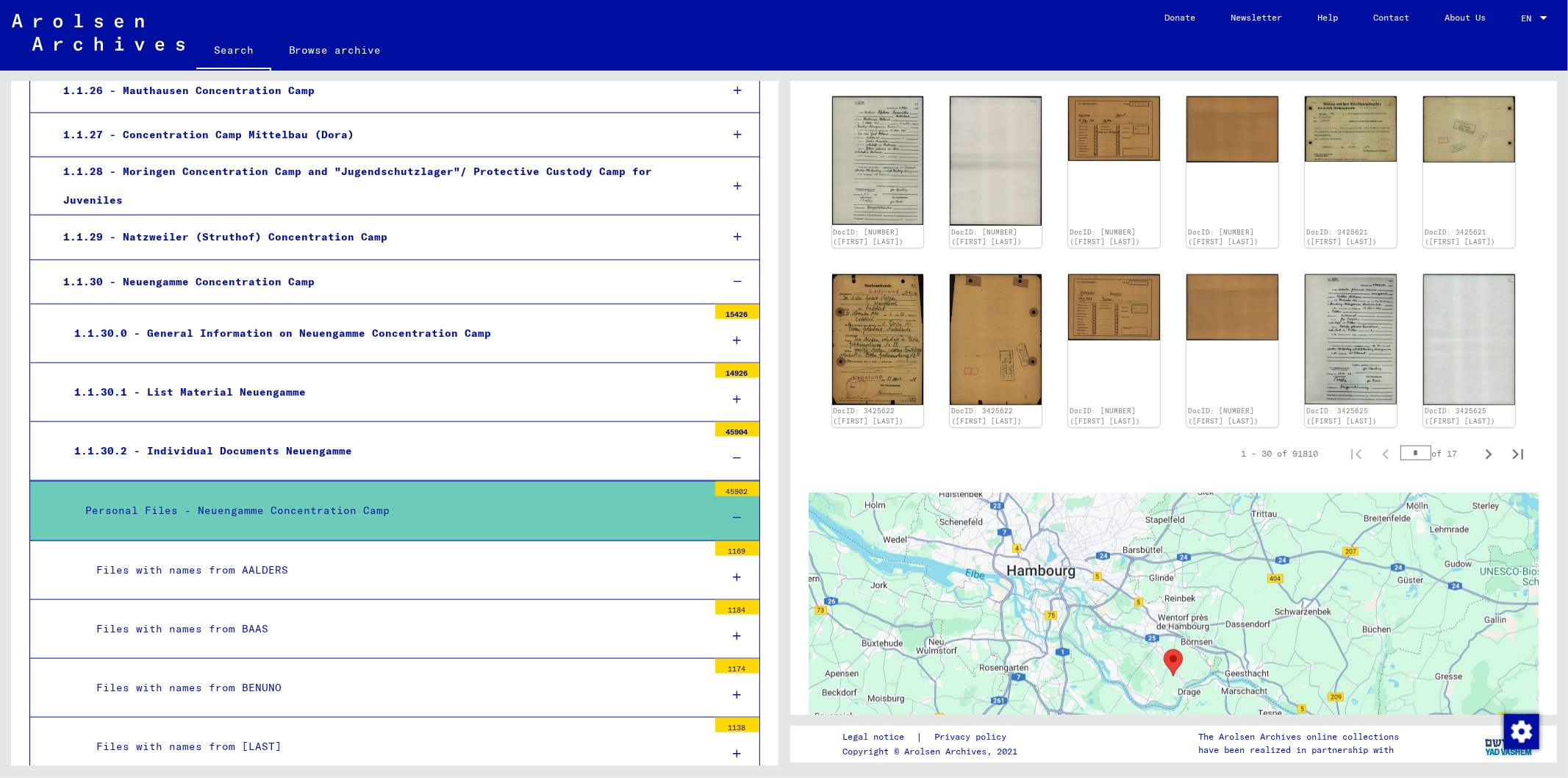 scroll, scrollTop: 980, scrollLeft: 0, axis: vertical 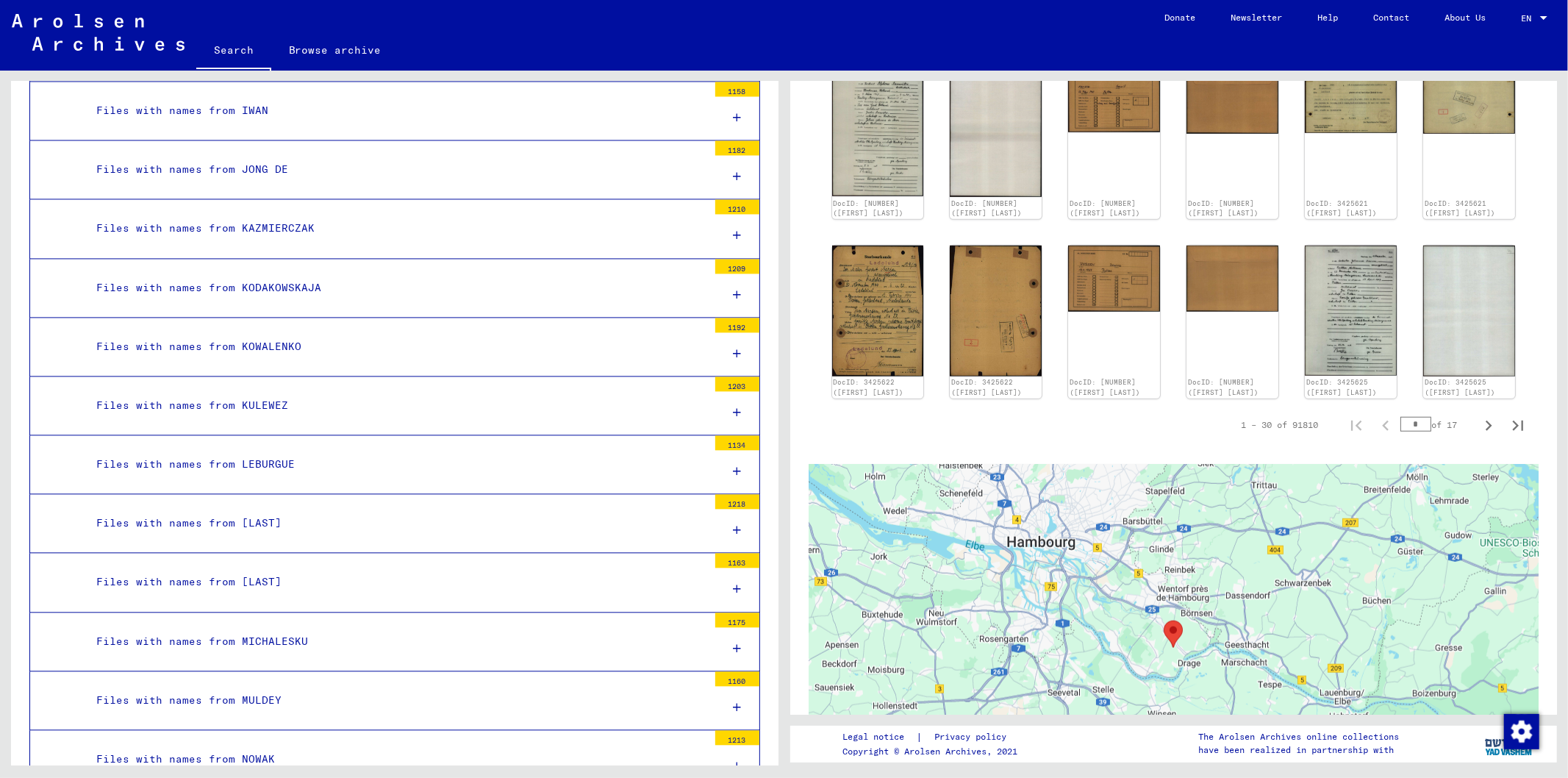 click on "Files with names from LEBURGUE" at bounding box center [396, 464] 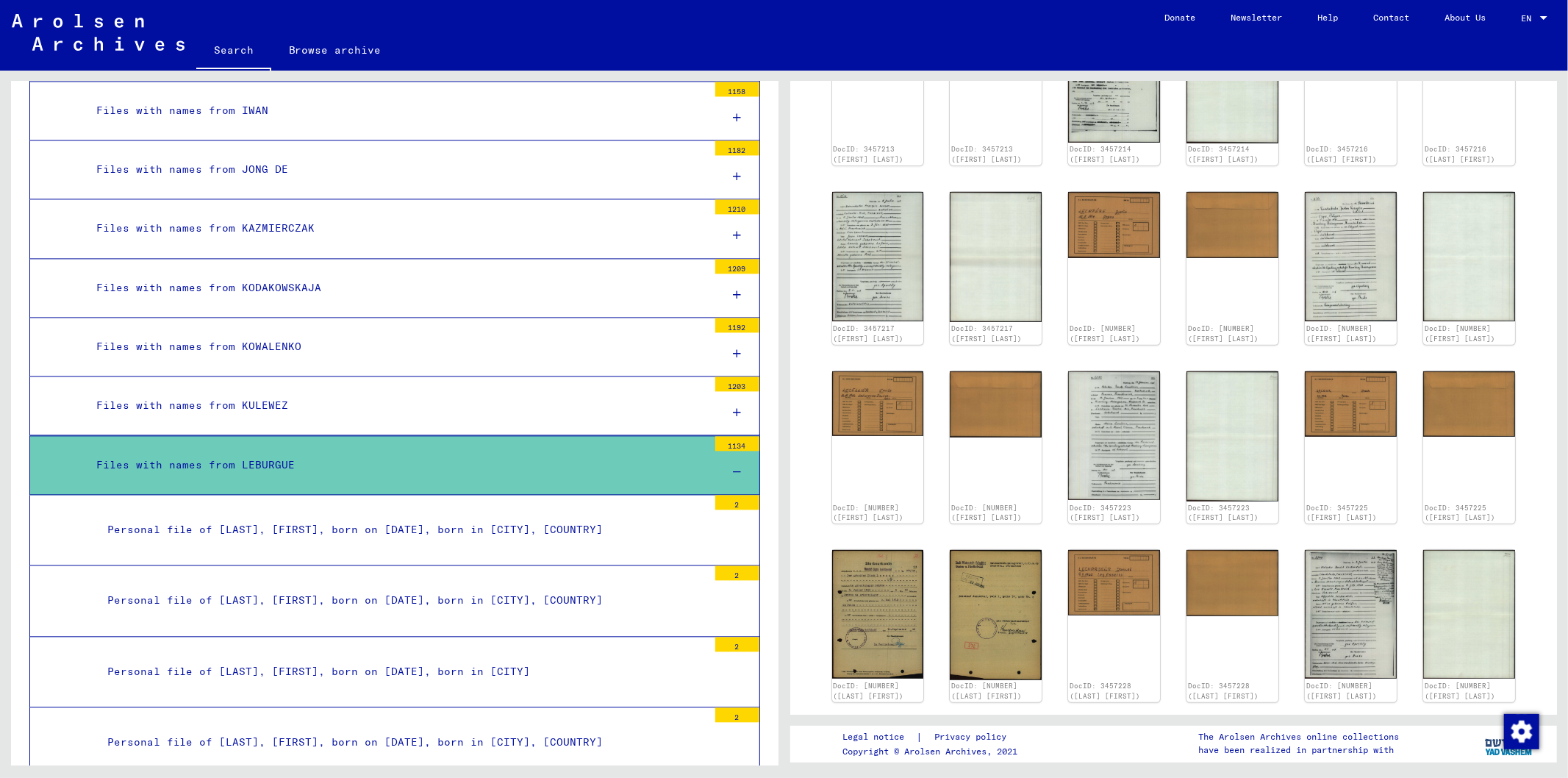 scroll, scrollTop: 82, scrollLeft: 0, axis: vertical 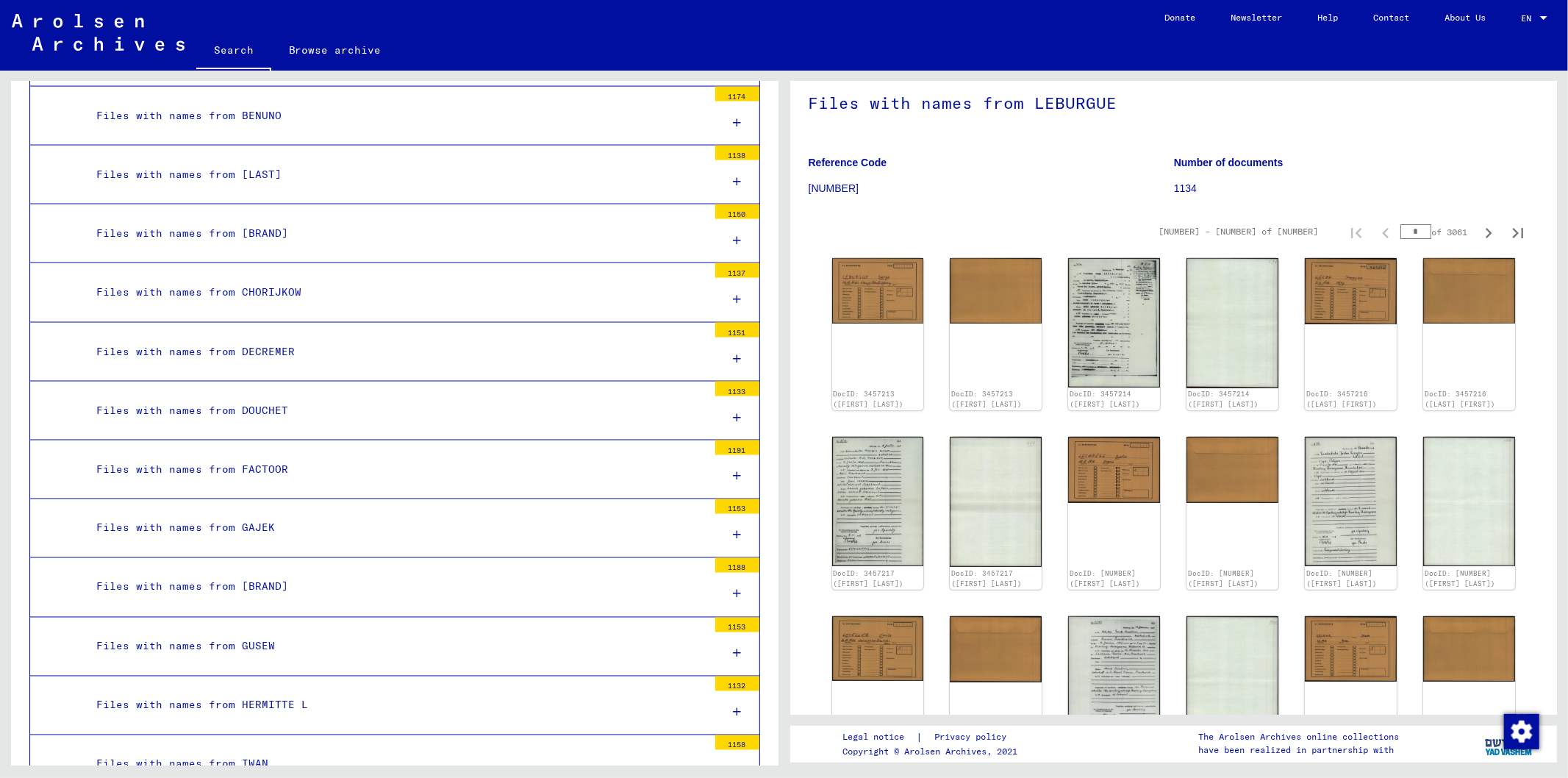 click on "Files with names from [BRAND]" at bounding box center (396, 233) 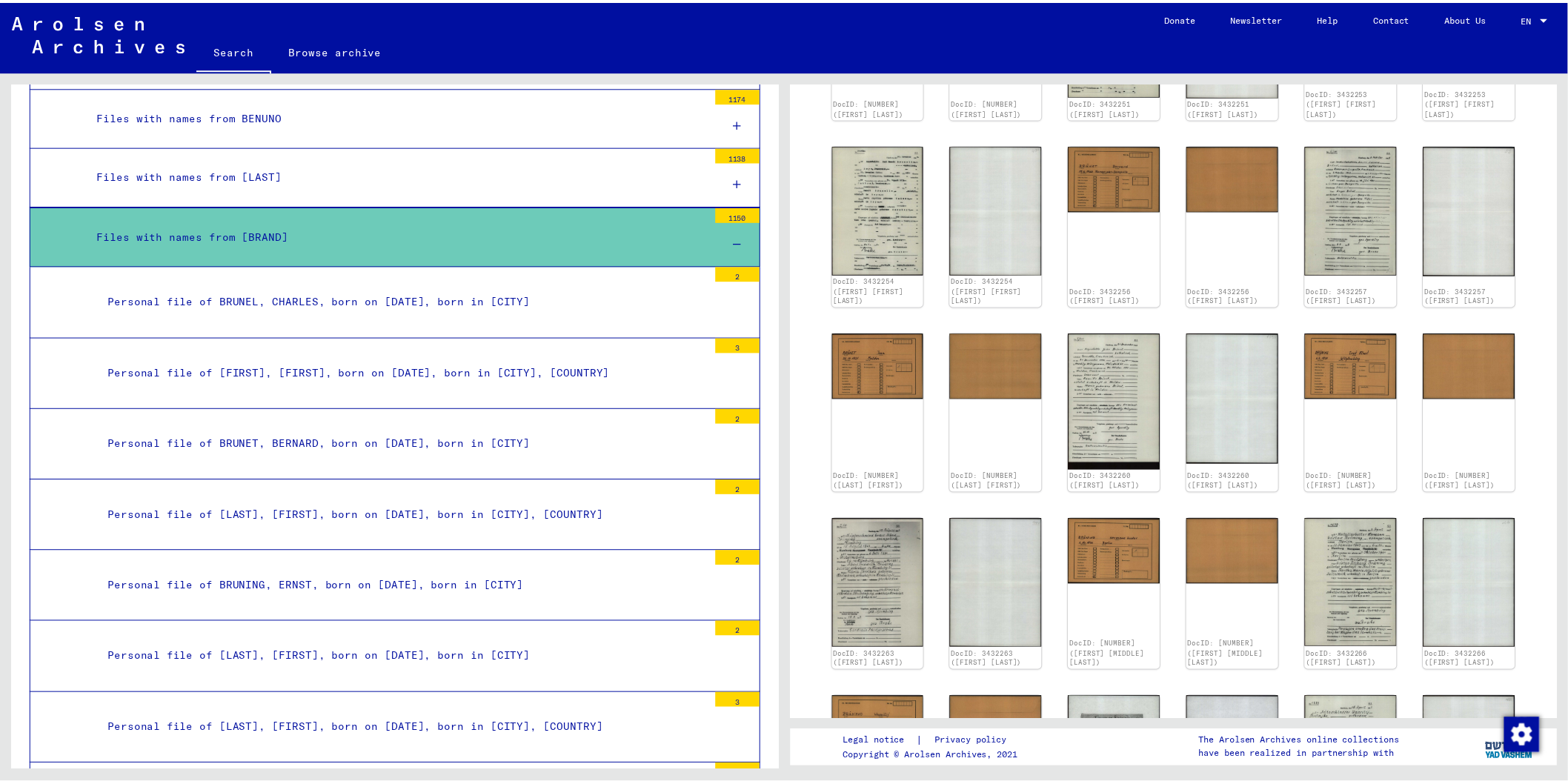 scroll, scrollTop: 494, scrollLeft: 0, axis: vertical 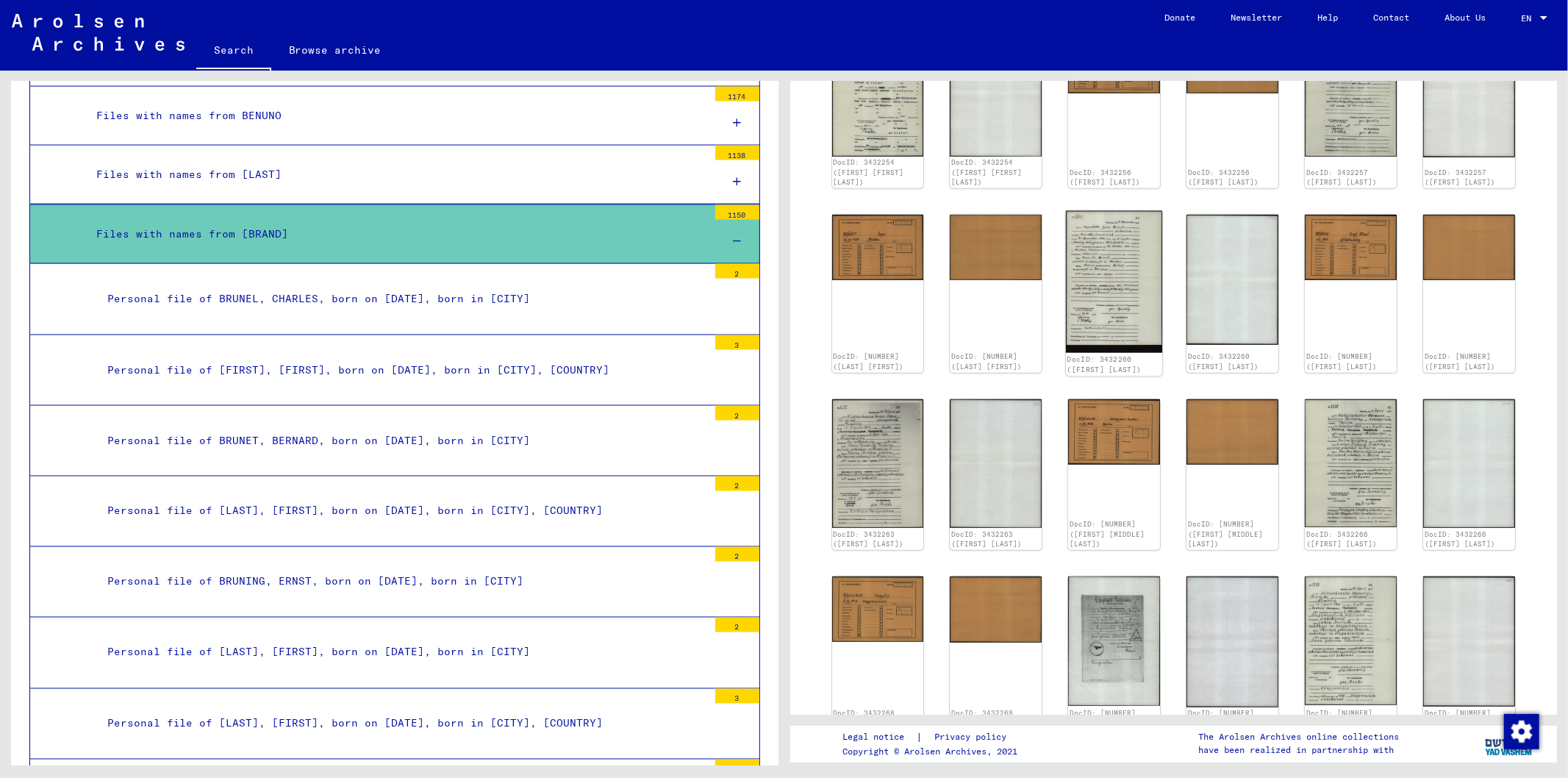 click 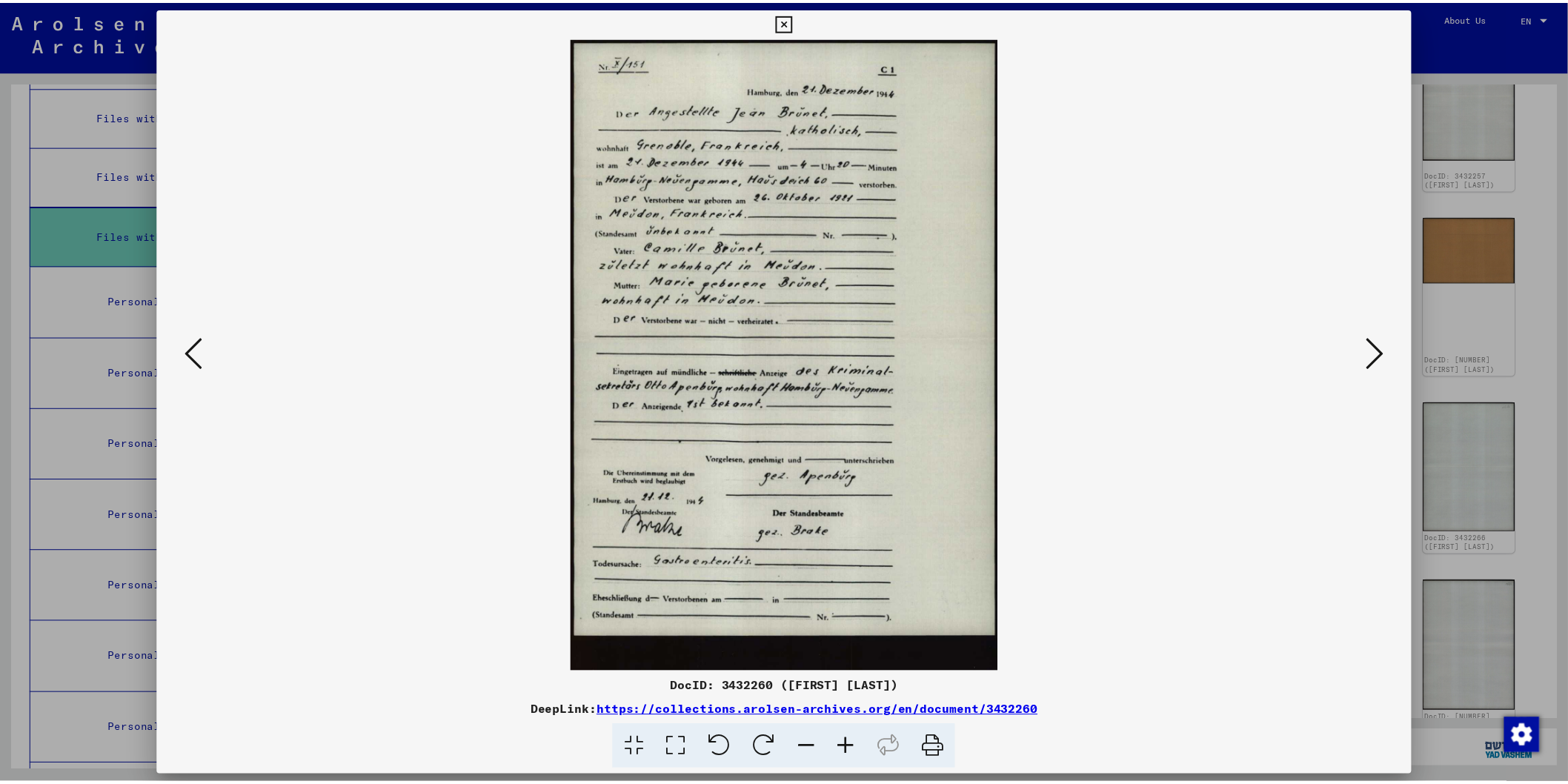 scroll, scrollTop: 1988, scrollLeft: 0, axis: vertical 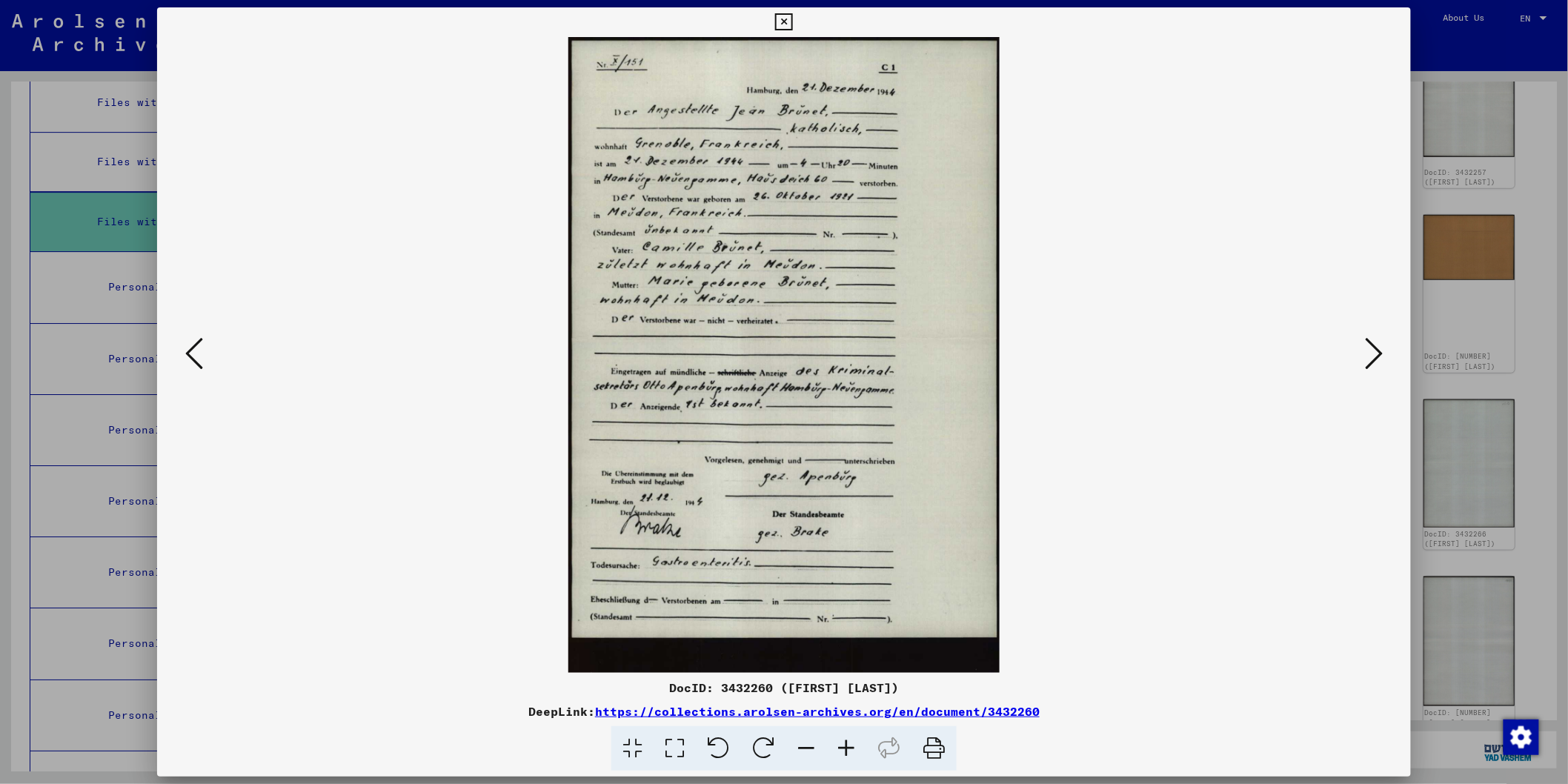 click at bounding box center (783, 22) 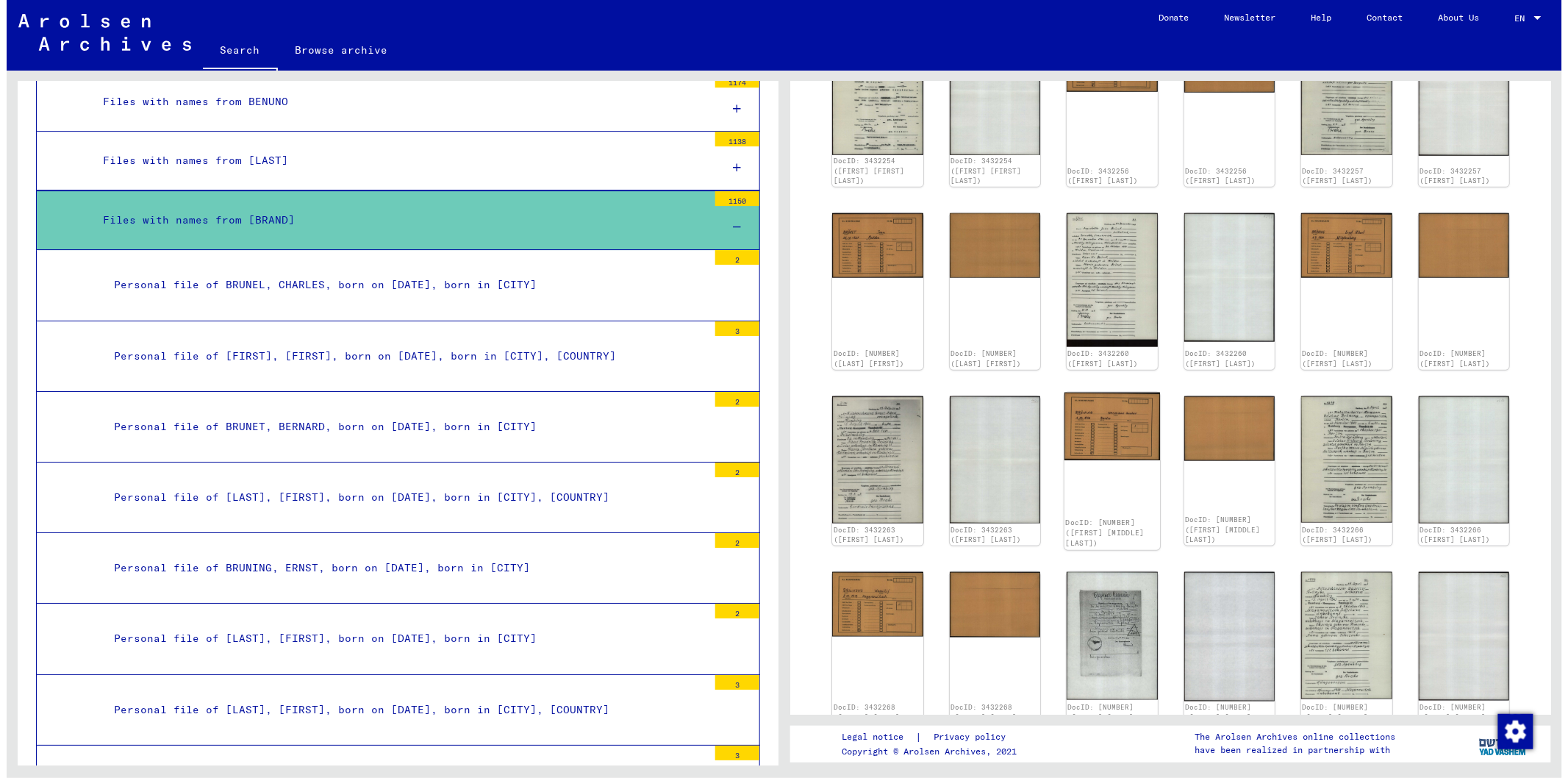 scroll, scrollTop: 1959, scrollLeft: 0, axis: vertical 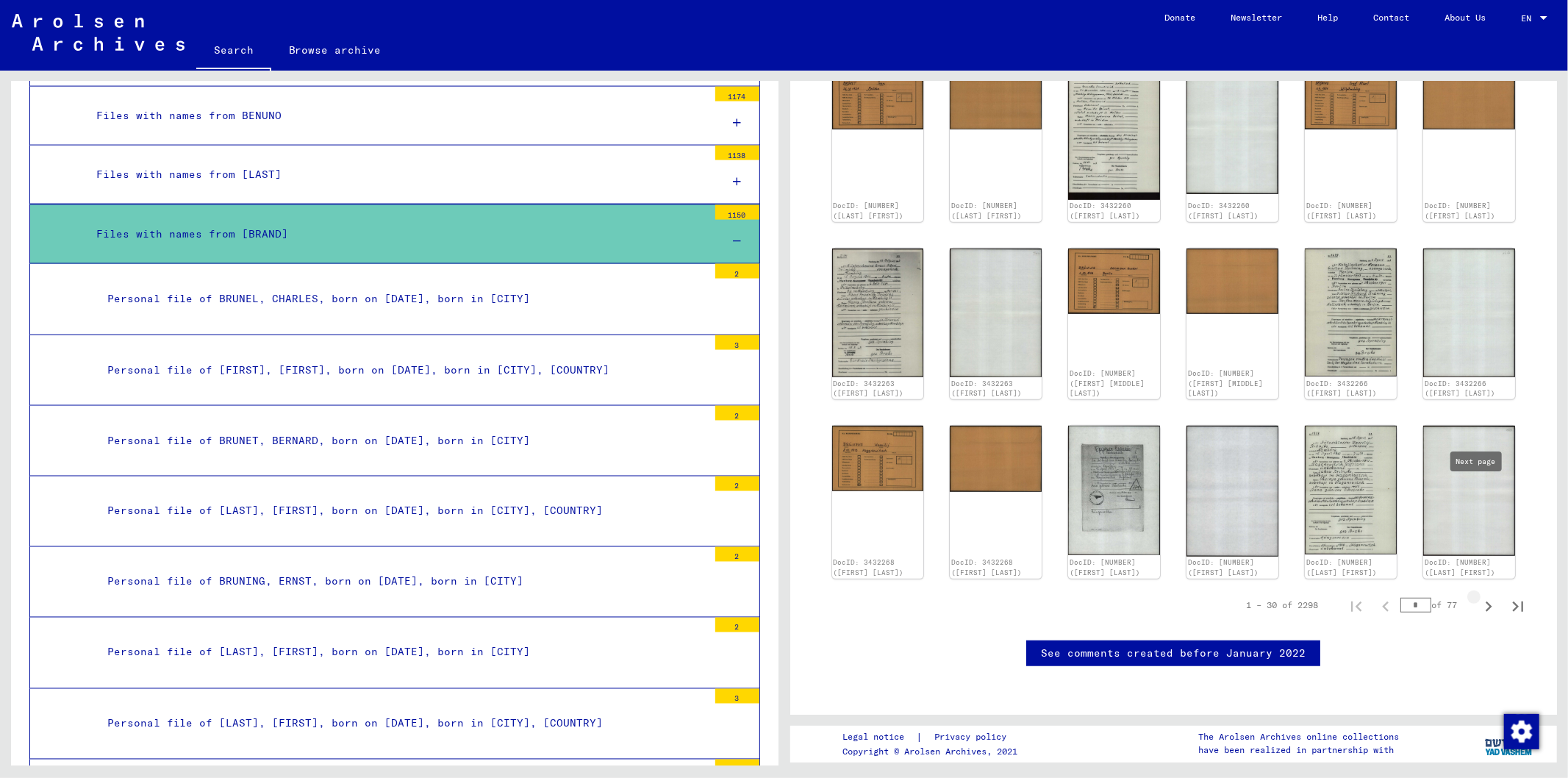 click 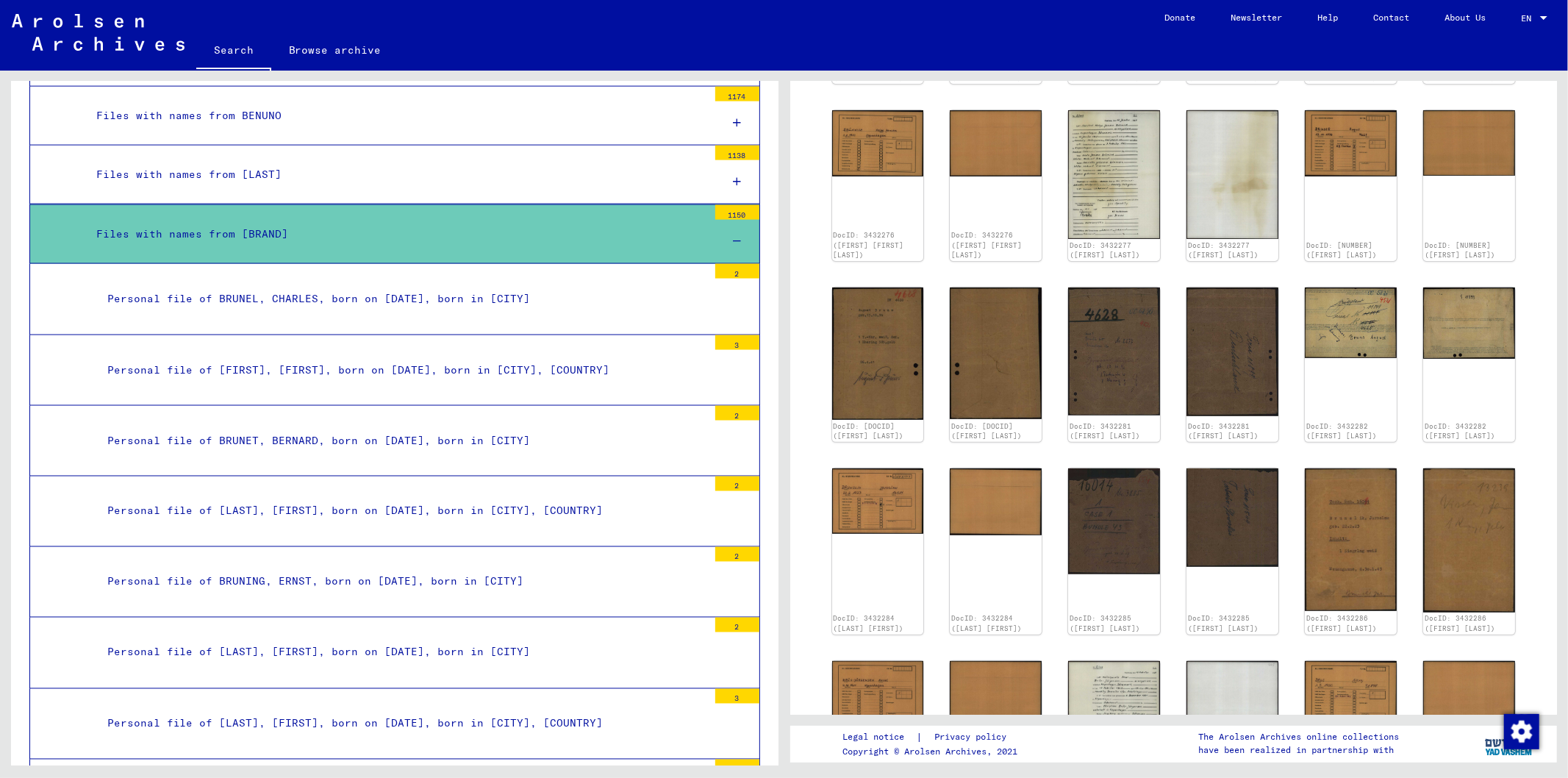 scroll, scrollTop: 732, scrollLeft: 0, axis: vertical 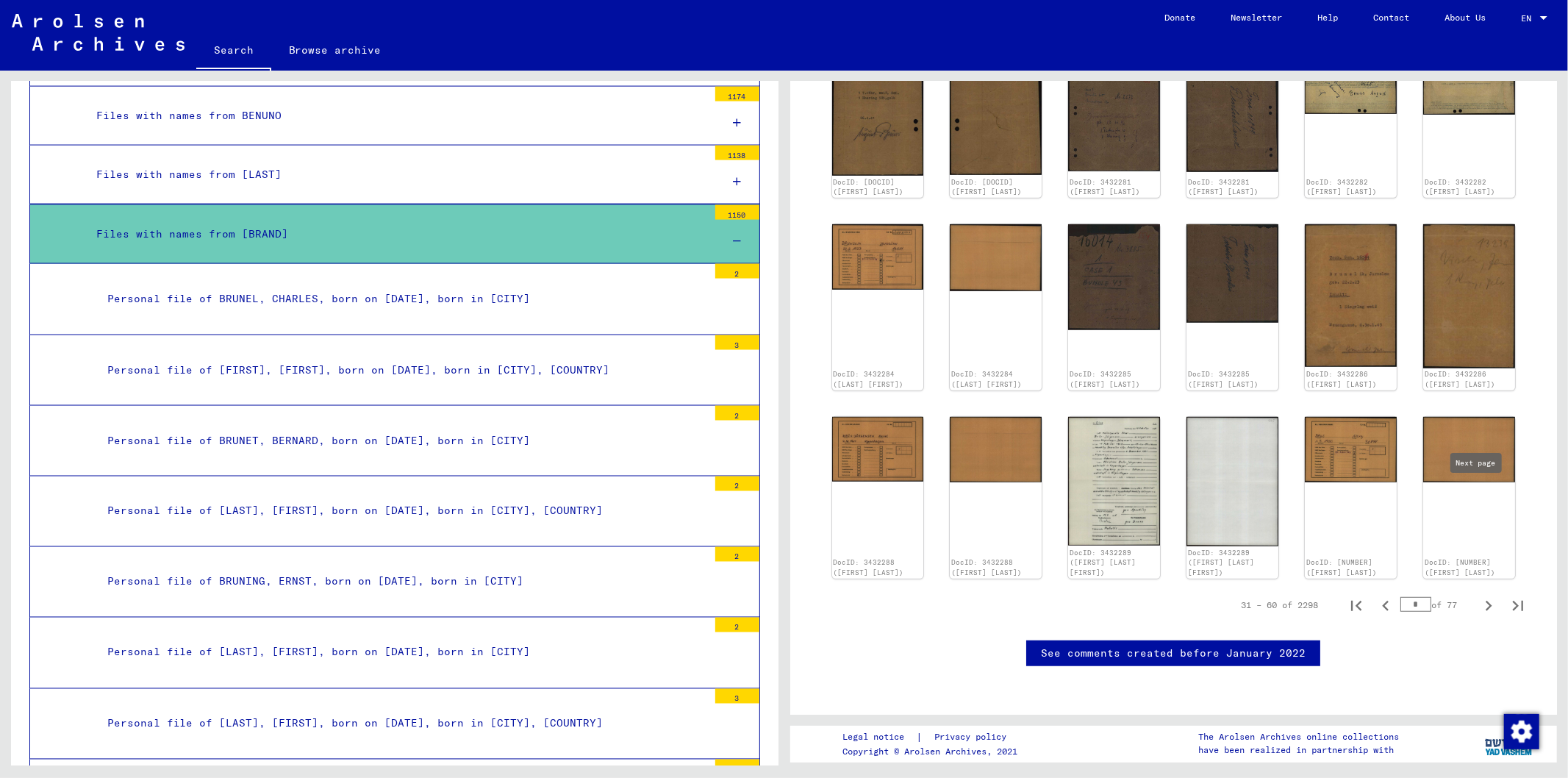 click 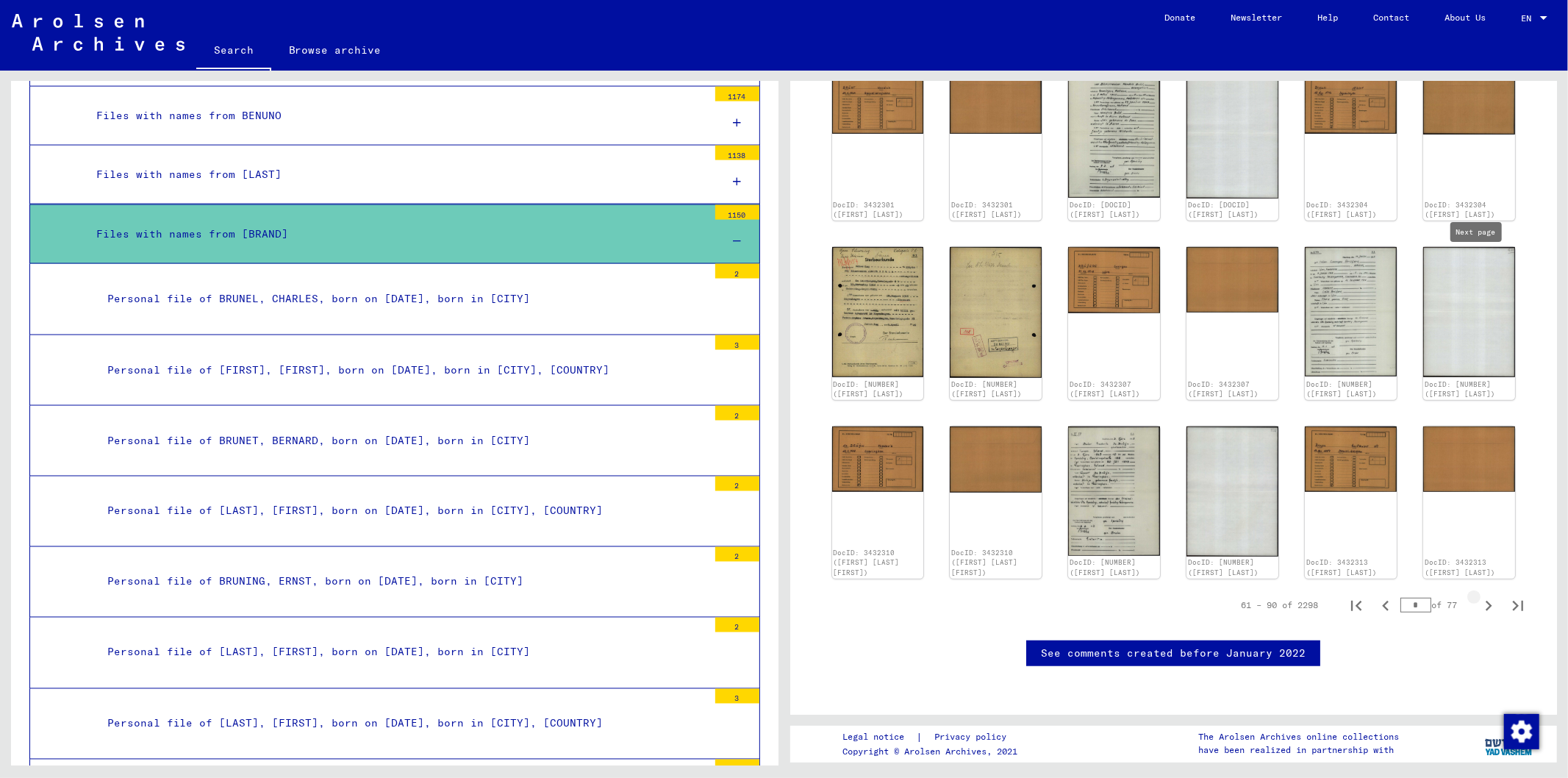 click 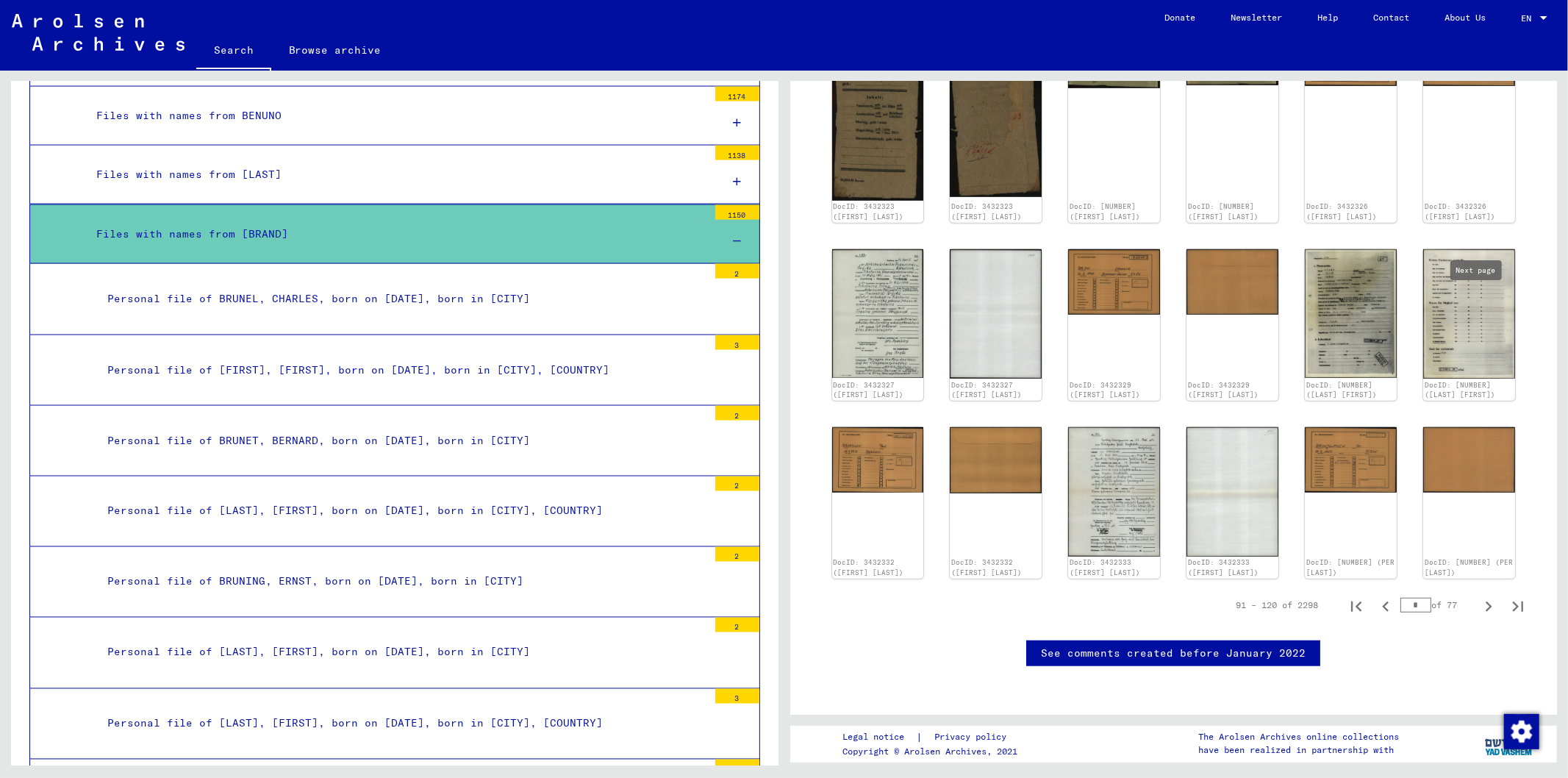scroll, scrollTop: 962, scrollLeft: 0, axis: vertical 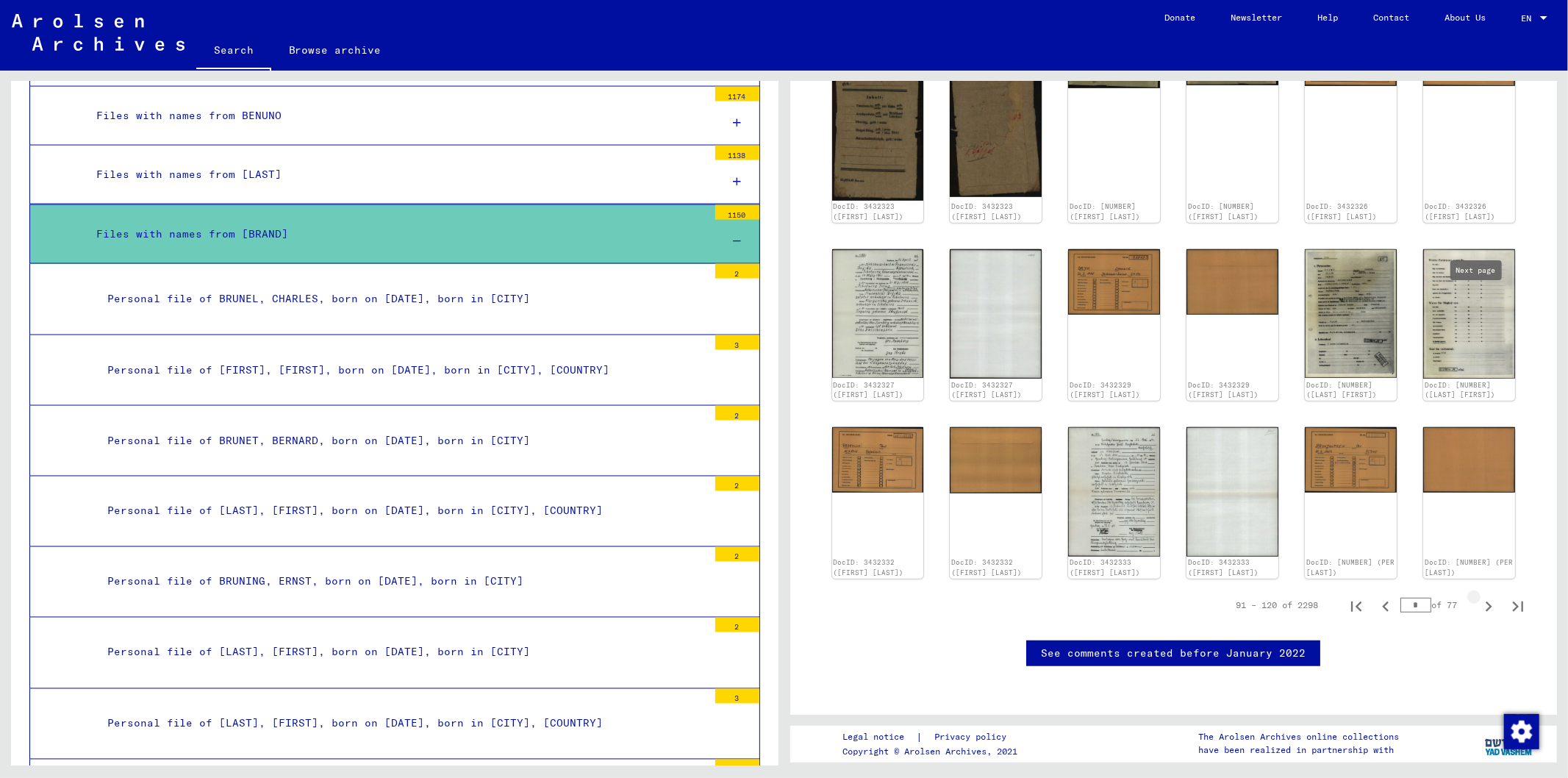 click 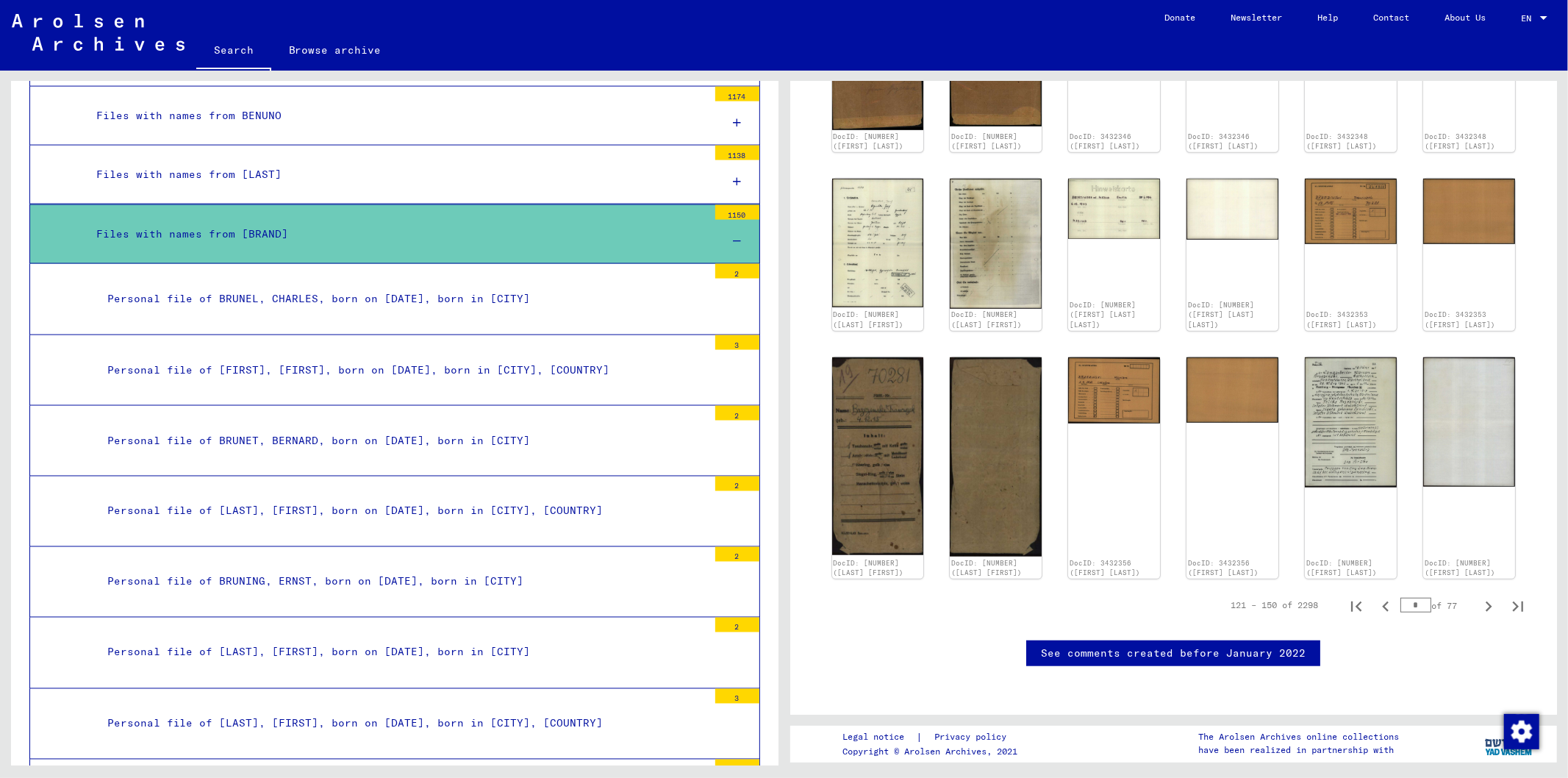 scroll, scrollTop: 962, scrollLeft: 0, axis: vertical 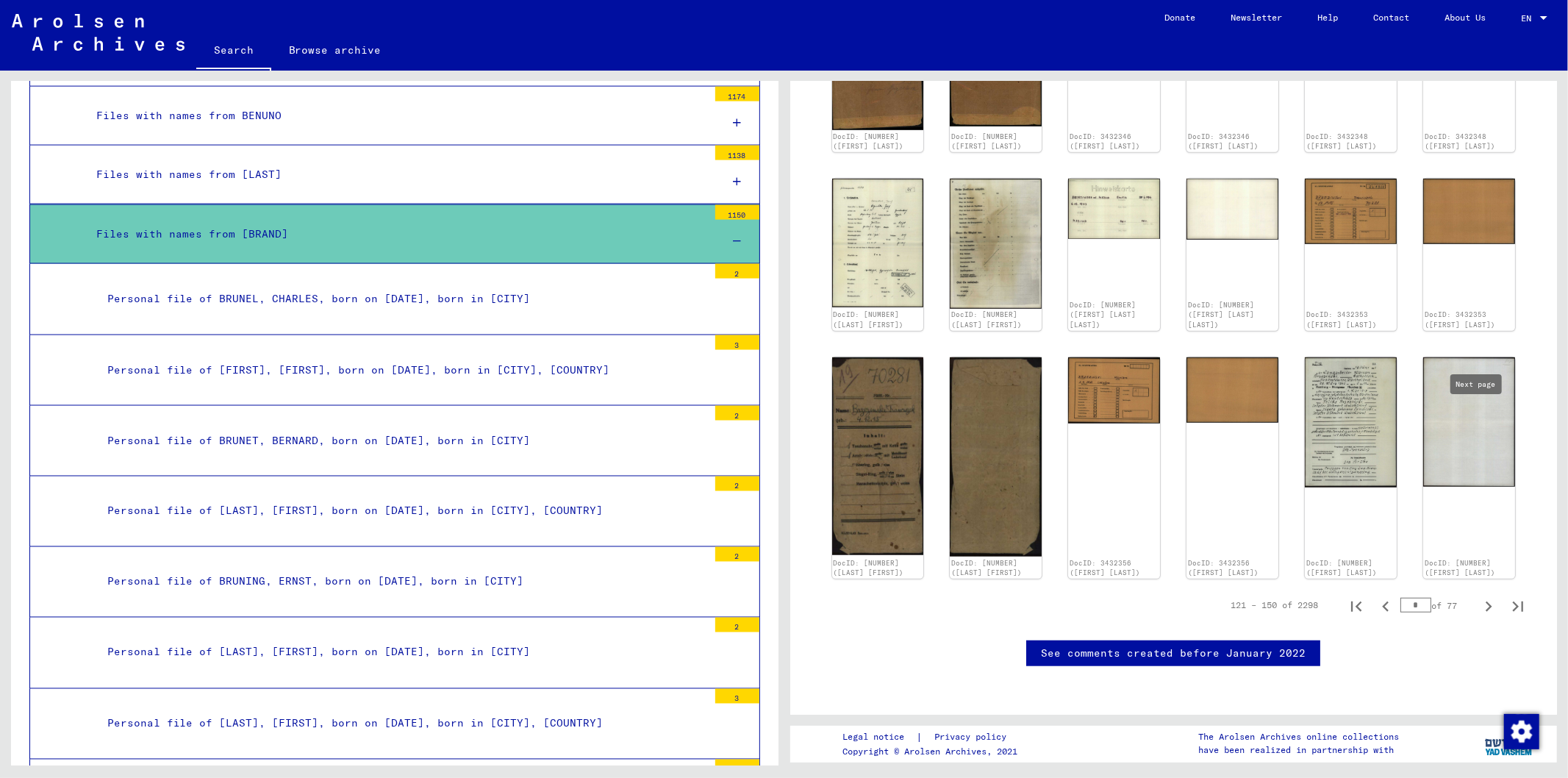 click 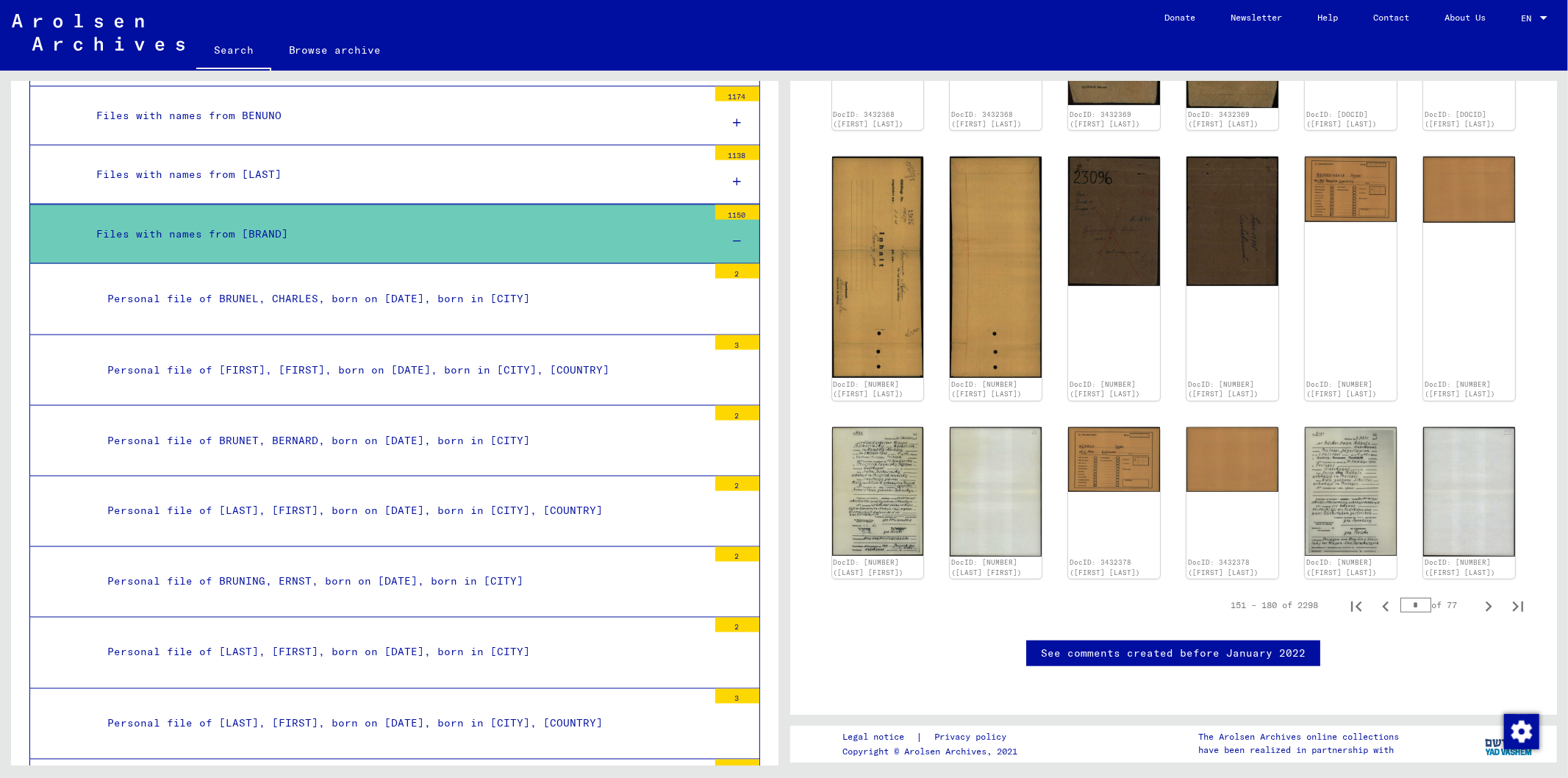 scroll, scrollTop: 962, scrollLeft: 0, axis: vertical 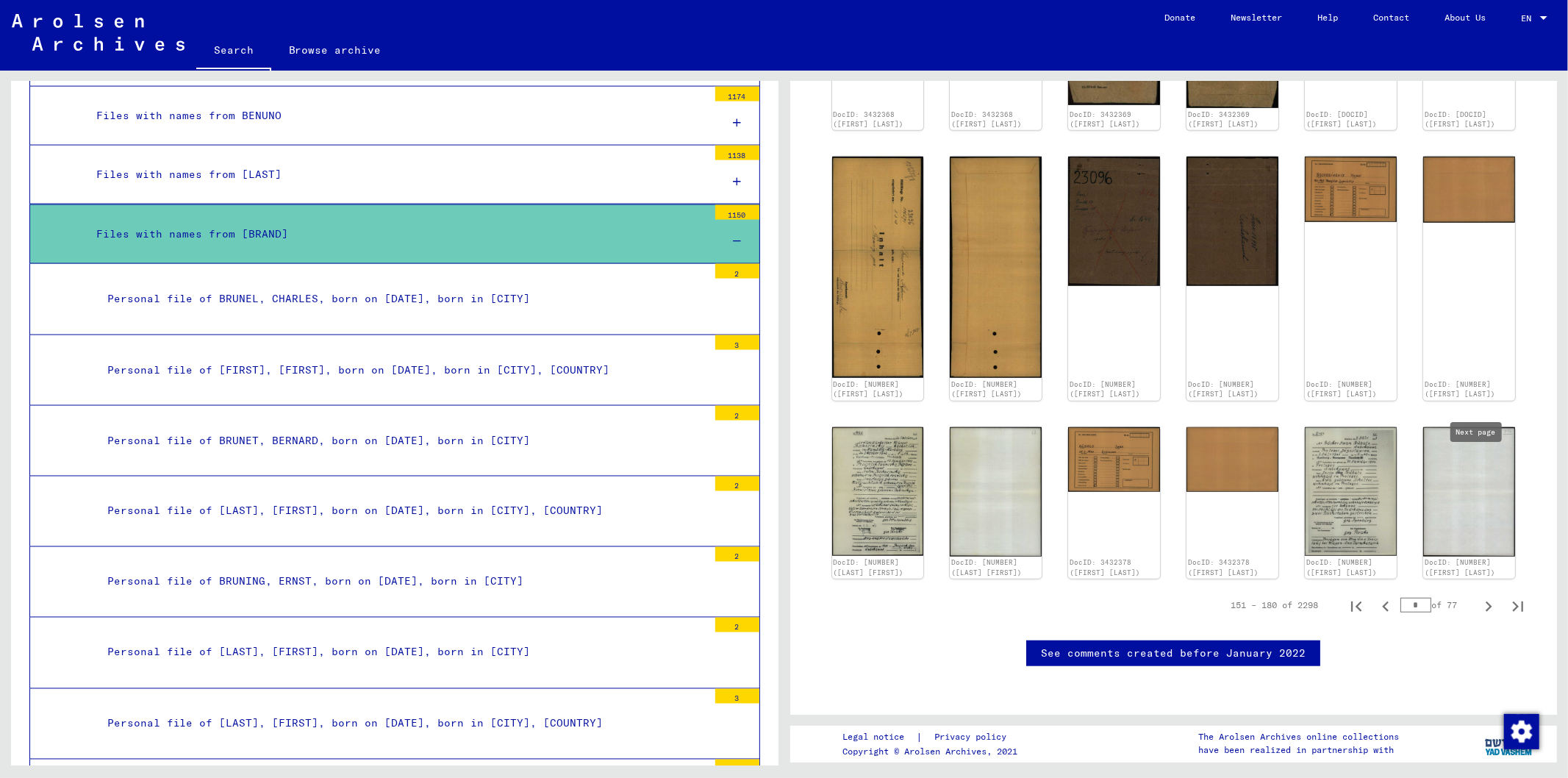 click 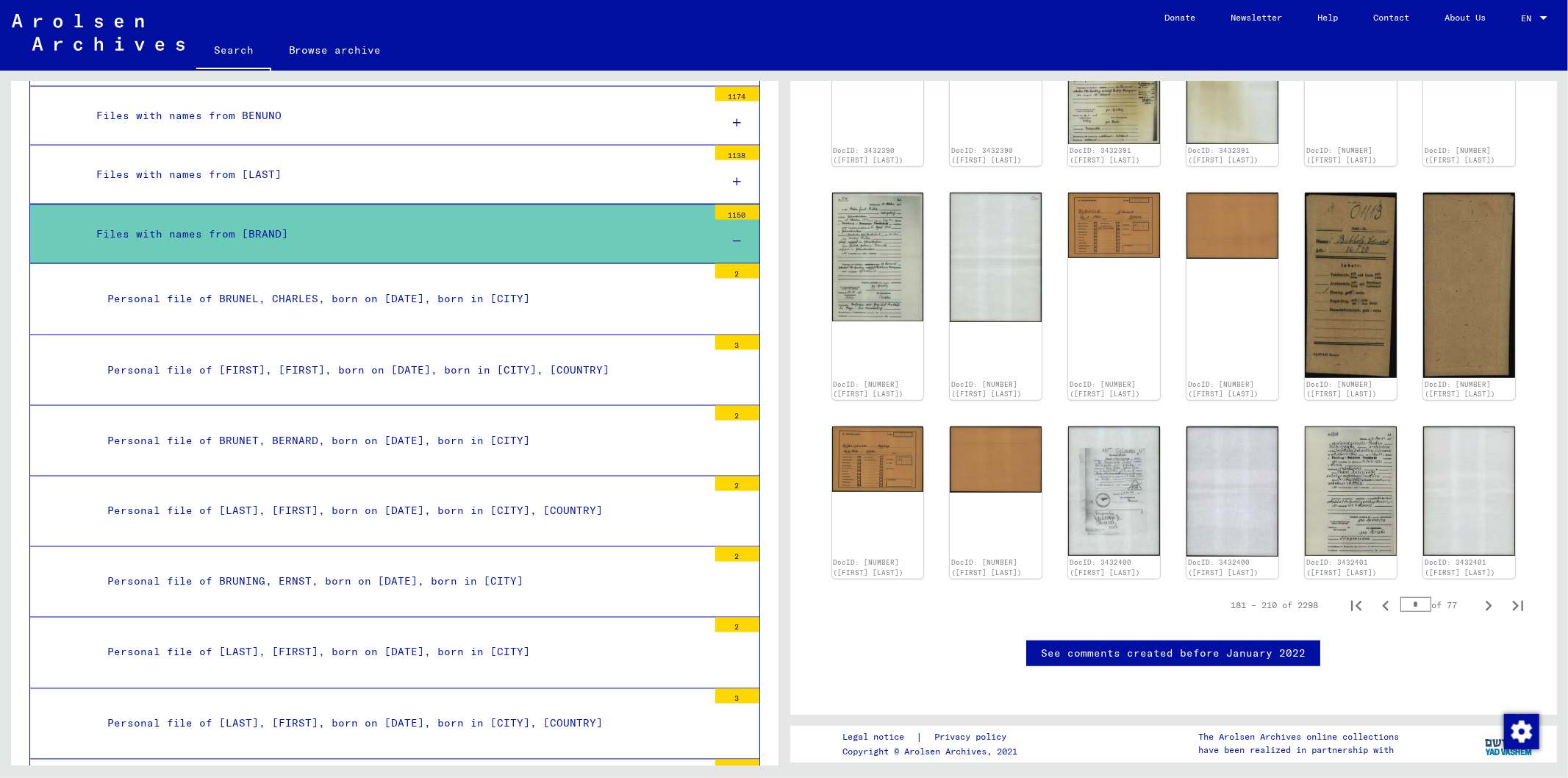 scroll, scrollTop: 962, scrollLeft: 0, axis: vertical 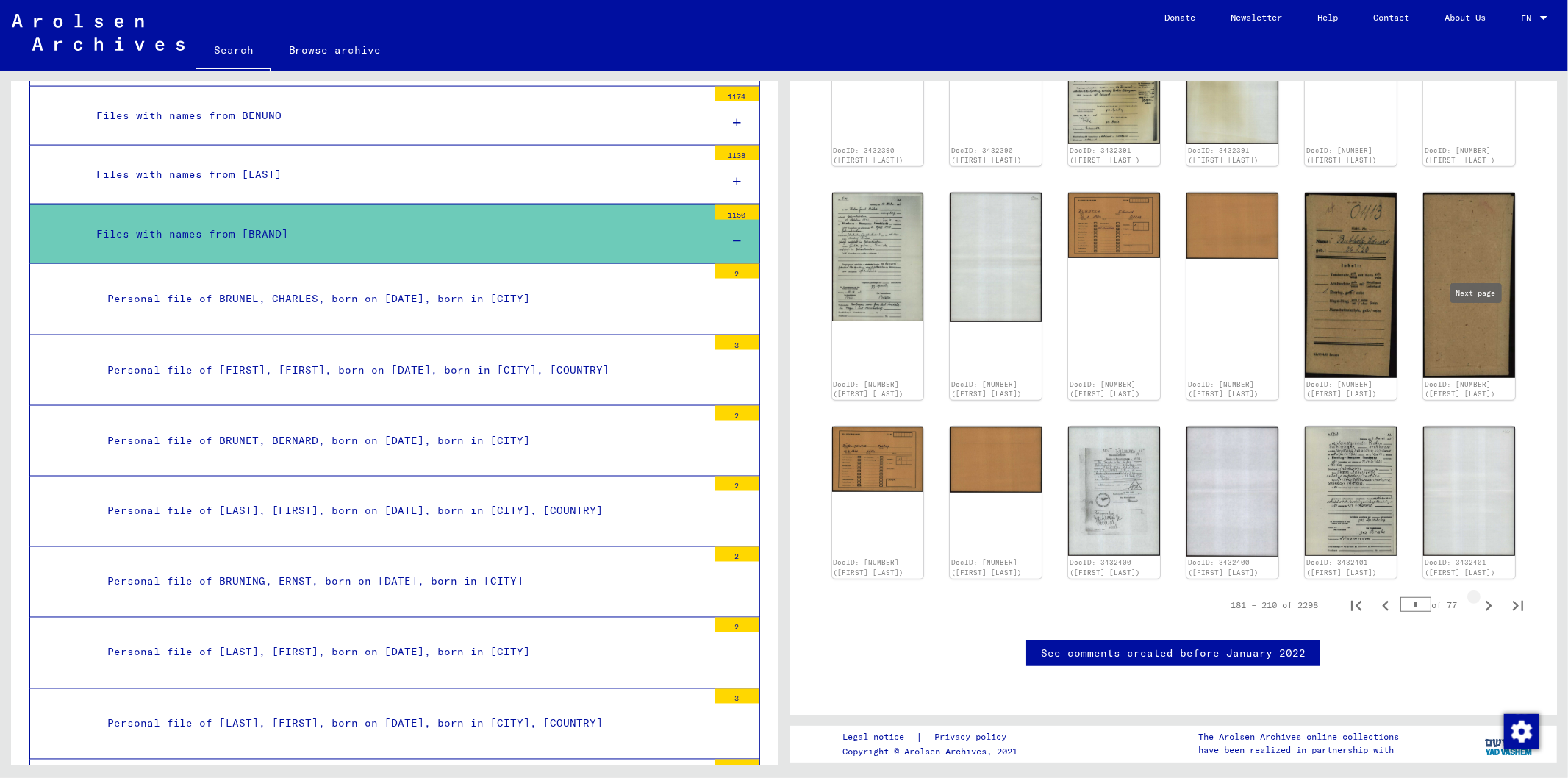 click 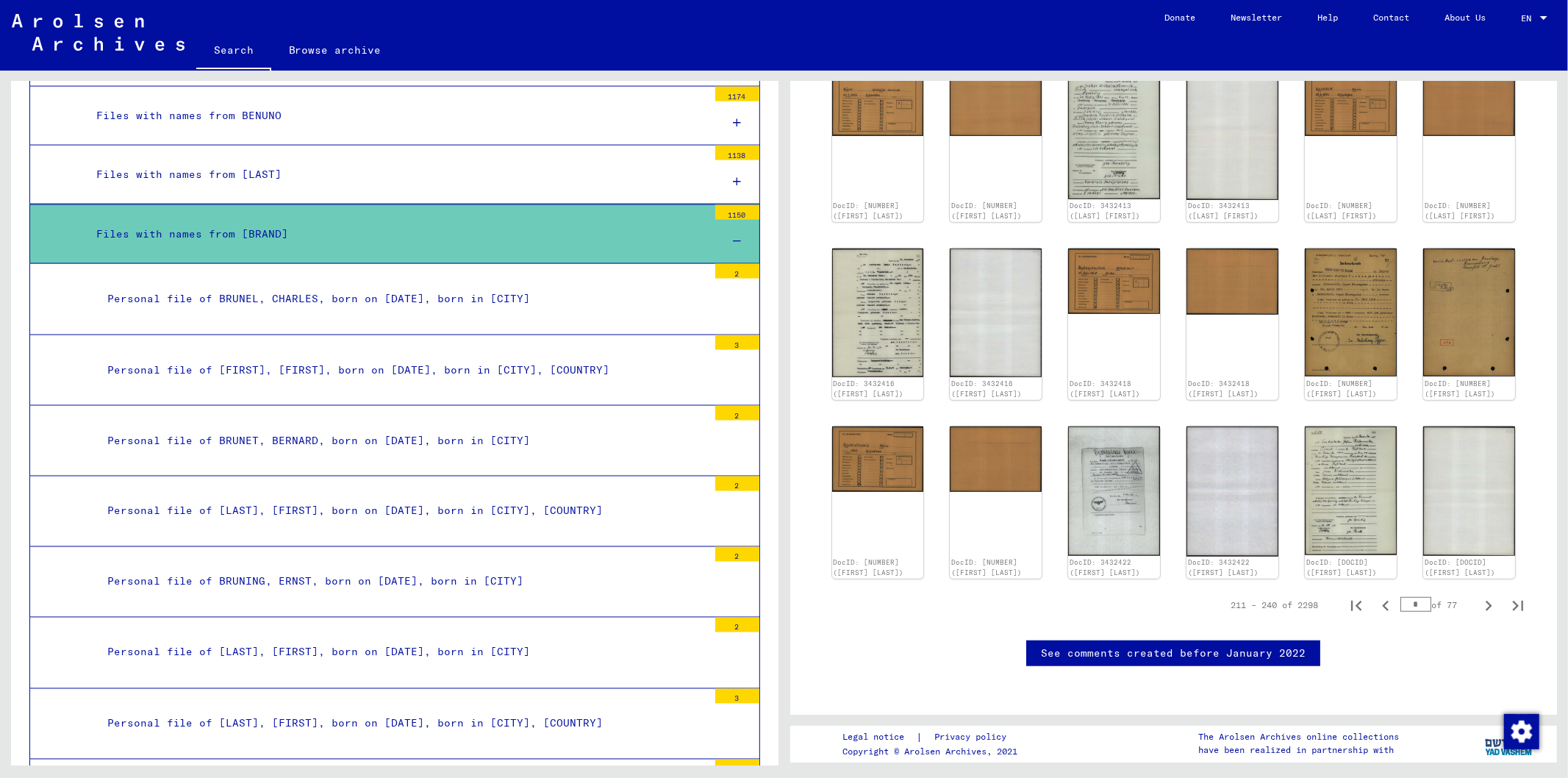 scroll, scrollTop: 962, scrollLeft: 0, axis: vertical 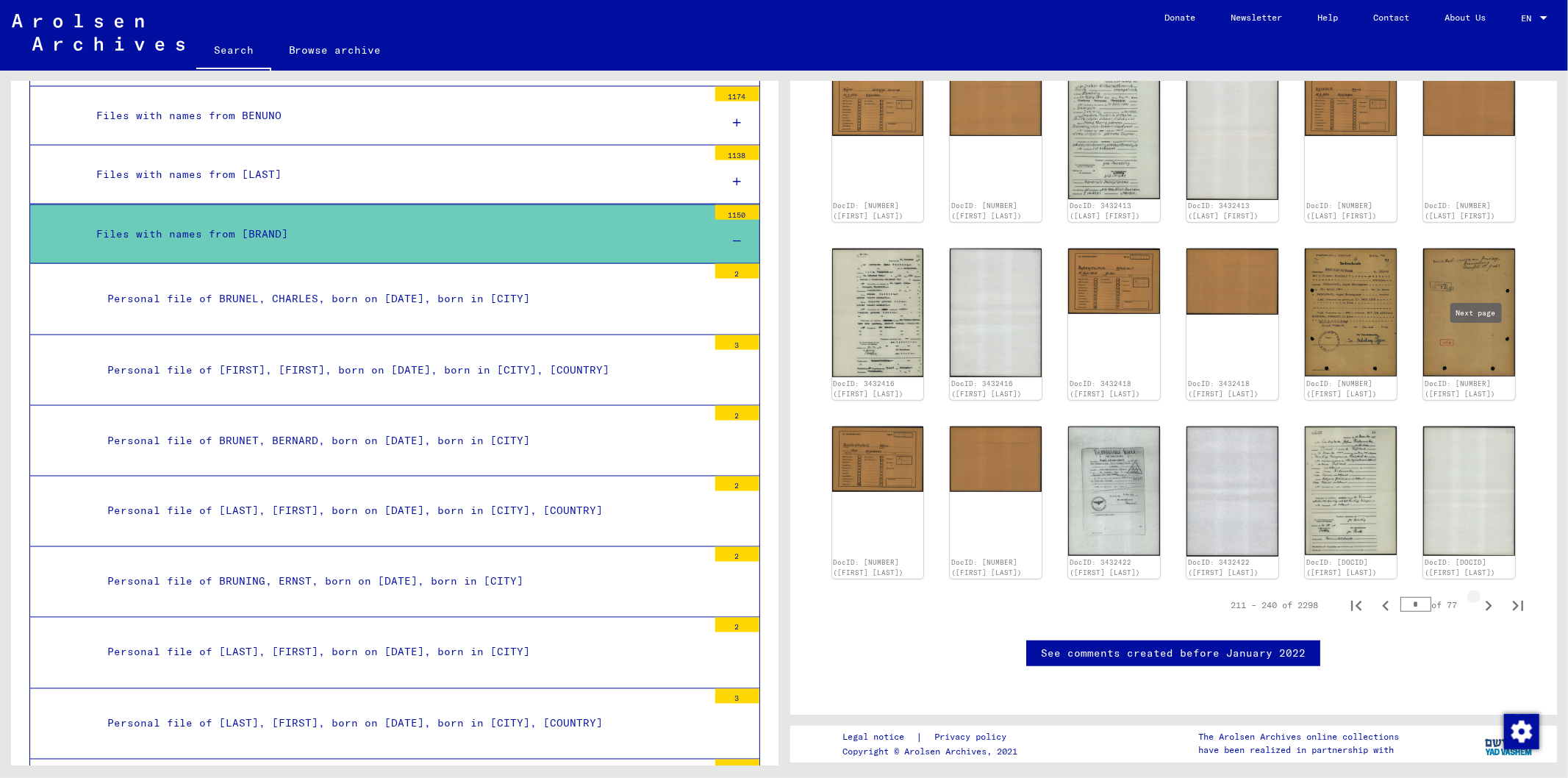 click 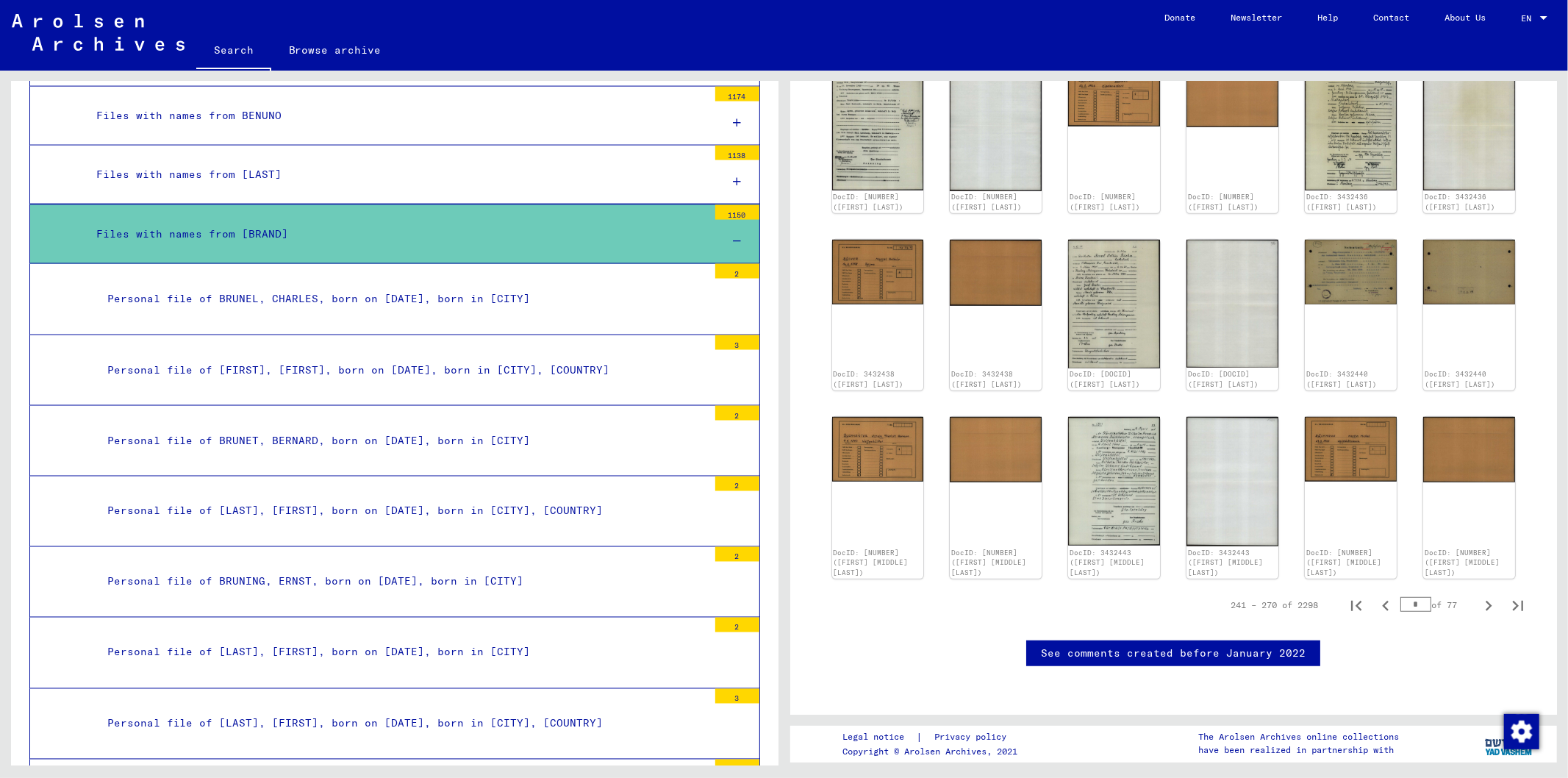 scroll, scrollTop: 962, scrollLeft: 0, axis: vertical 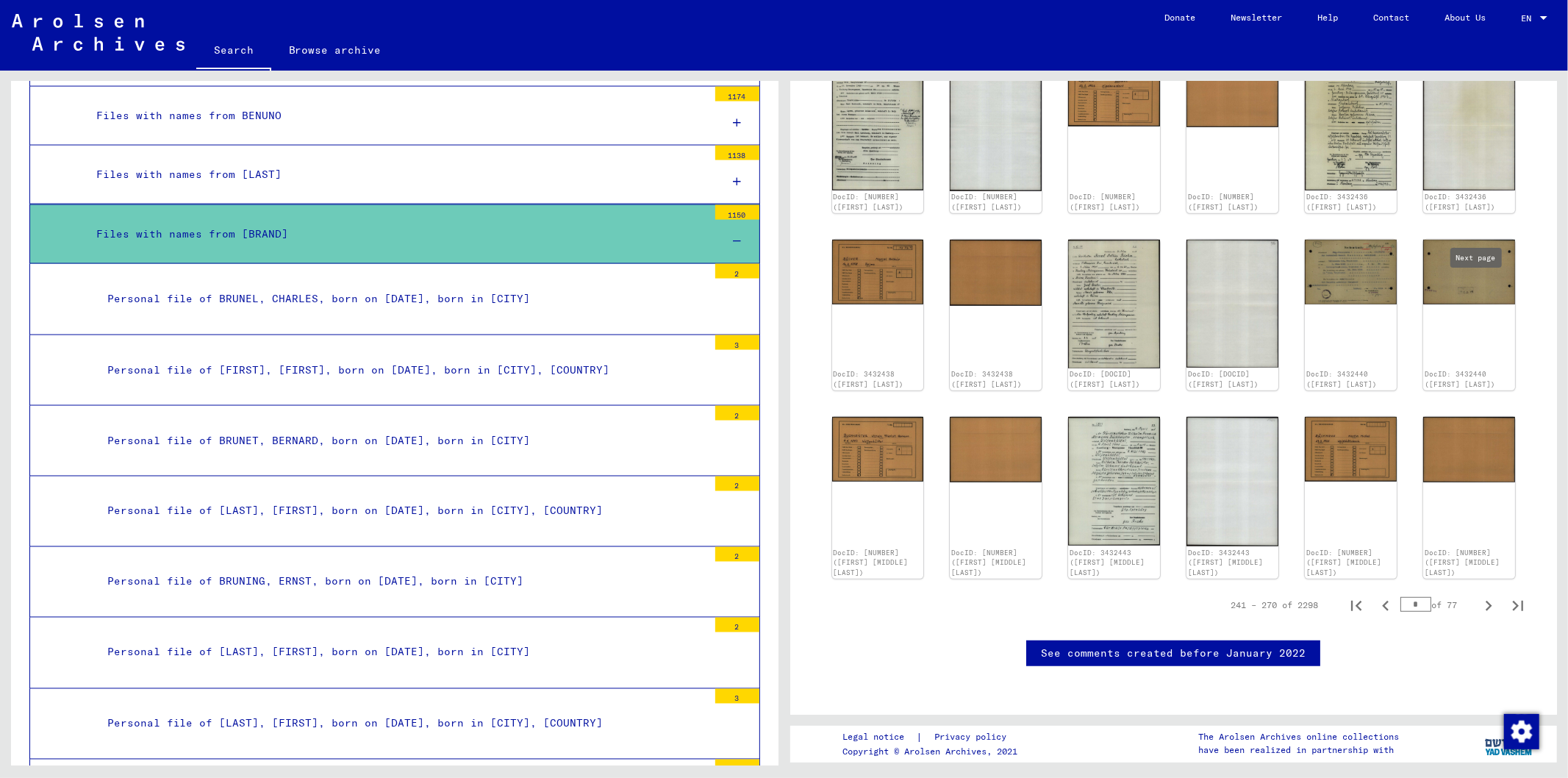 click 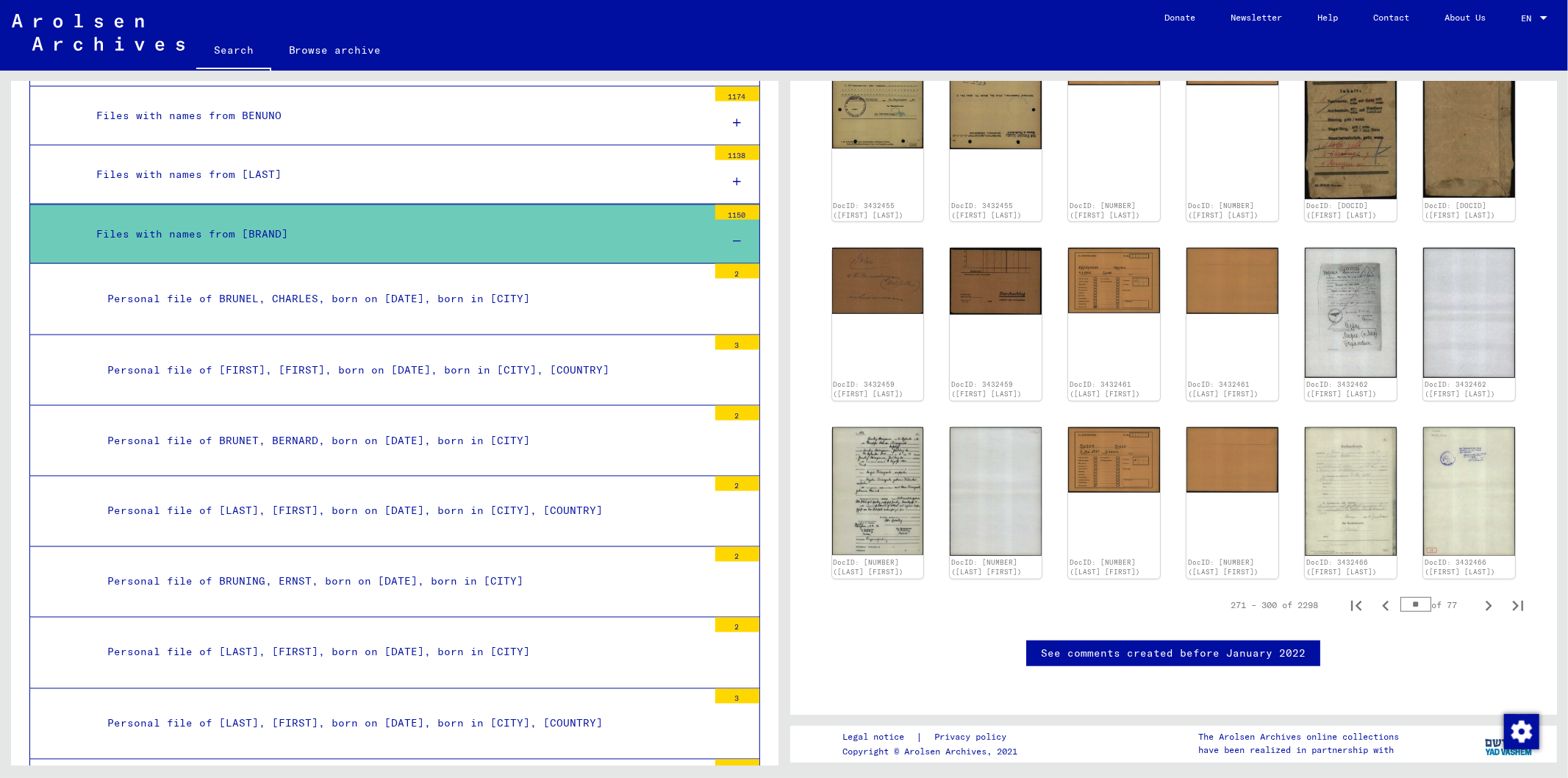 scroll, scrollTop: 962, scrollLeft: 0, axis: vertical 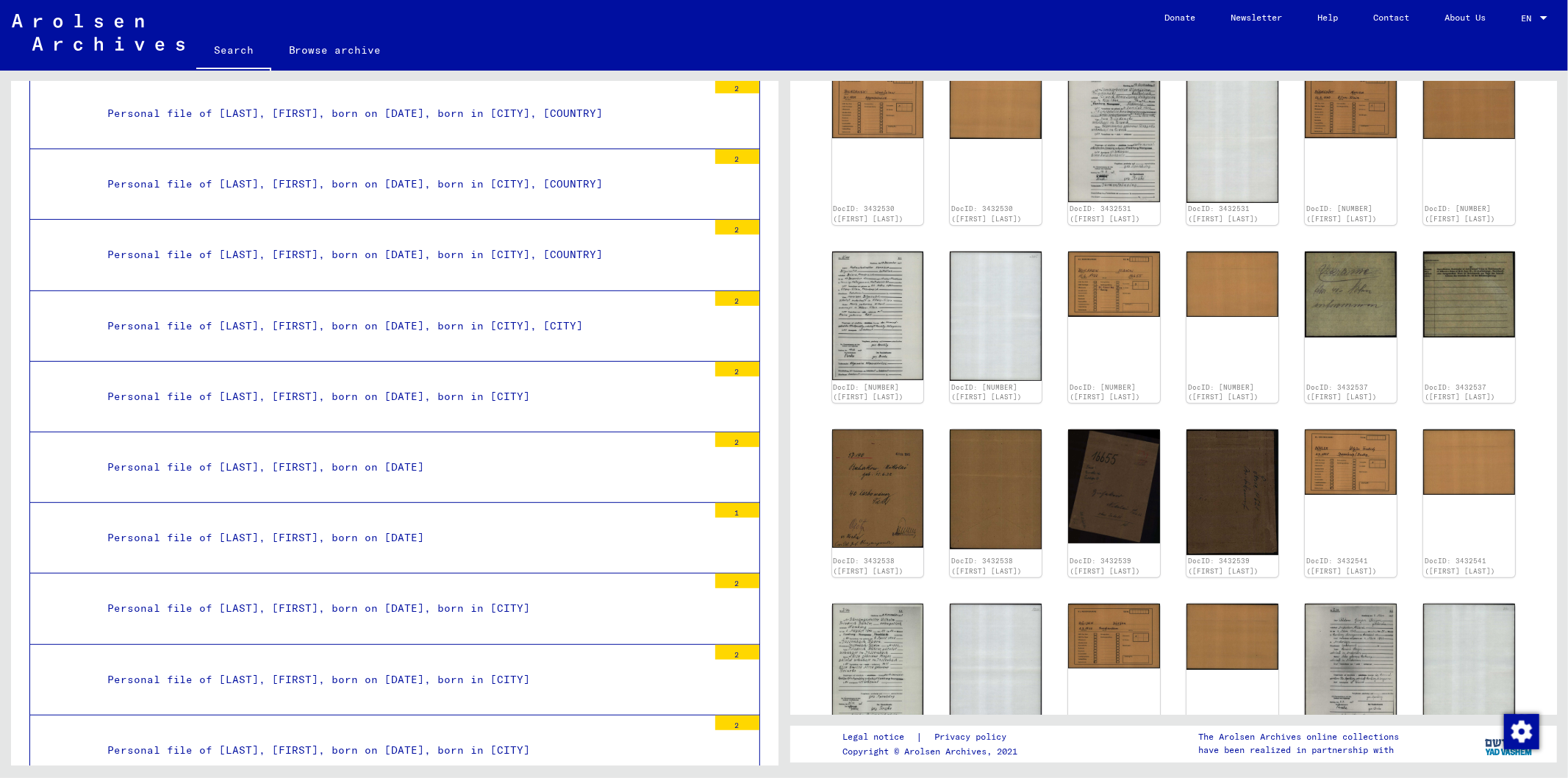 click on "Personal file of [LAST], [FIRST], born on [DATE], born in [CITY] [NUMBER]" at bounding box center (395, 255) 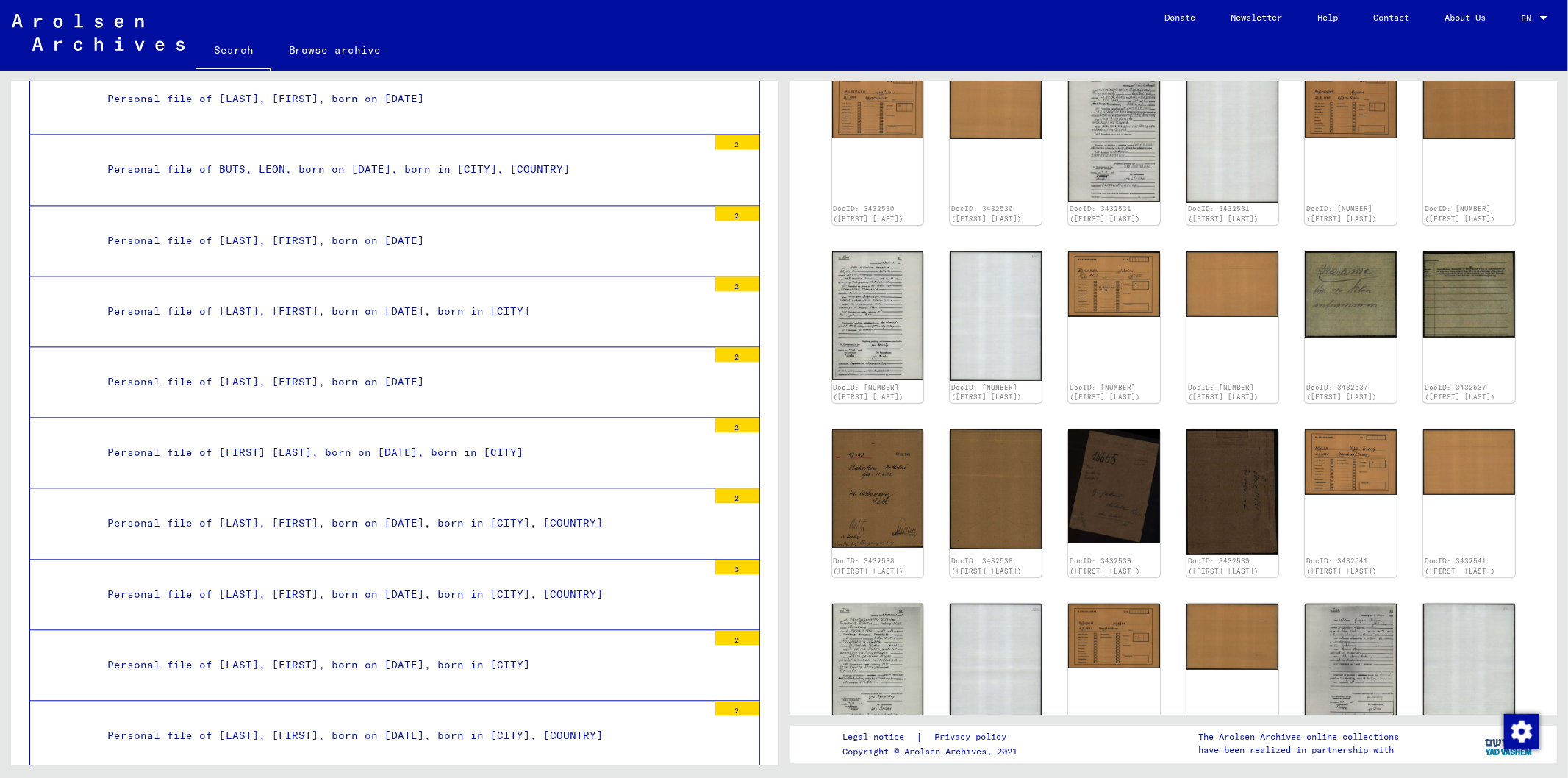 scroll, scrollTop: 16553, scrollLeft: 0, axis: vertical 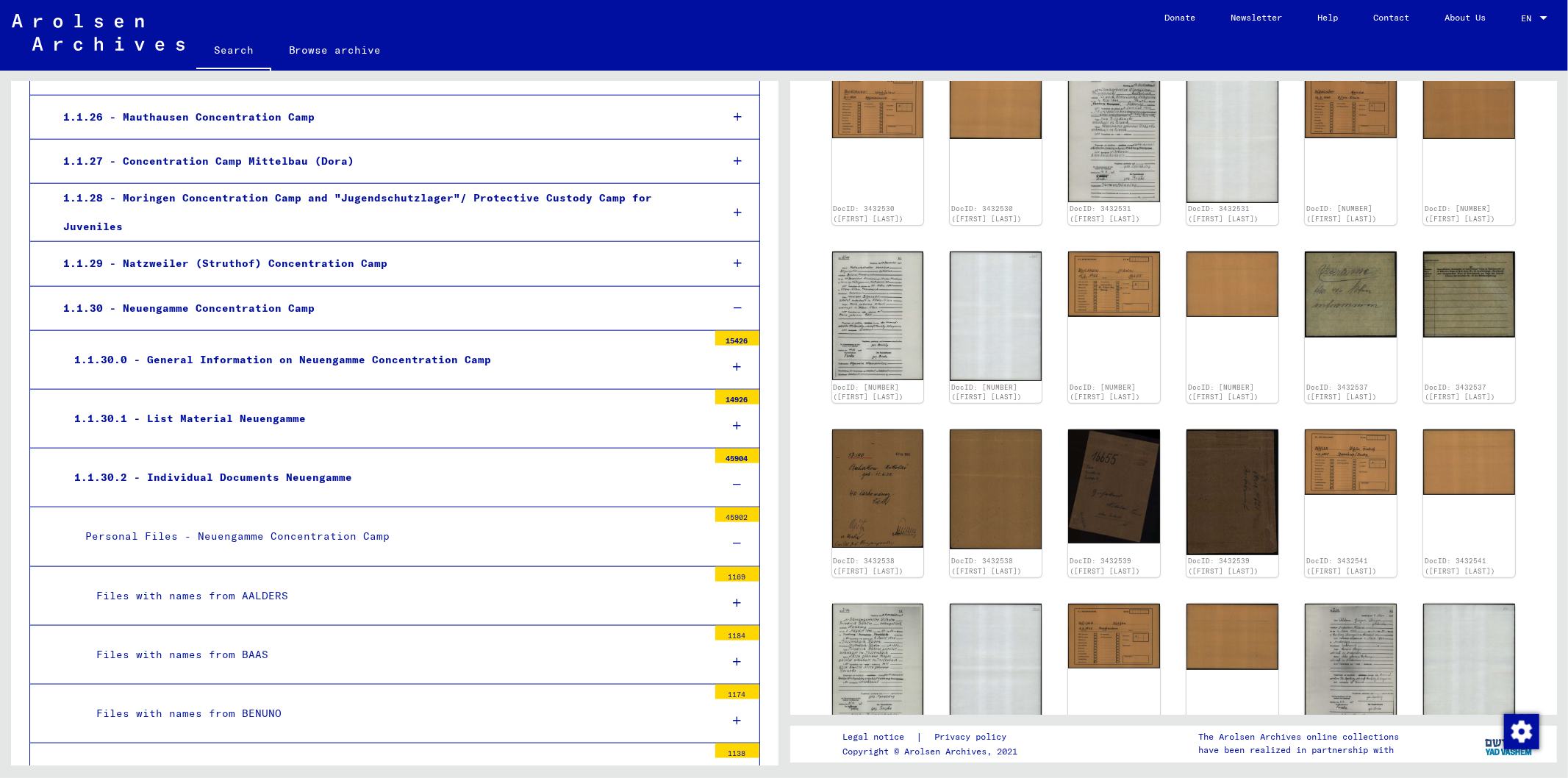 click at bounding box center [737, 308] 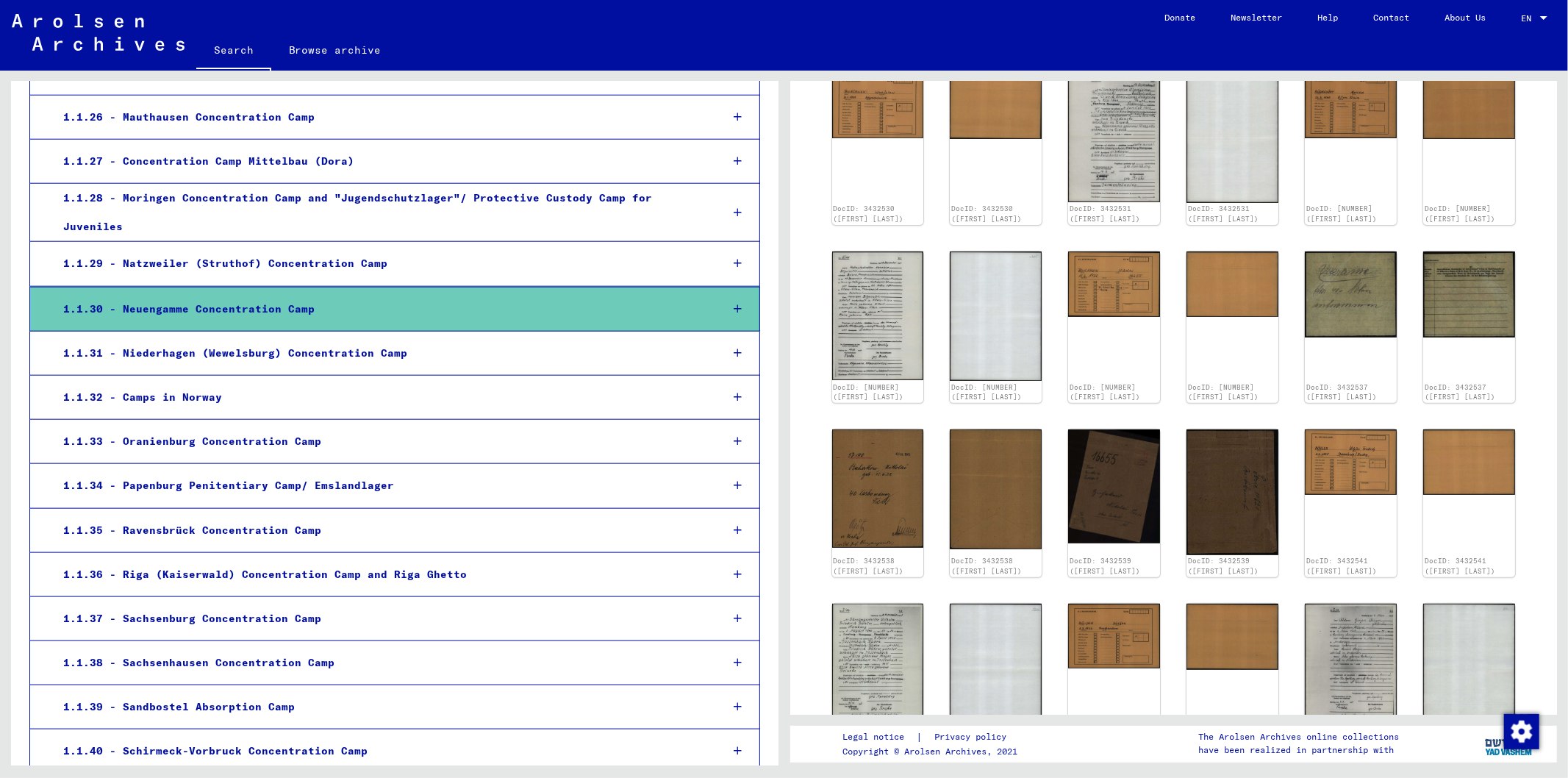 click at bounding box center (737, 309) 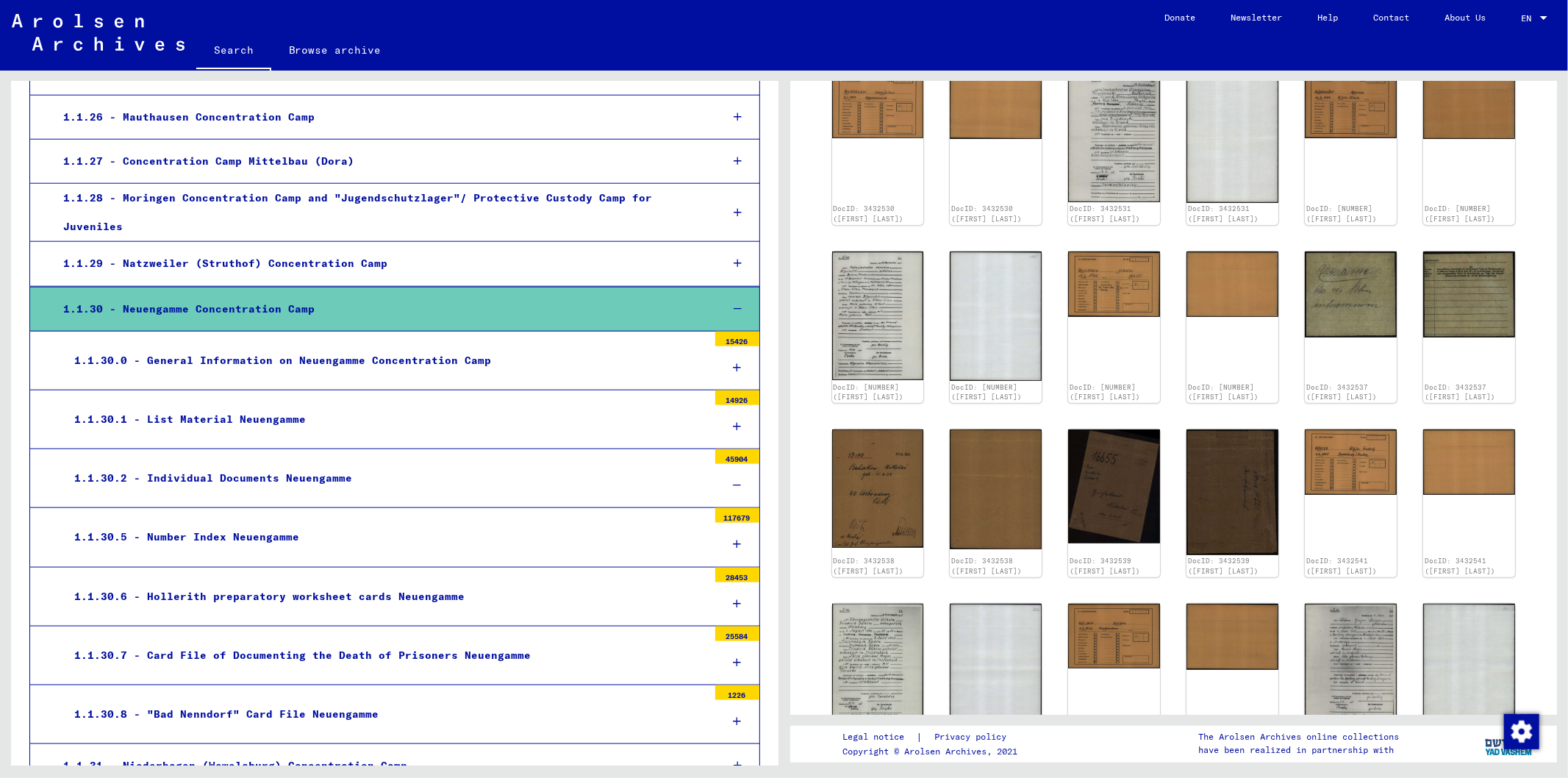 click at bounding box center (737, 485) 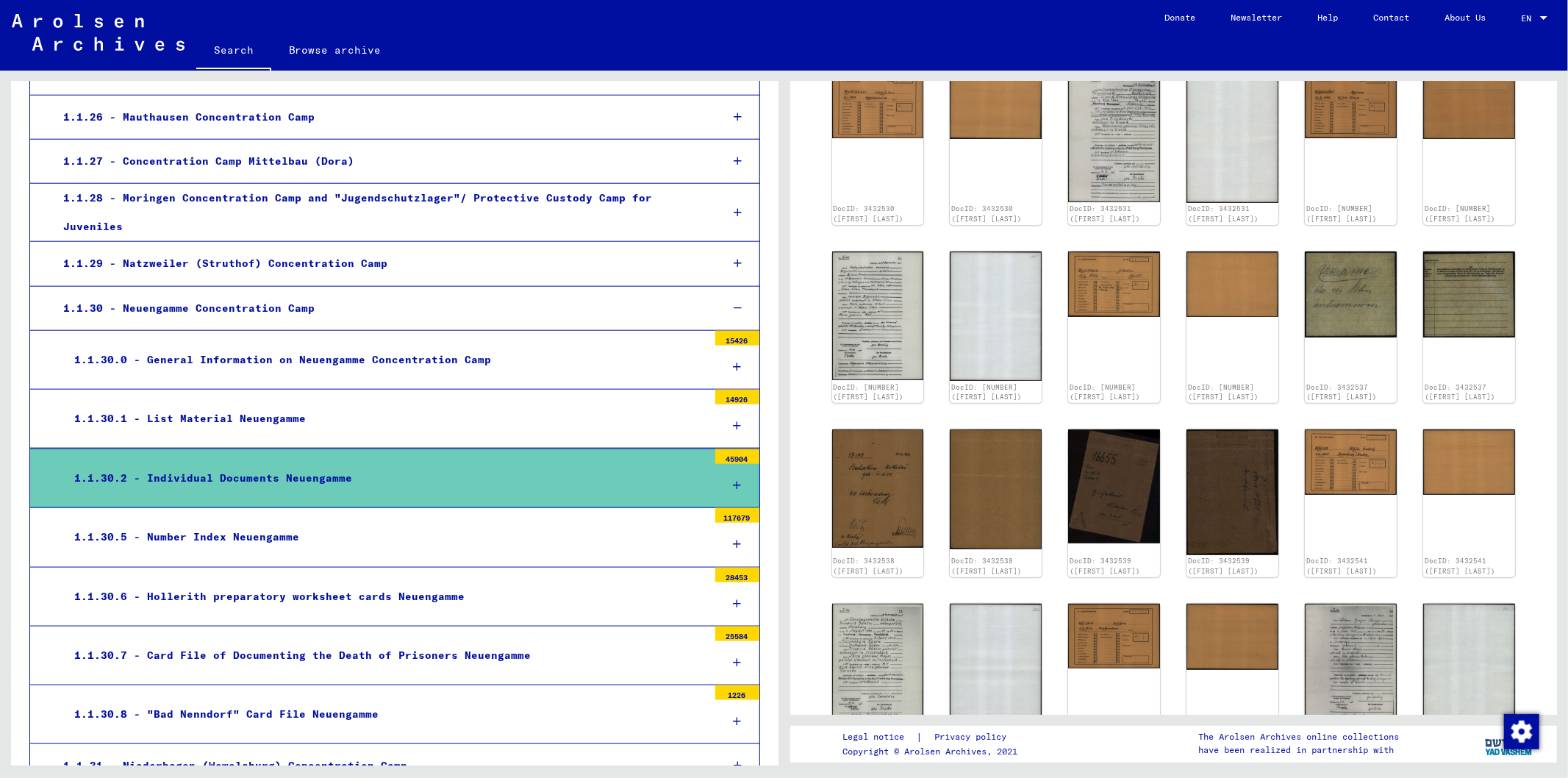 click at bounding box center [737, 485] 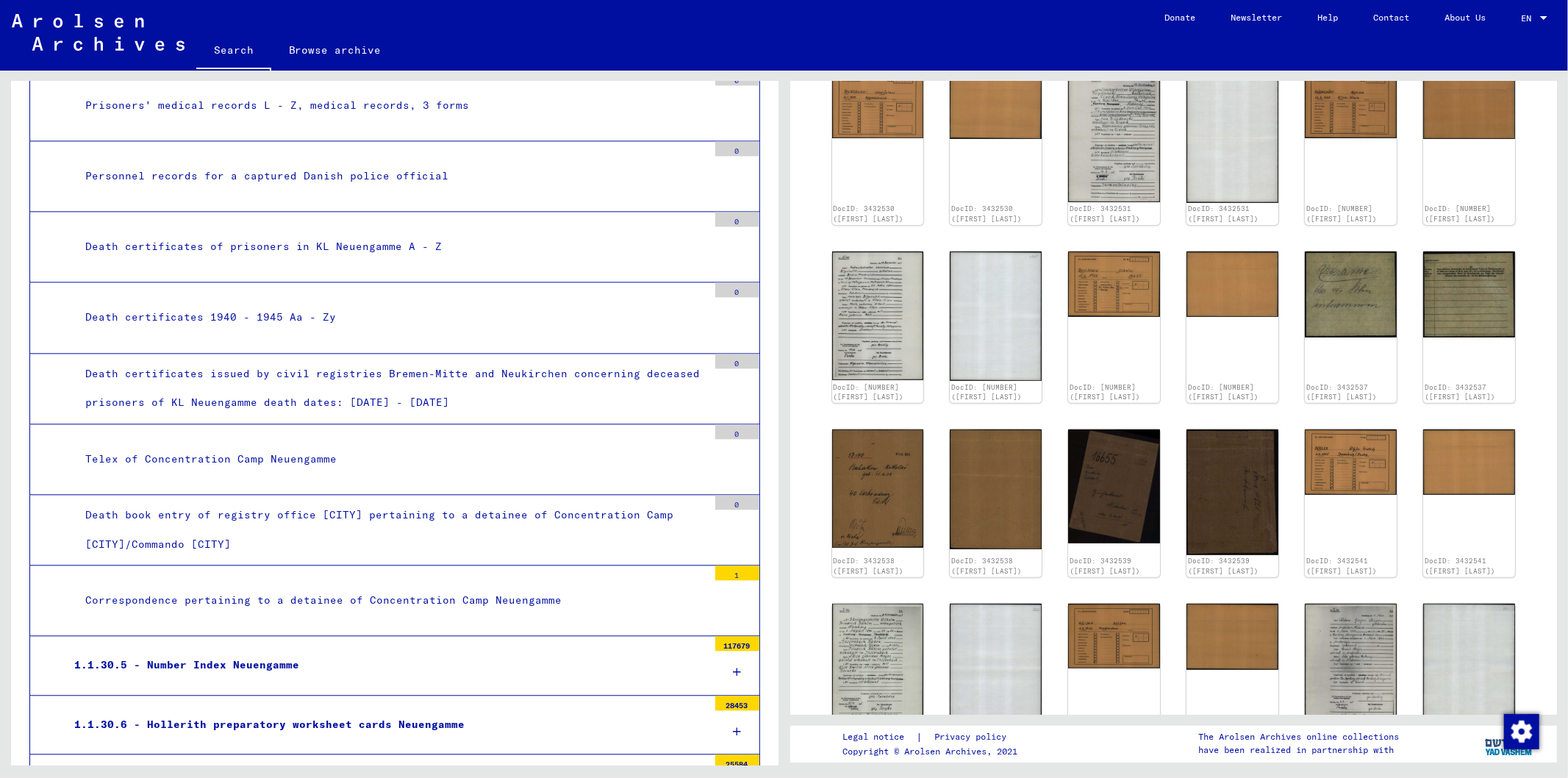 scroll, scrollTop: 2750, scrollLeft: 0, axis: vertical 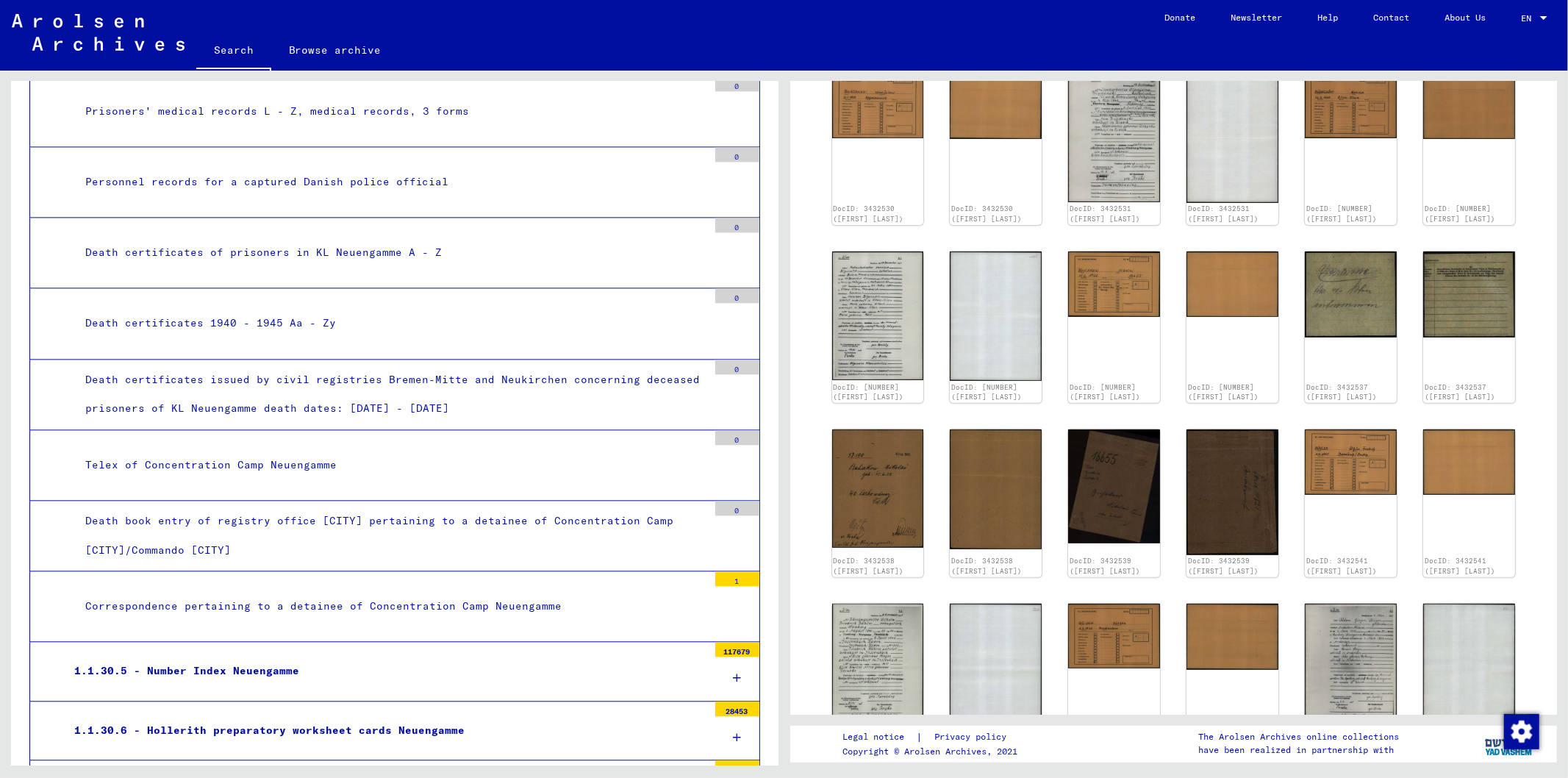 click on "Death certificates 1940 - 1945  Aa - Zy" at bounding box center [391, 323] 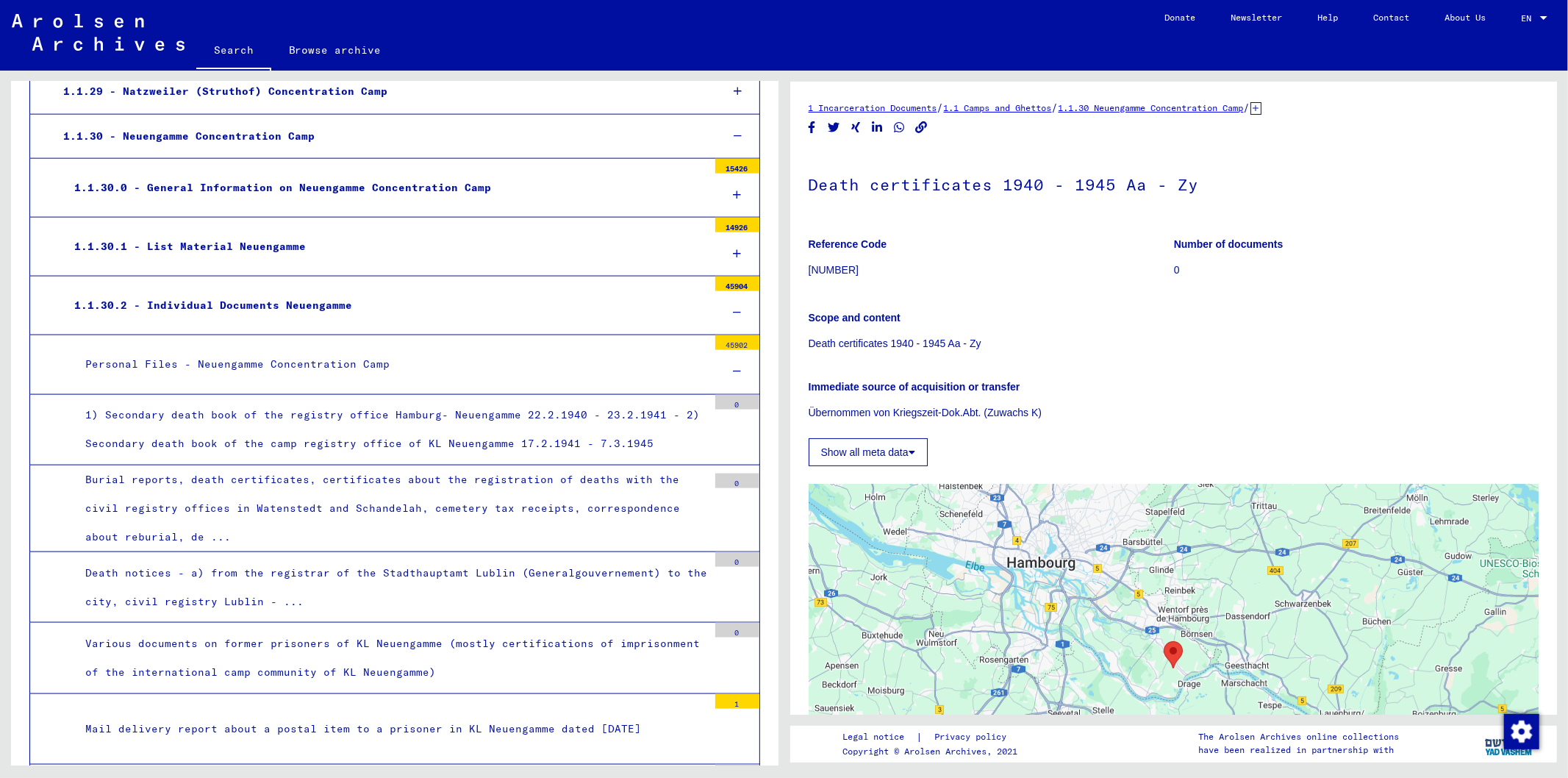 scroll, scrollTop: 1524, scrollLeft: 0, axis: vertical 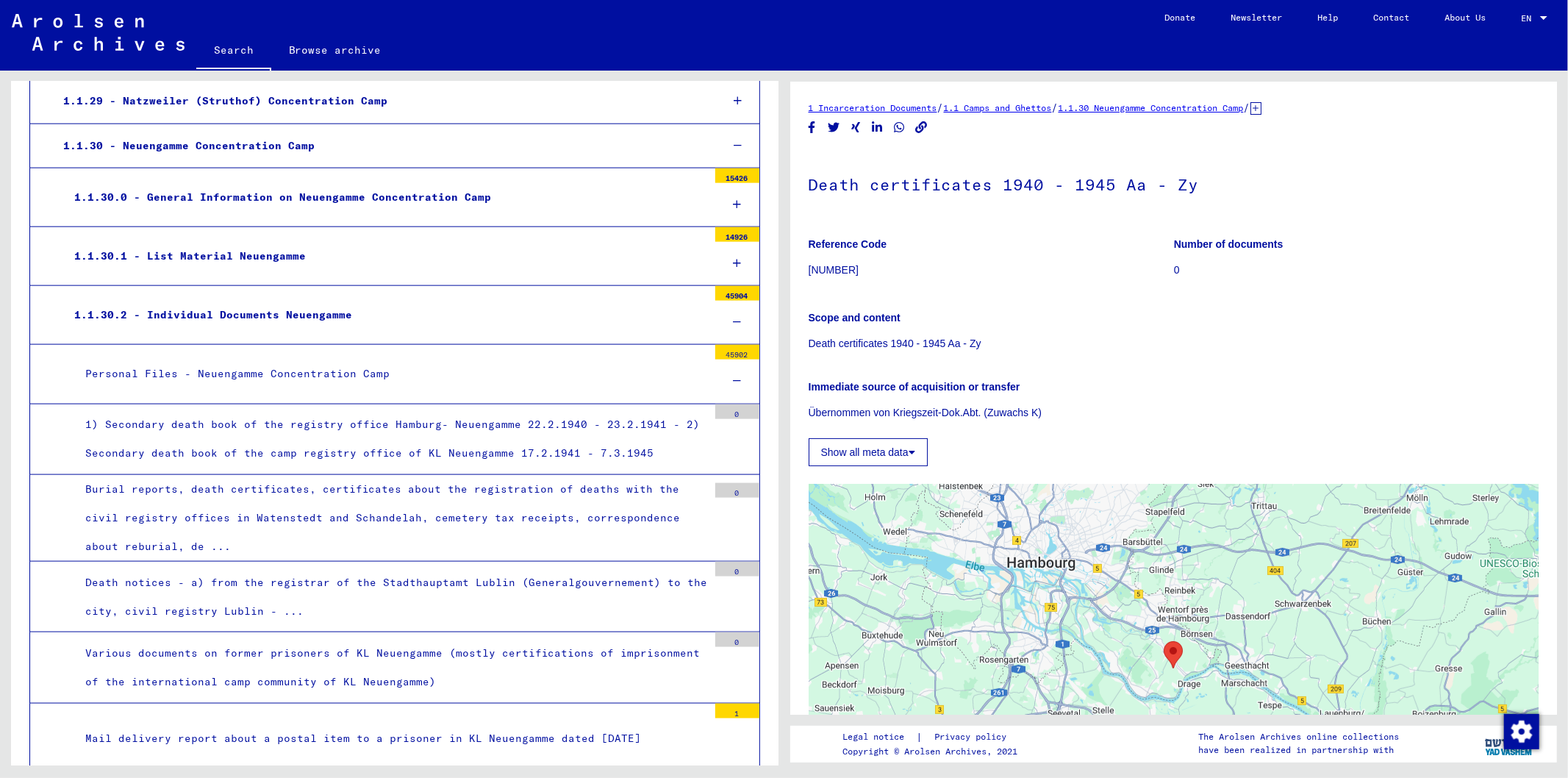 drag, startPoint x: 334, startPoint y: 380, endPoint x: 327, endPoint y: 369, distance: 13.038405 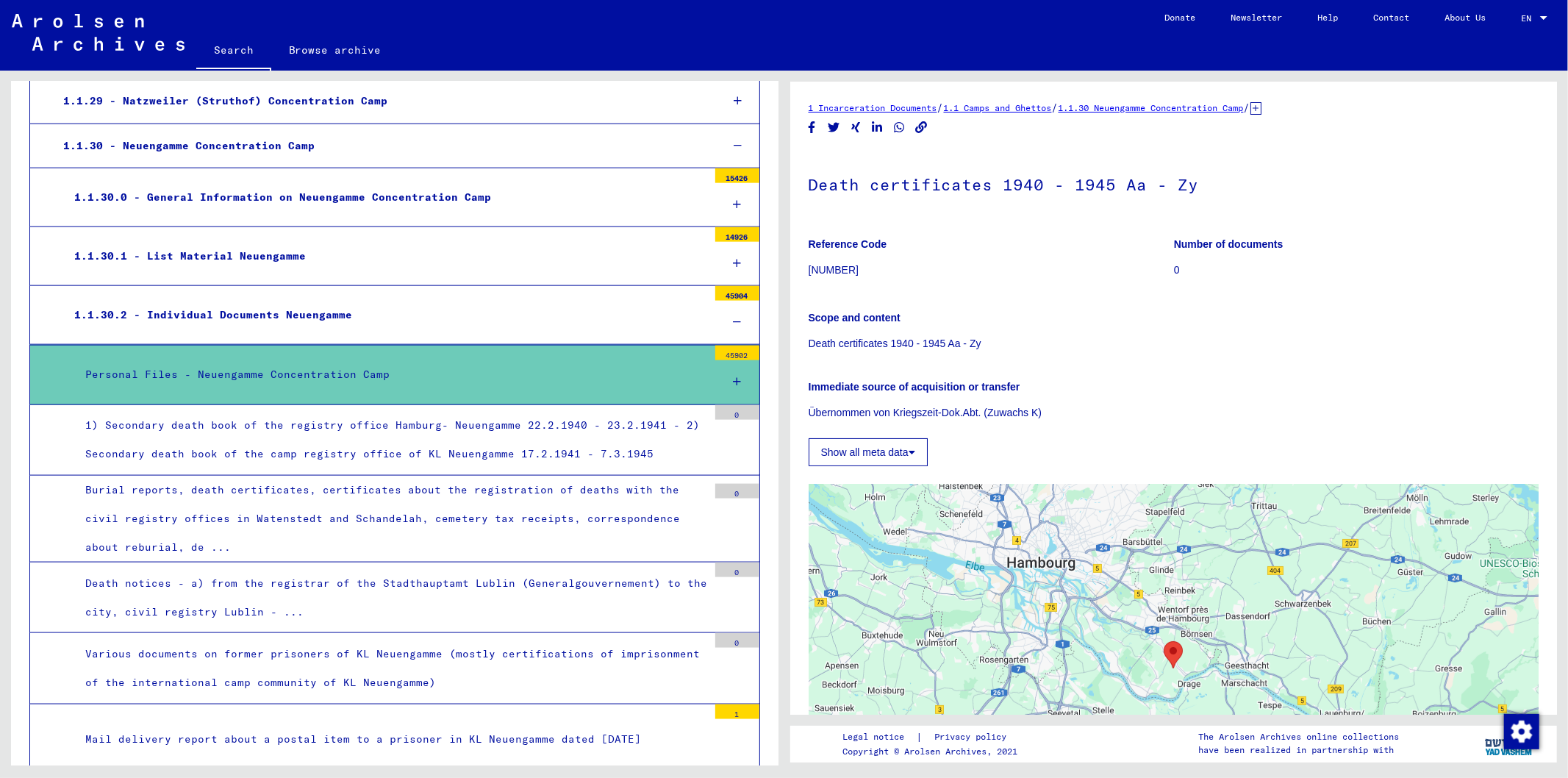 click on "1.1.30.1 - List Material Neuengamme" at bounding box center (385, 256) 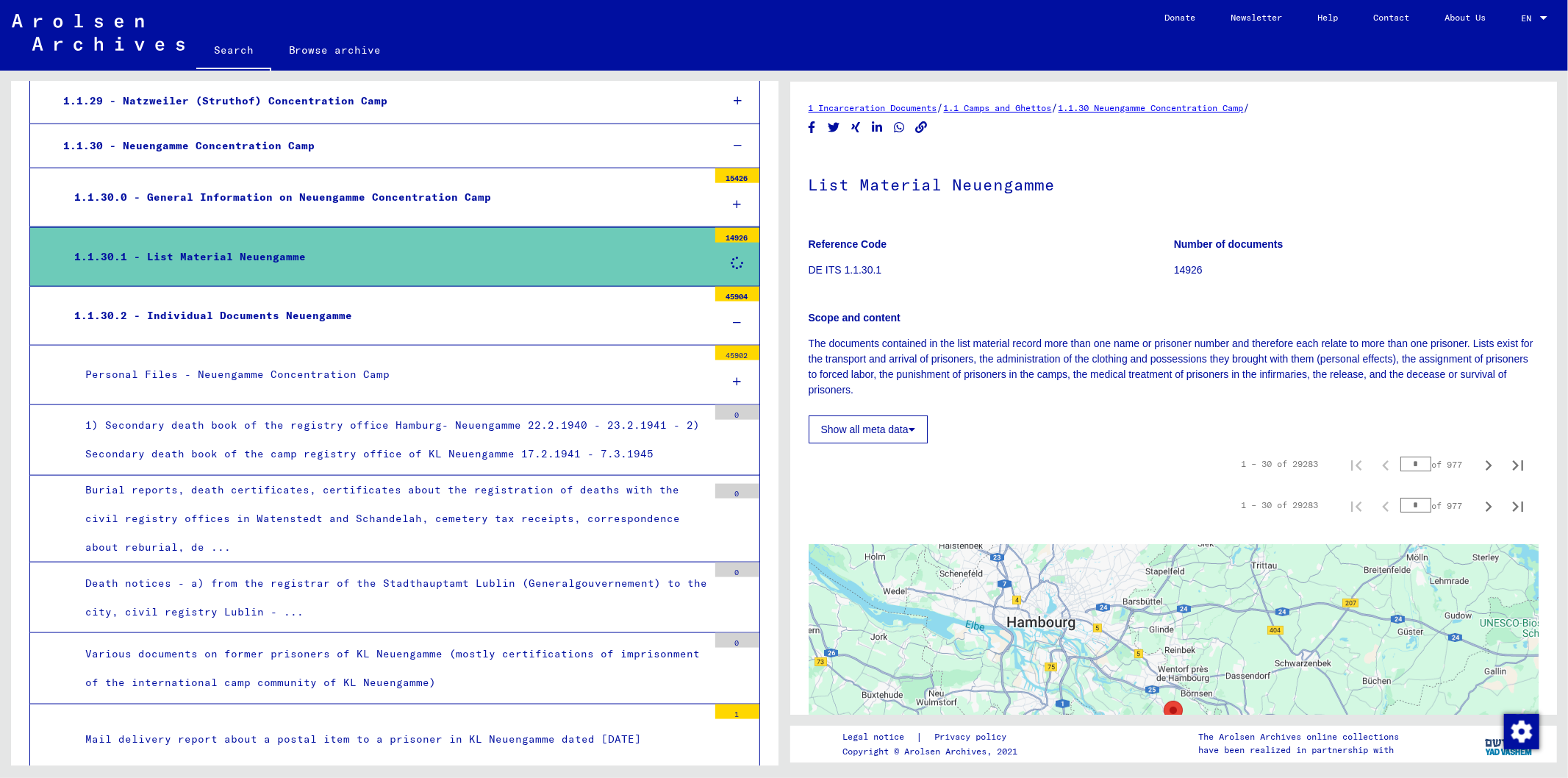click on "0 - Global Finding Aids 1 - Incarceration Documents 1.1 - Camps and Ghettos 1.1.0 - General Information 1.1.1 - Amersfoort Police Transit Camp 1.1.2 - Auschwitz Concentration and Extermination Camp 1.1.3 - Bergen-Belsen Concentration Camp 1.1.4 - Breendonk Transit Camp 1.1.5 - Buchenwald Concentration Camp 1.1.6 - Dachau Concentration Camp 1.1.7 - Esterwegen Concentration Camp 1.1.8 - Flossenbürg Concentration Camp 1.1.9 - Camps in [COUNTRY] 1.1.10 - Labor Reformatory Camp Großbeeren 1.1.11 - Groß-Rosen Concentration Camp 1.1.12 - Herzogenbusch-Vught Concentration Camp 1.1.13 - Hinzert Special SS Camp 1.1.14 - Camps in [COUNTRY] and Albania 1.1.15 - Camps in Yugoslavia 1.1.16 - Kislau Concentration Camp 1.1.17 - Klooga / Vaivara Concentration Camp 1.1.18 - Ghetto Kauen (Kaunas / Kowno) 1.1.19 - Krakau-Plaszow Concentration Camp 1.1.20 - Lichtenburg Concentration Camp 1.1.21 - Labor reformatory camp Liebenau (Internment Camp Liebenau) 1.1.23 - Lublin (Majdanek) Concentration Camp 1.1.25 - Mauritius Detainment Camp" 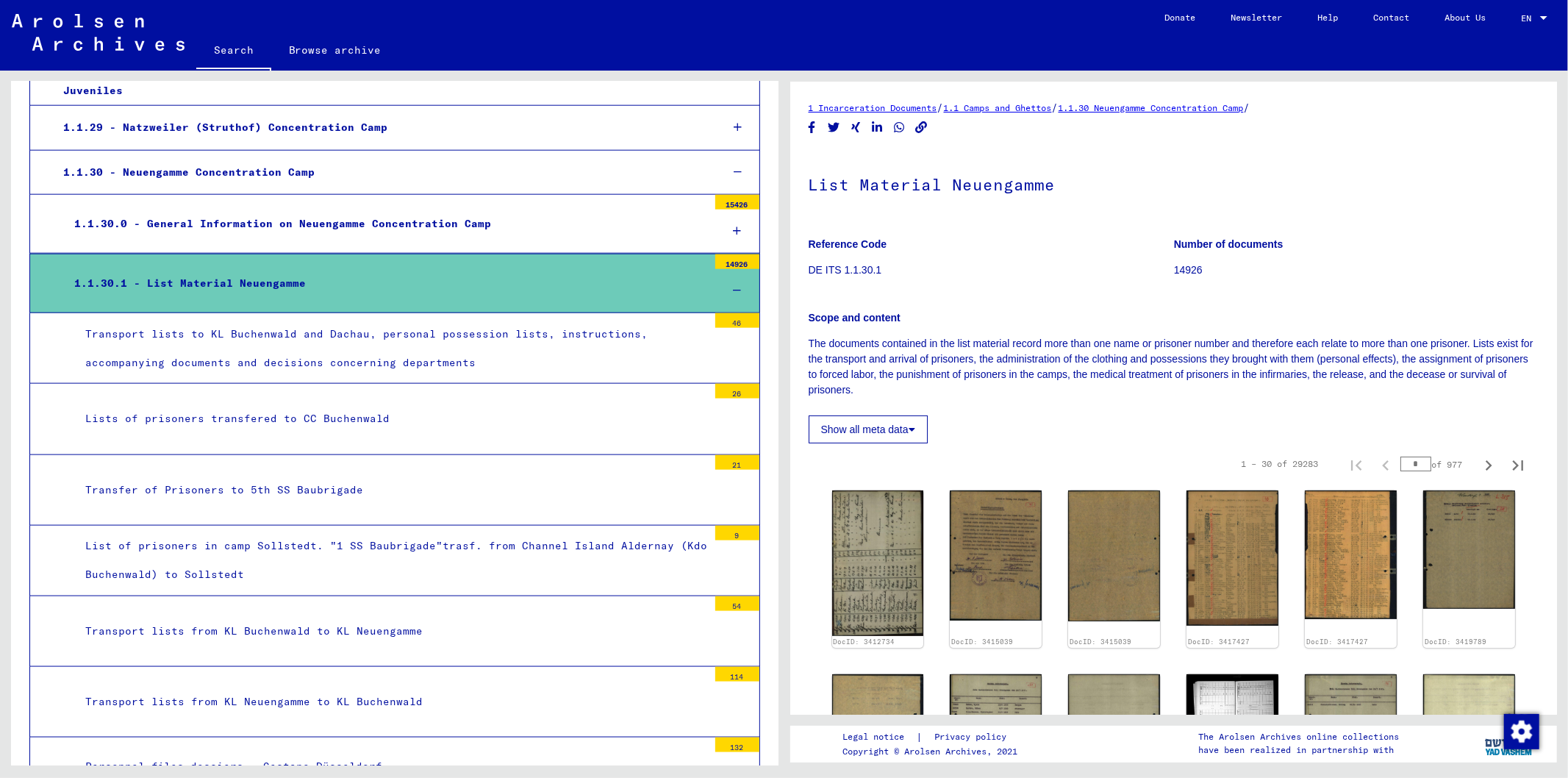 scroll, scrollTop: 1442, scrollLeft: 0, axis: vertical 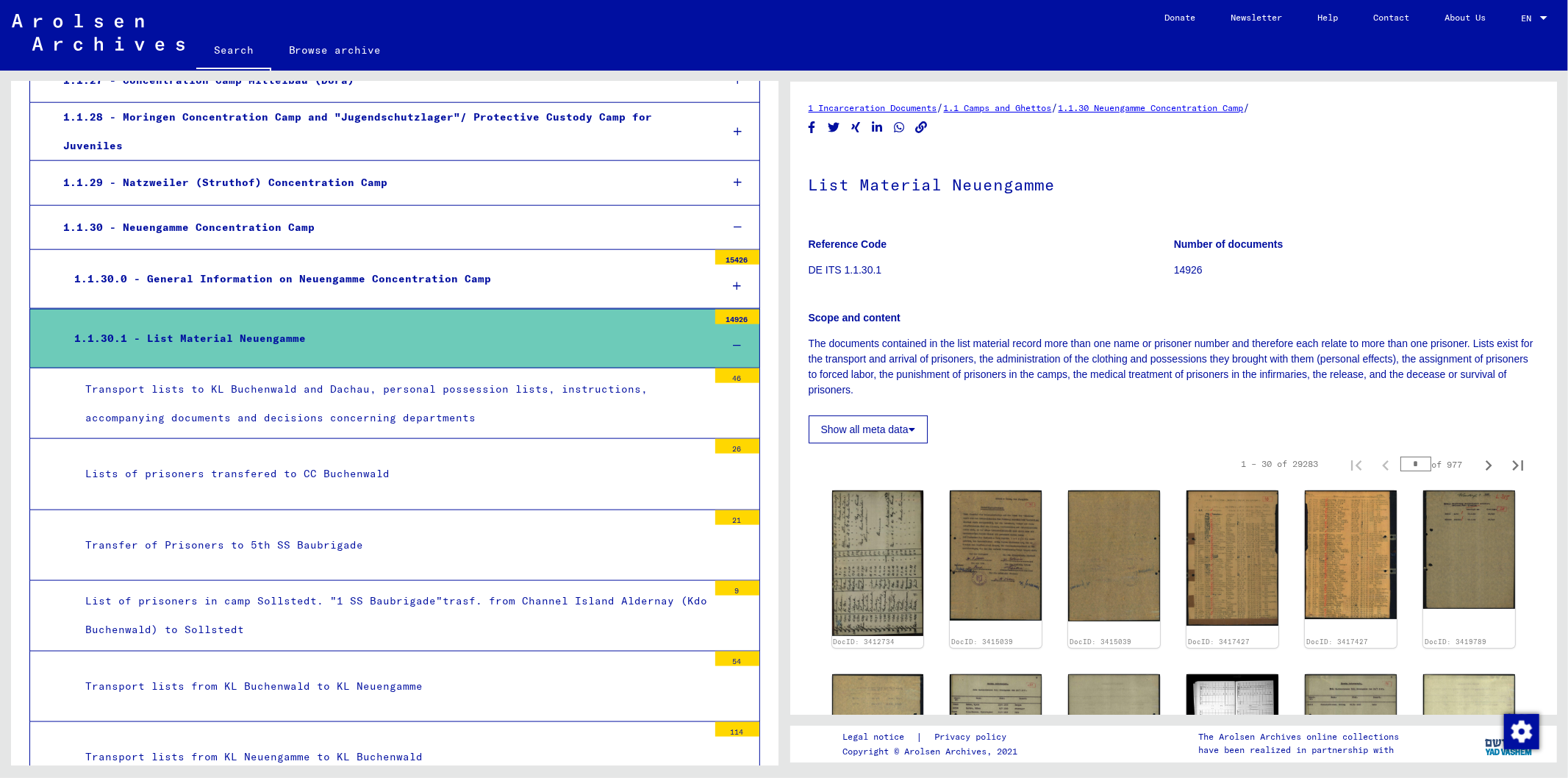 click at bounding box center [737, 346] 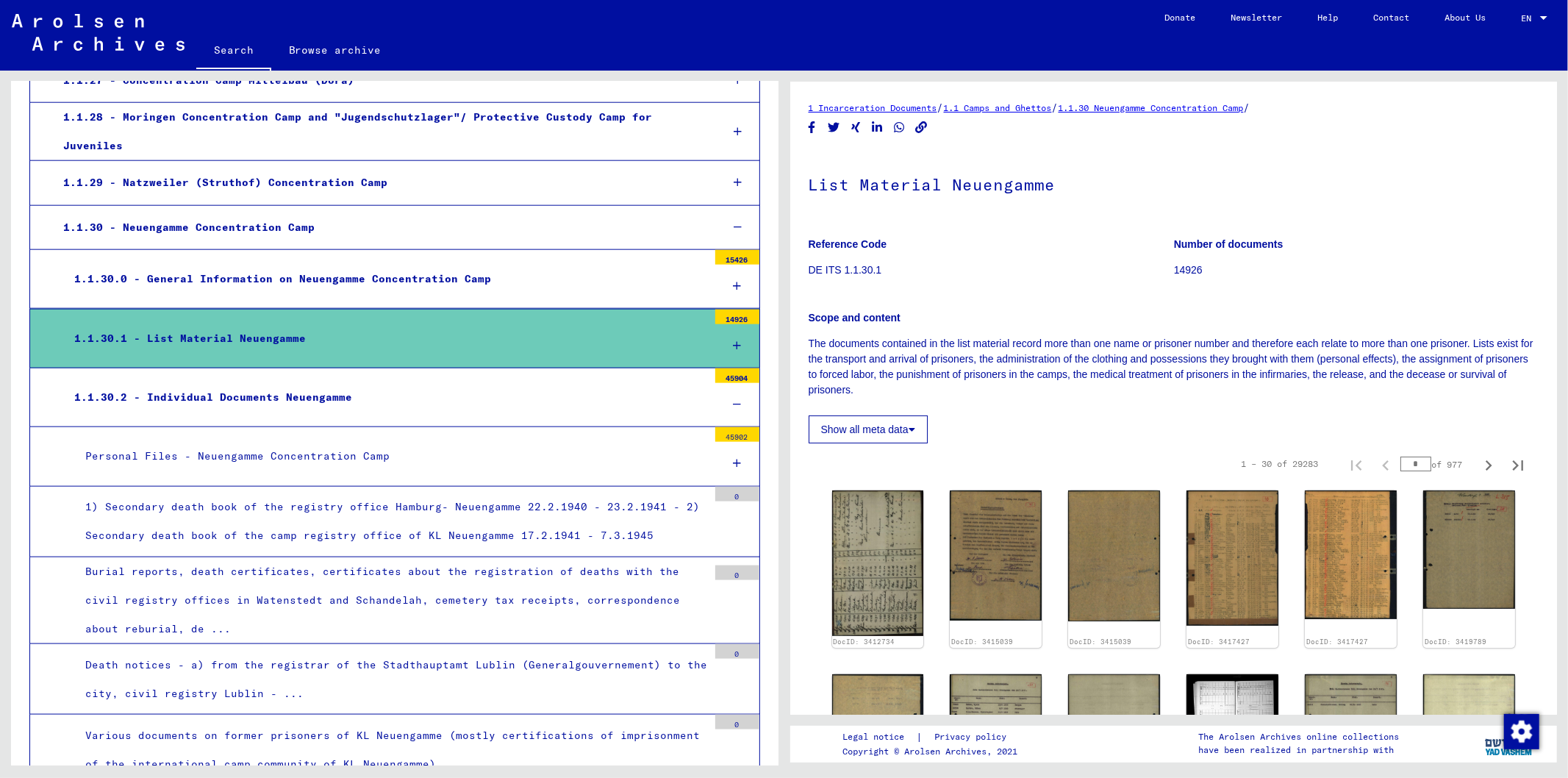 click on "[COUNTRY] [COUNTRY] [COUNTRY] [COUNTRY] [NUMBER]" at bounding box center [395, 398] 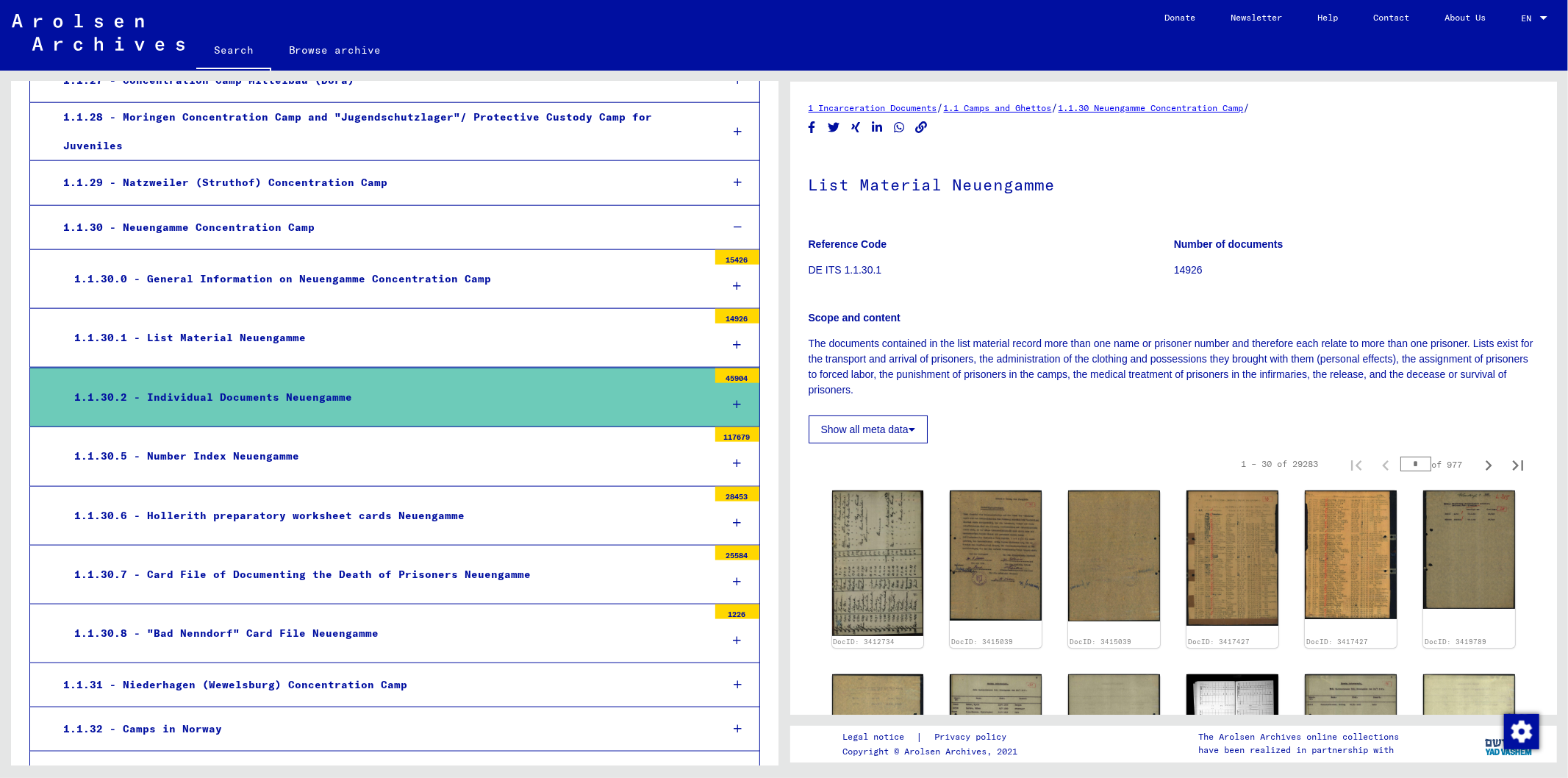 click on "1.1.30.2 - Individual Documents Neuengamme" at bounding box center [385, 397] 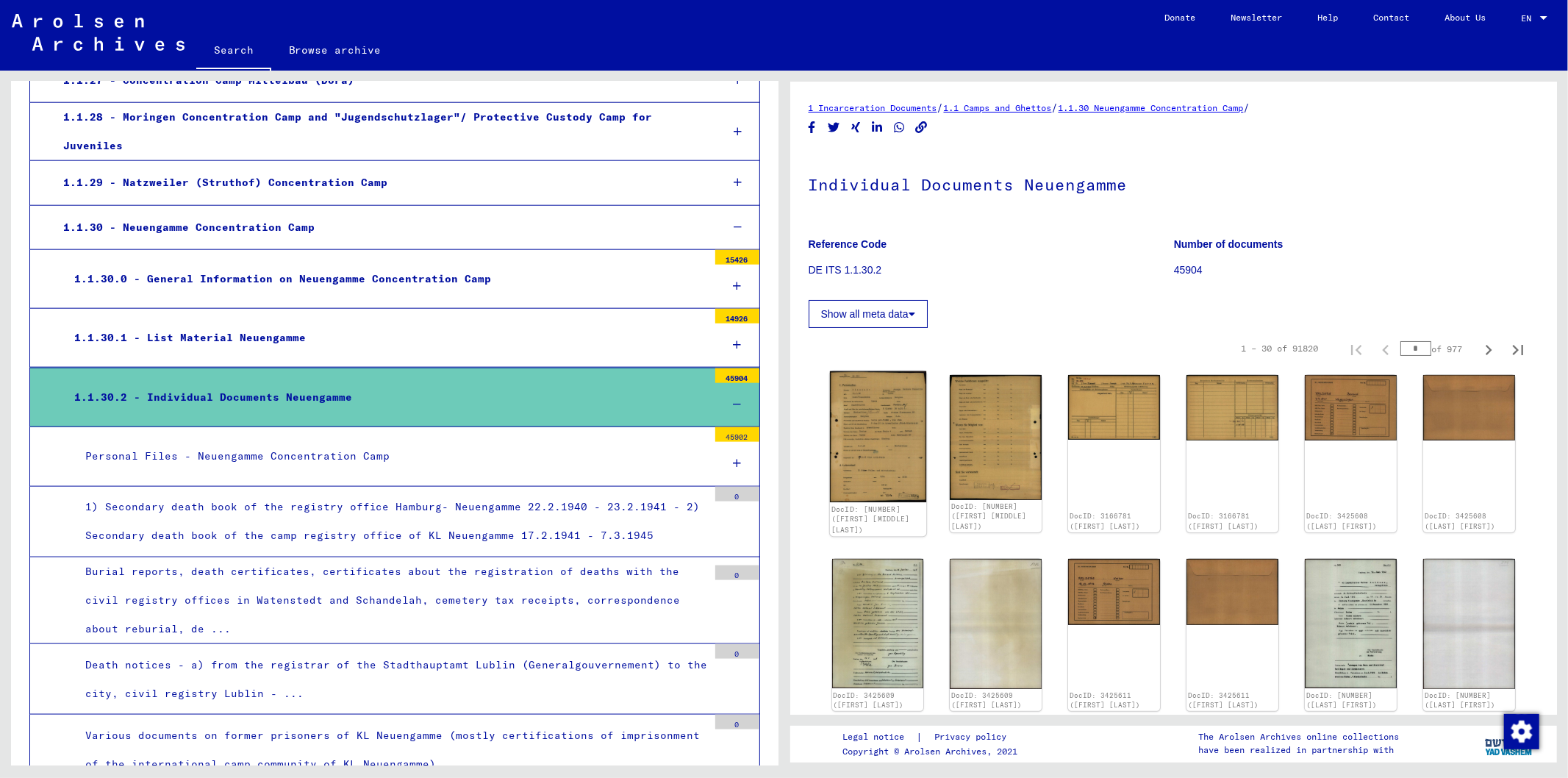 click 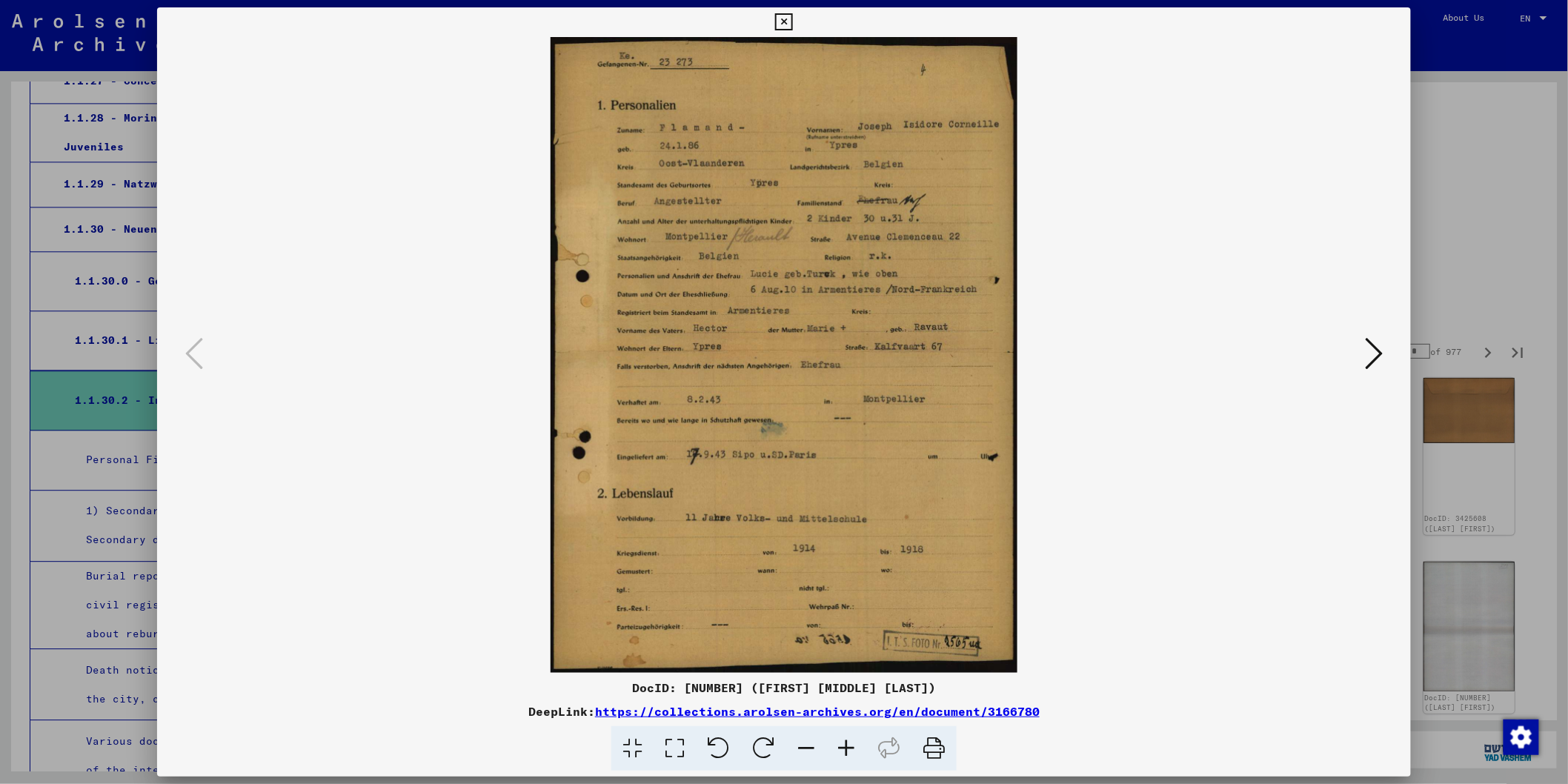 click at bounding box center [783, 22] 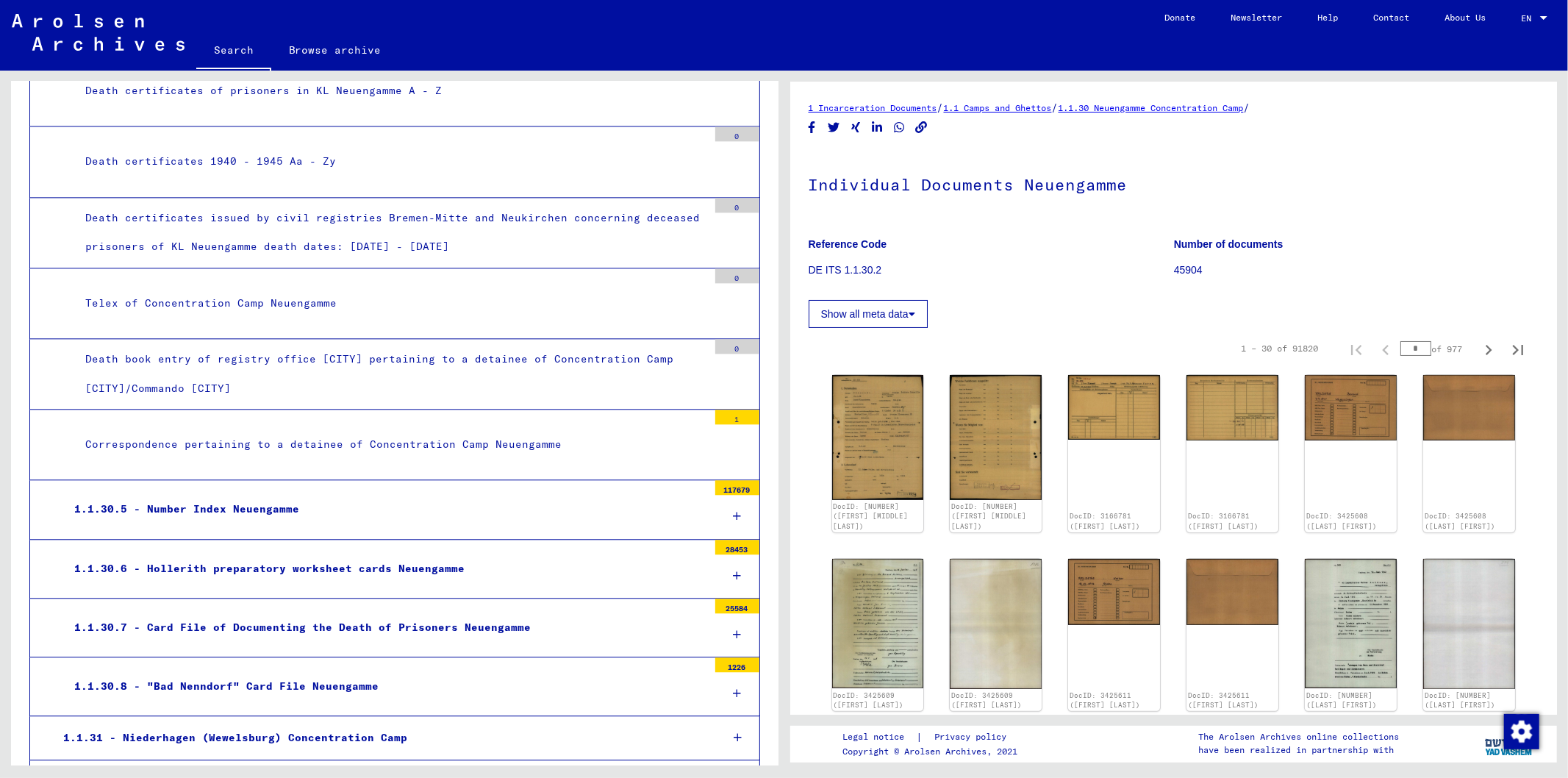 scroll, scrollTop: 2913, scrollLeft: 0, axis: vertical 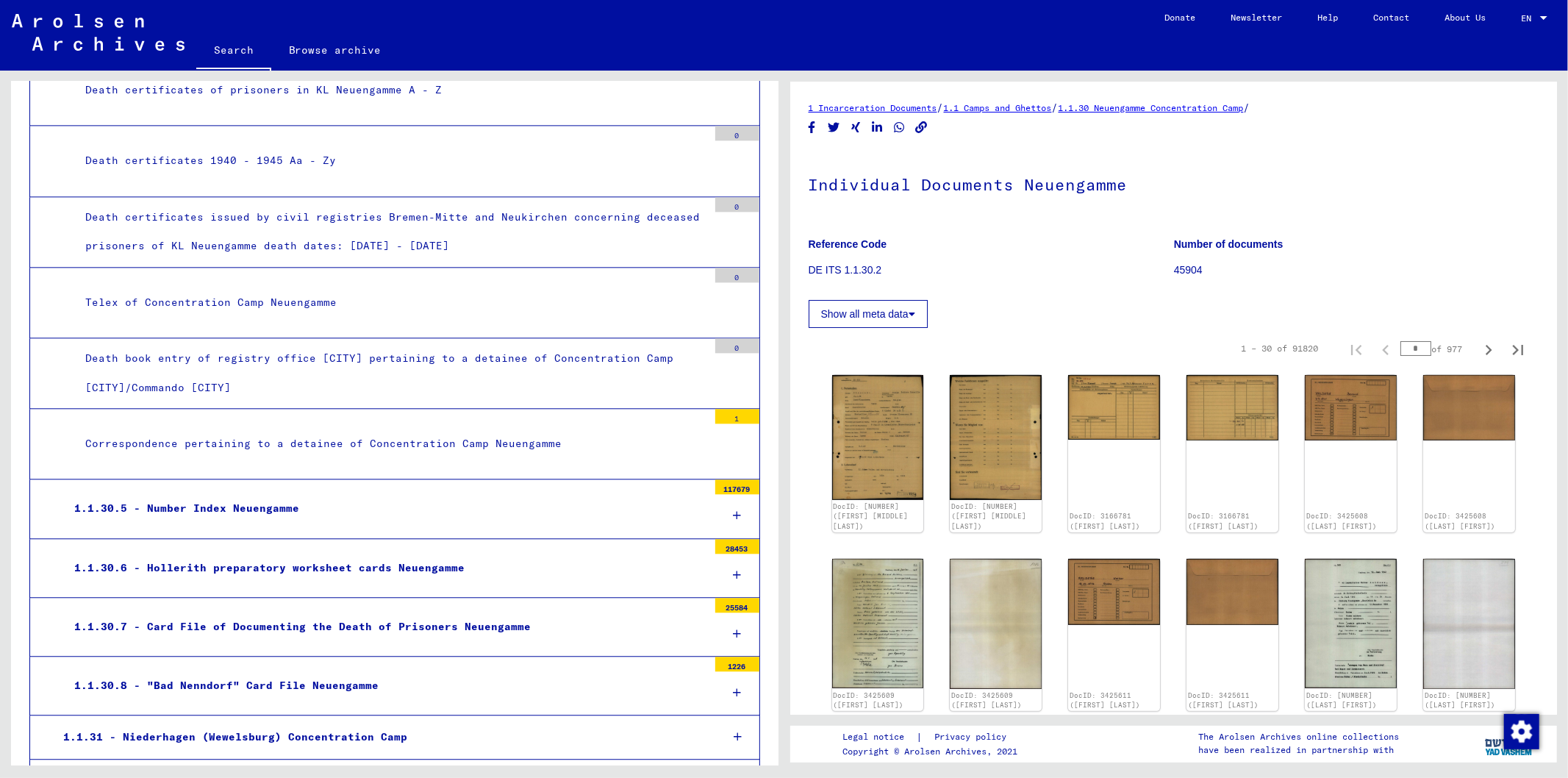click at bounding box center (737, 515) 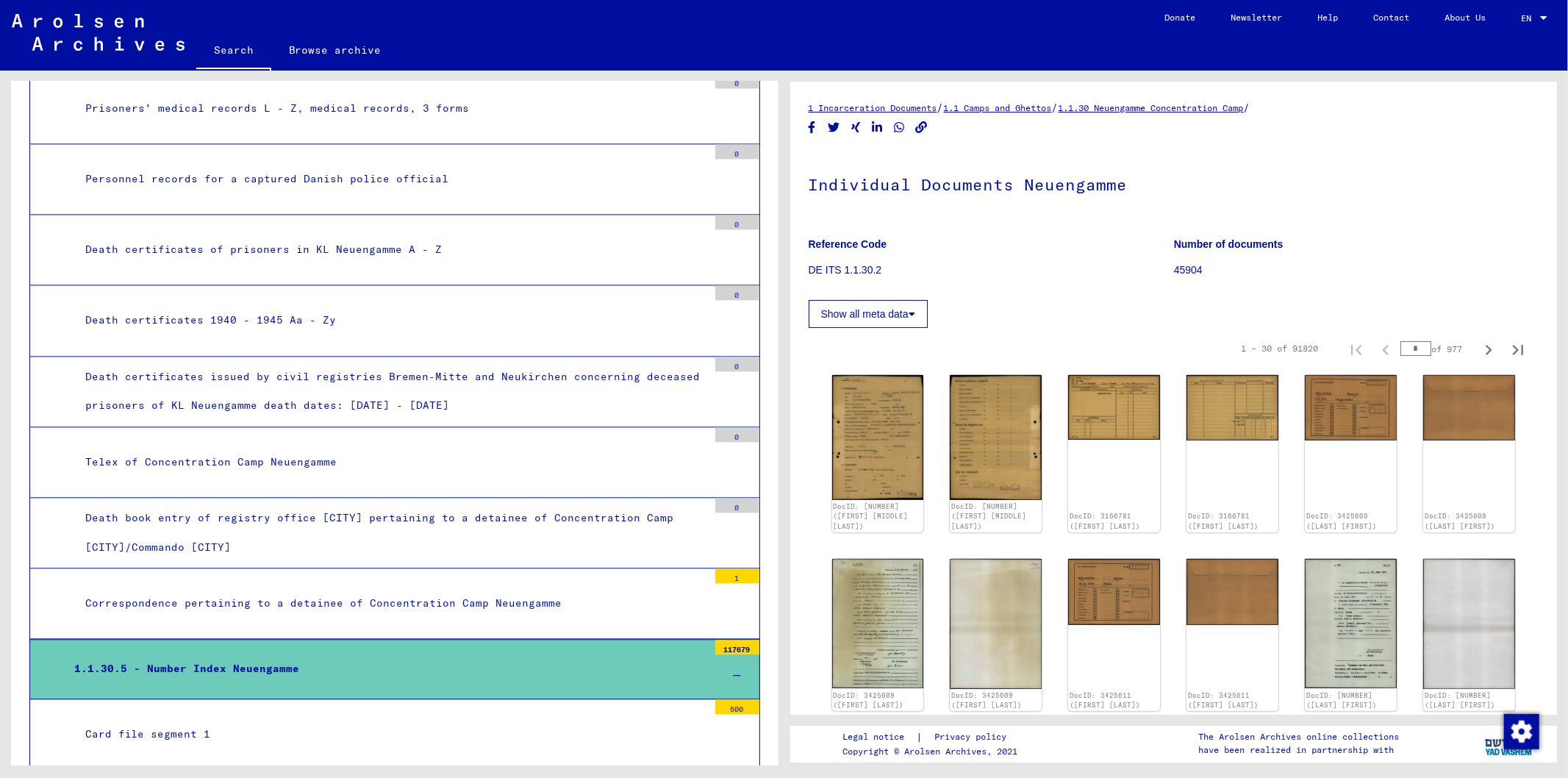 scroll, scrollTop: 2748, scrollLeft: 0, axis: vertical 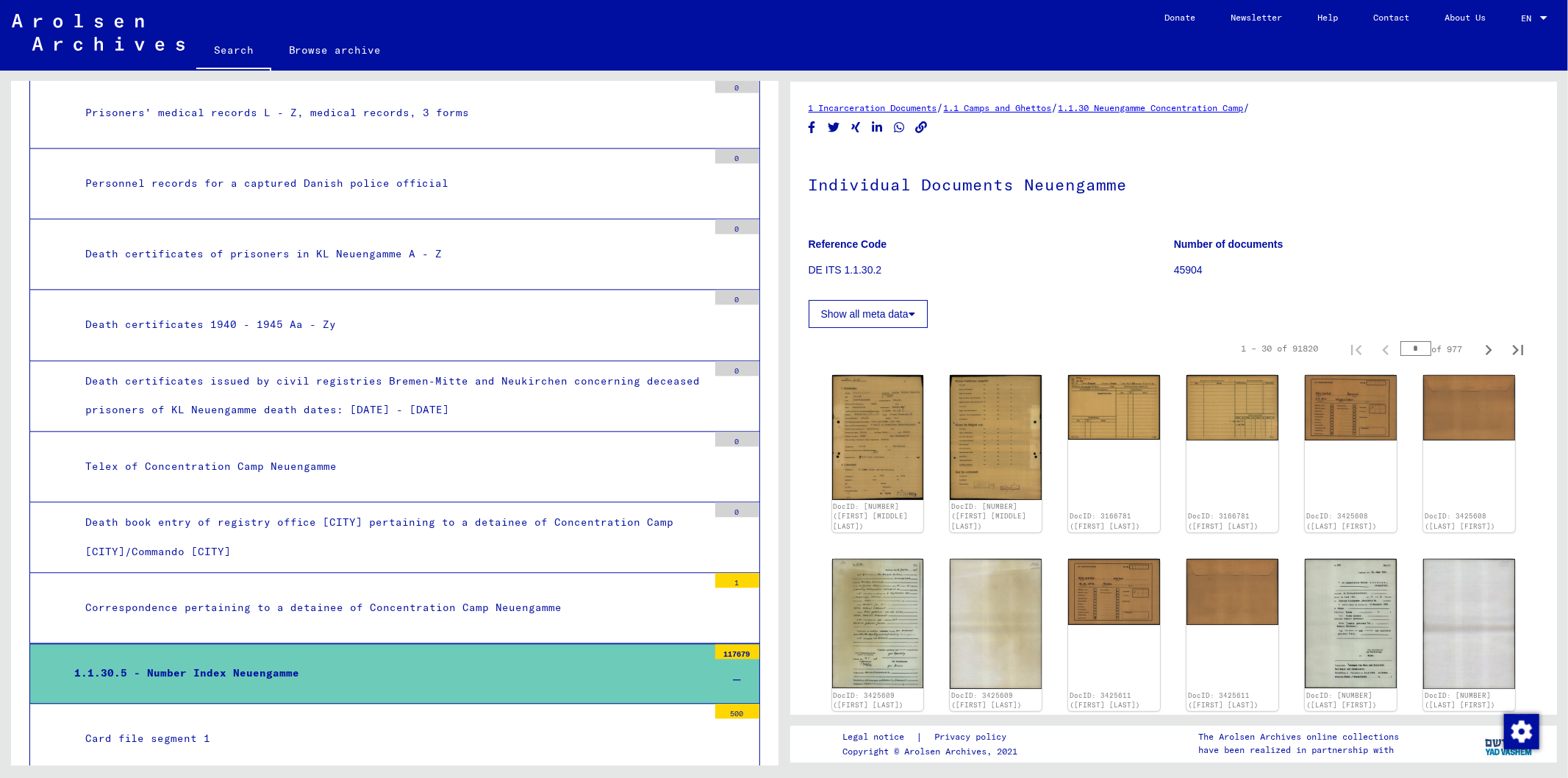 click at bounding box center (737, 680) 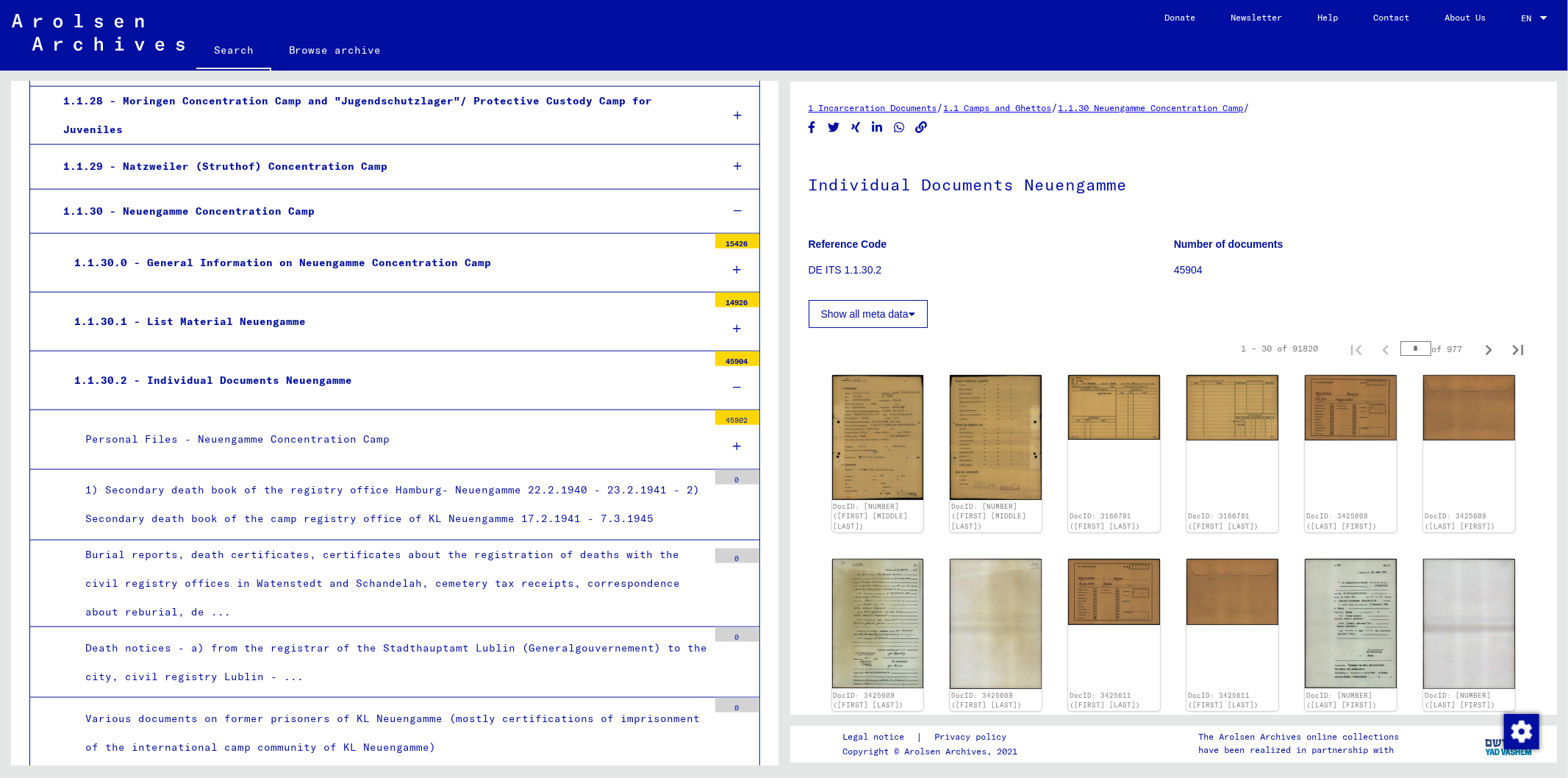 scroll, scrollTop: 1441, scrollLeft: 0, axis: vertical 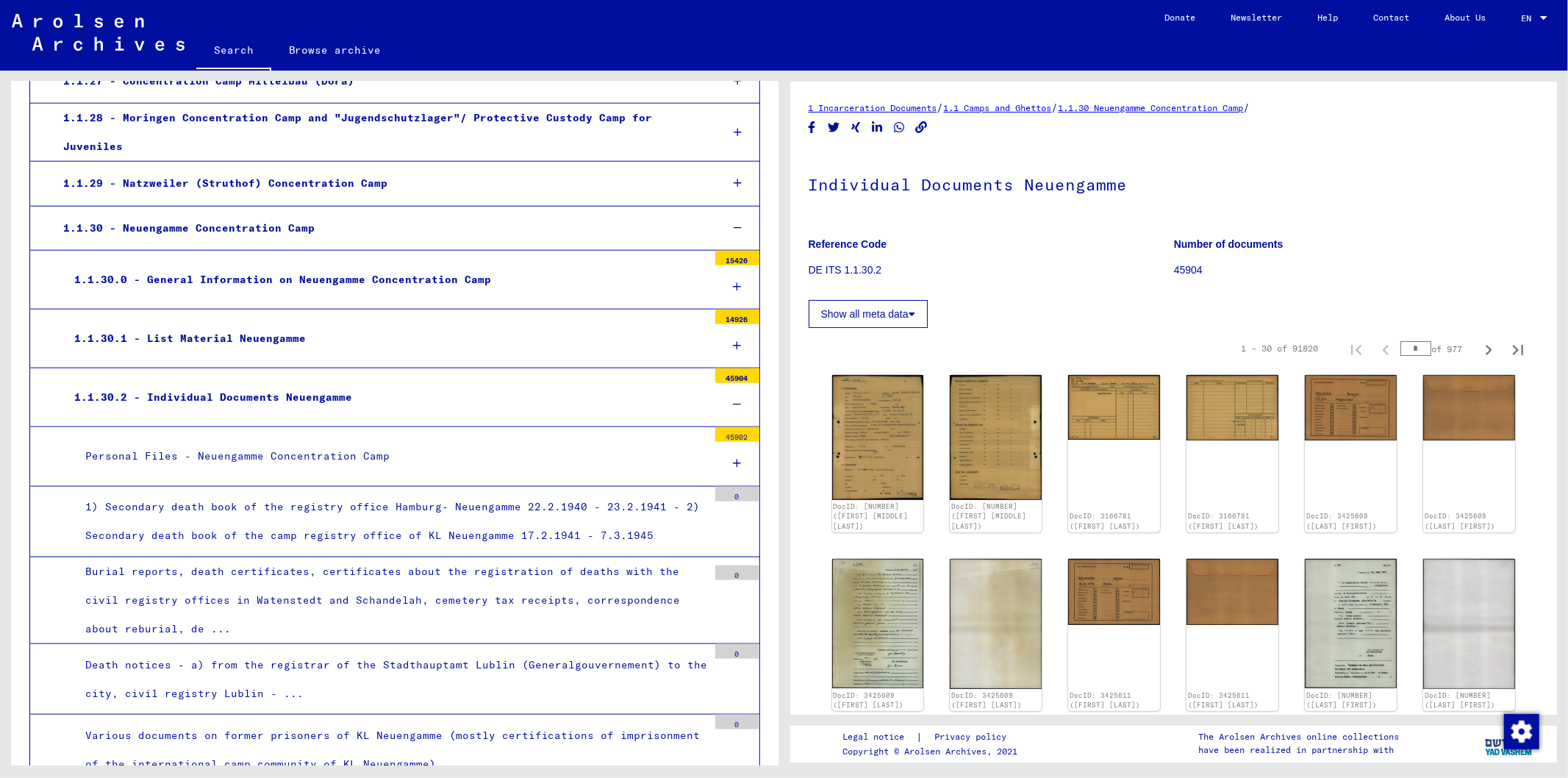 click on "1.1.30.2 - Individual Documents Neuengamme" at bounding box center [385, 397] 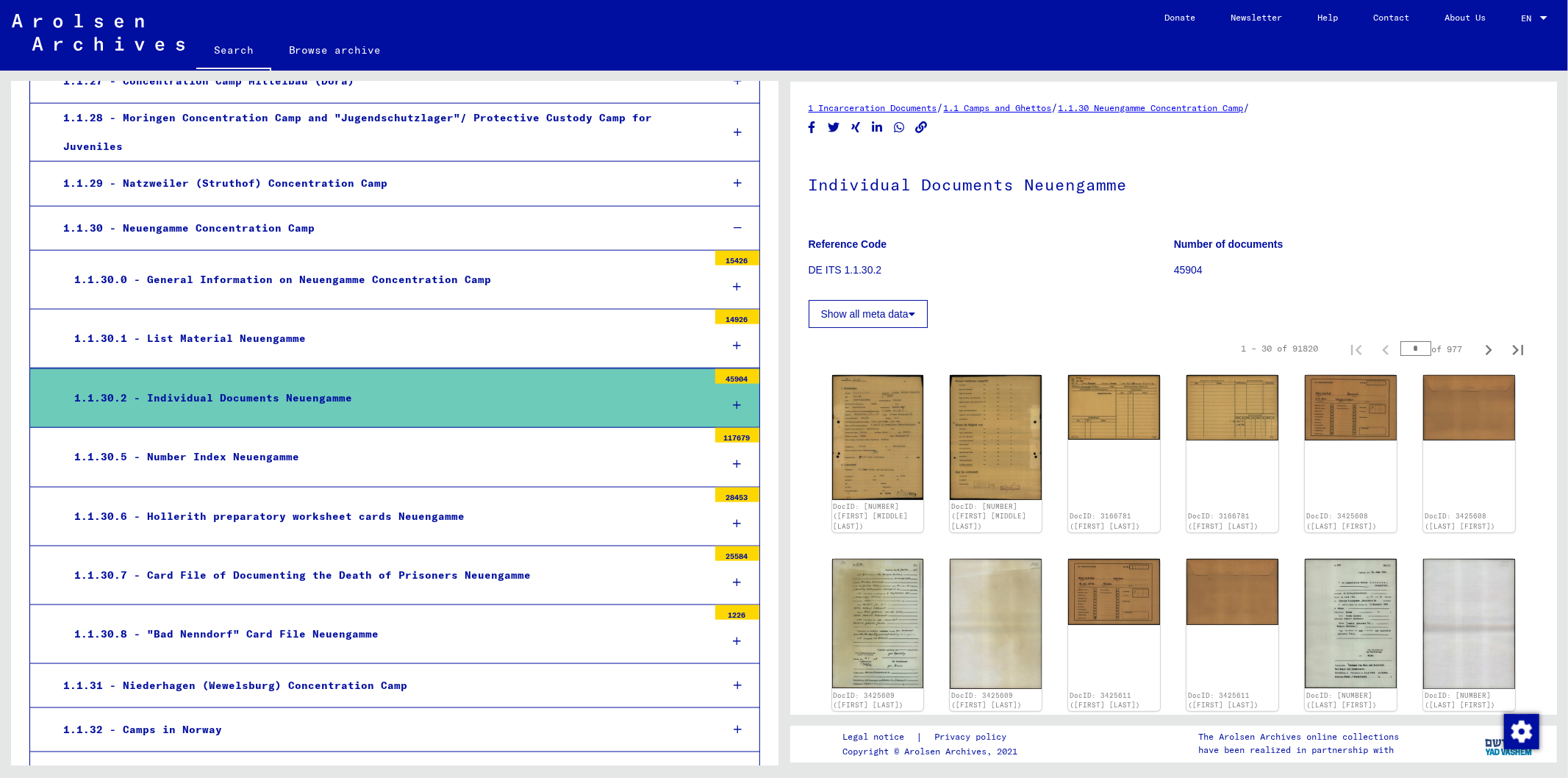 click on "1.1.30.2 - Individual Documents Neuengamme" at bounding box center [385, 398] 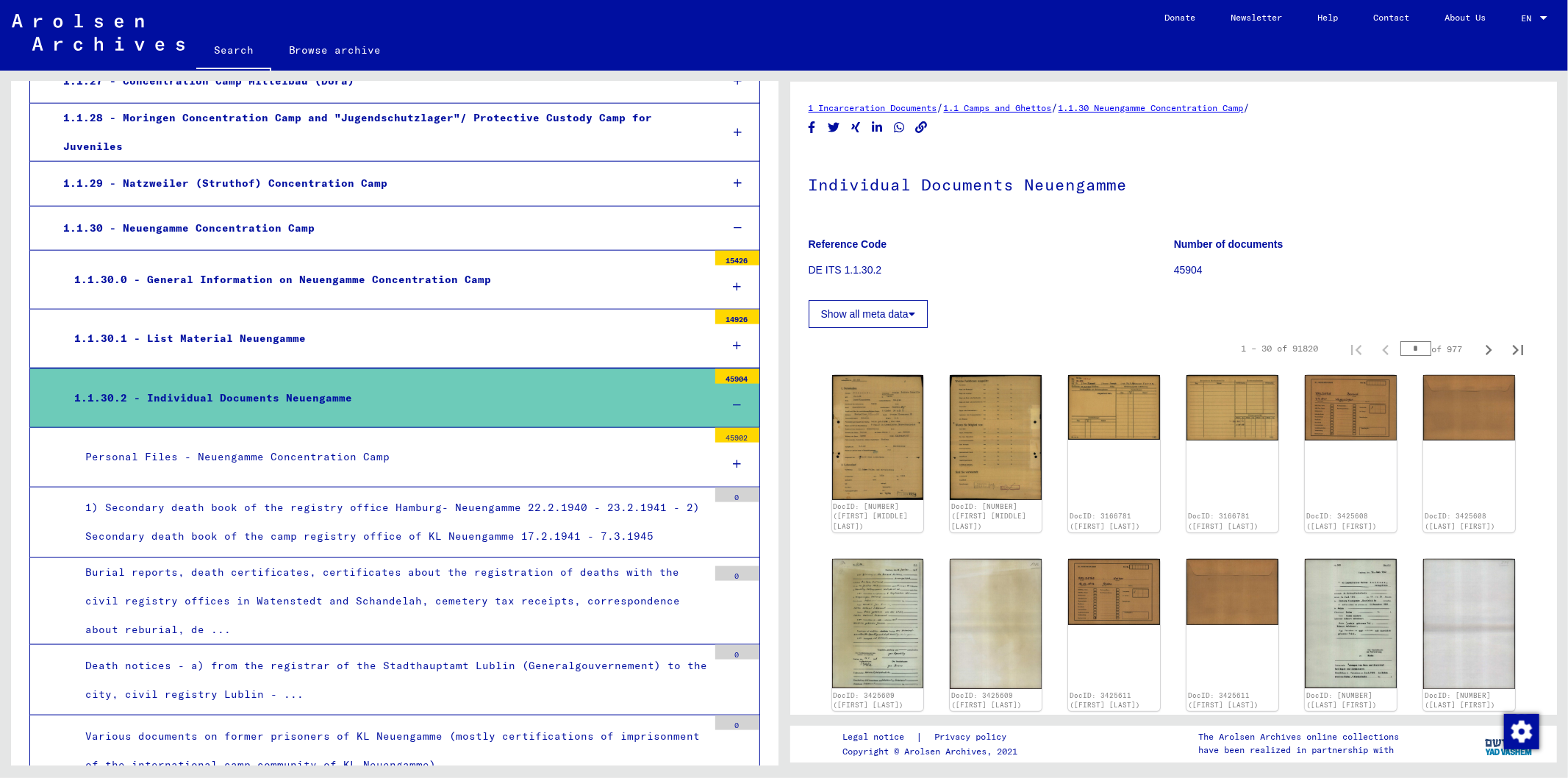 click on "1.1.30.2 - Individual Documents Neuengamme" at bounding box center [385, 398] 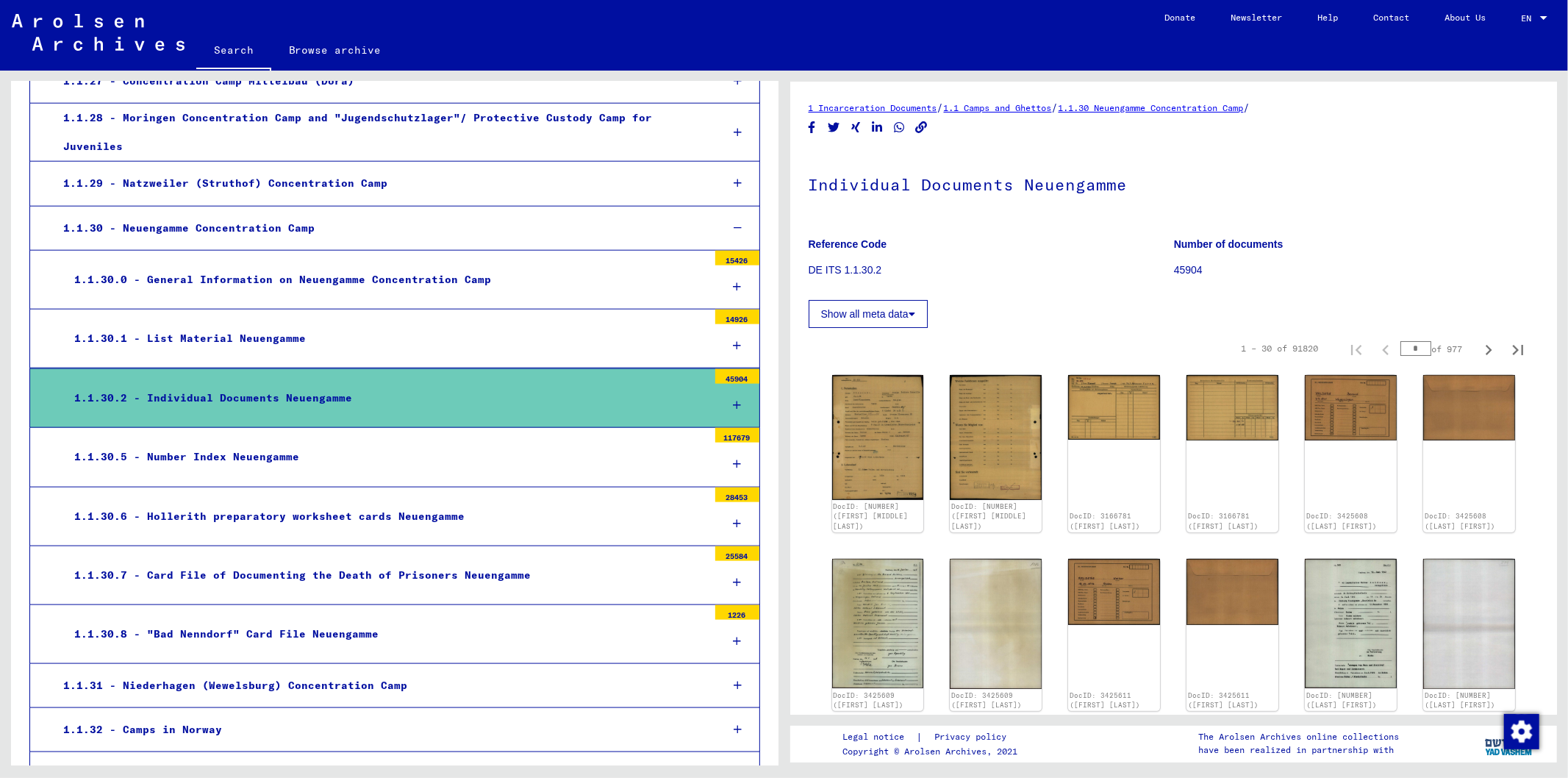 click on "1.1.30.2 - Individual Documents Neuengamme" at bounding box center [385, 398] 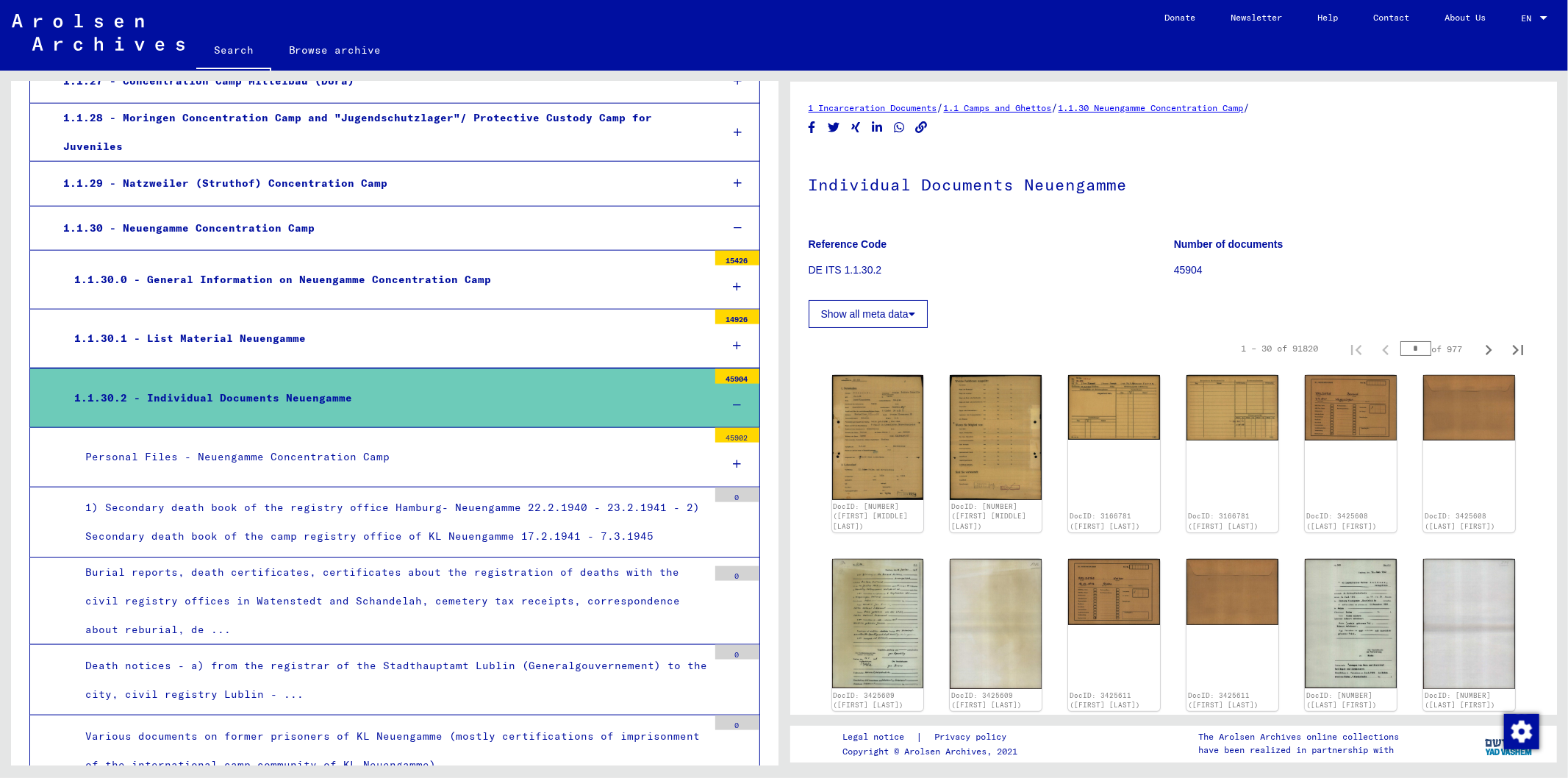 click on "1.1.30.2 - Individual Documents Neuengamme" at bounding box center (385, 398) 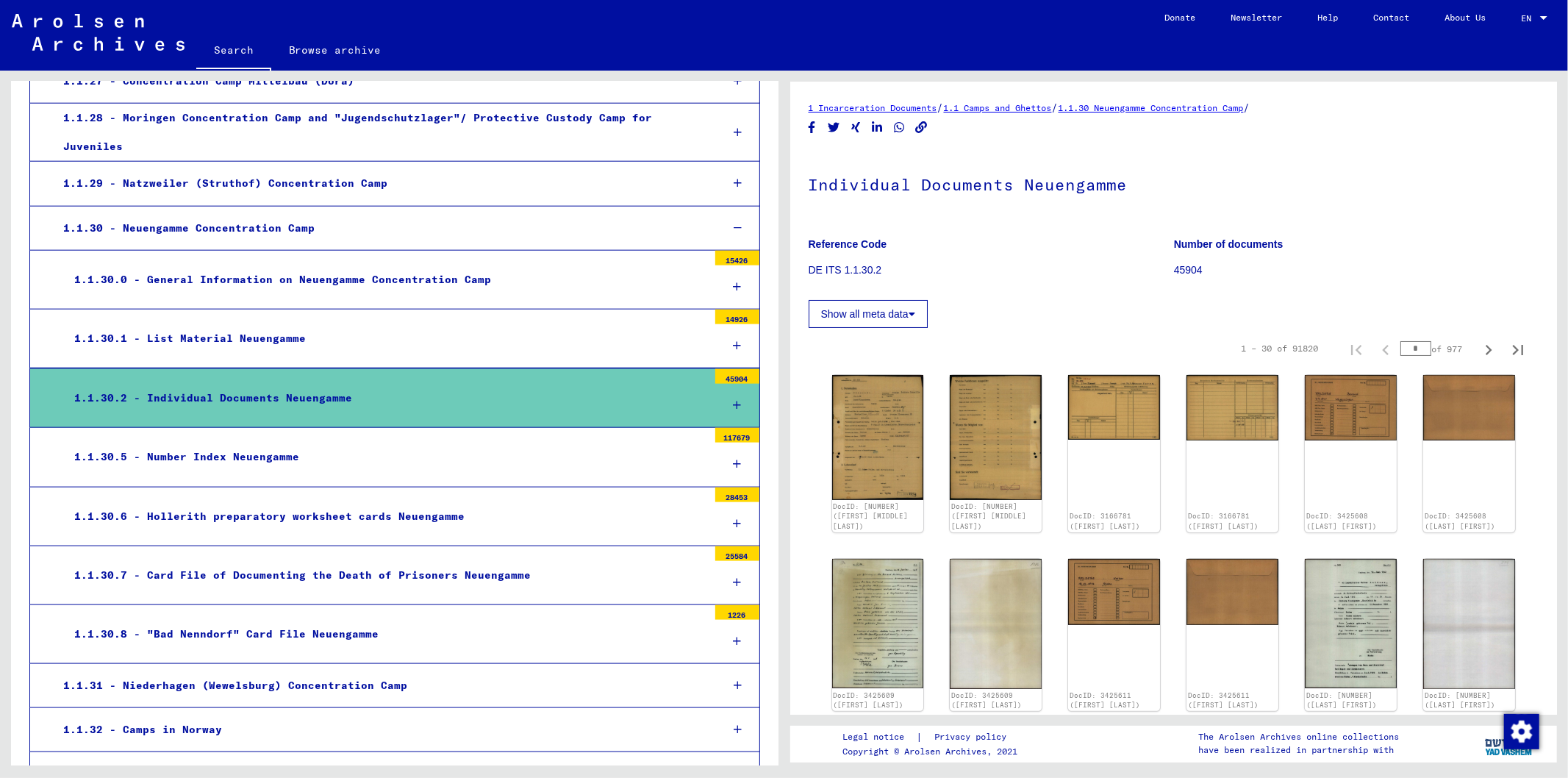 click on "1.1.30.5 - Number Index Neuengamme" at bounding box center (385, 457) 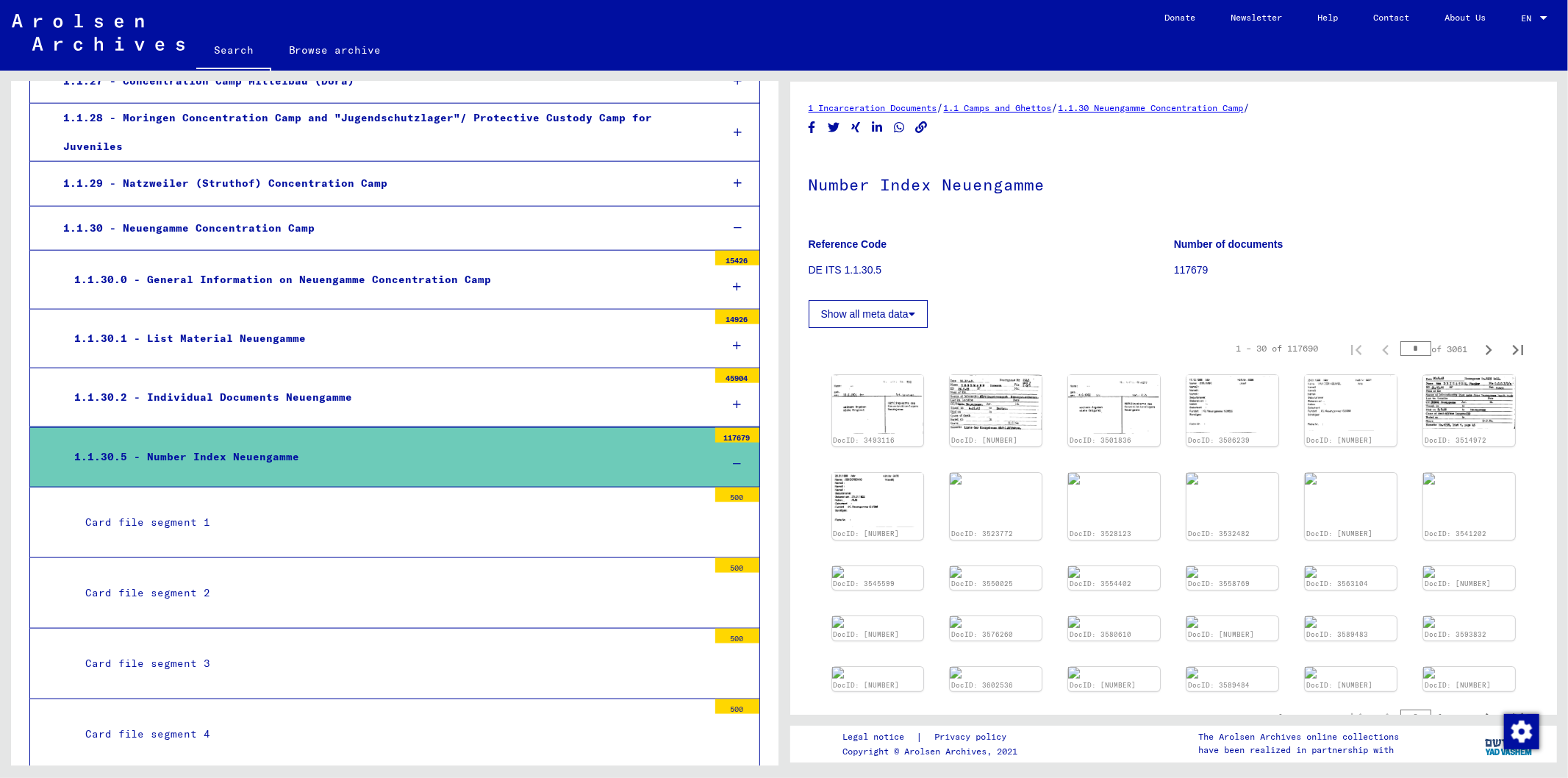 click on "Card file segment 1" at bounding box center (391, 522) 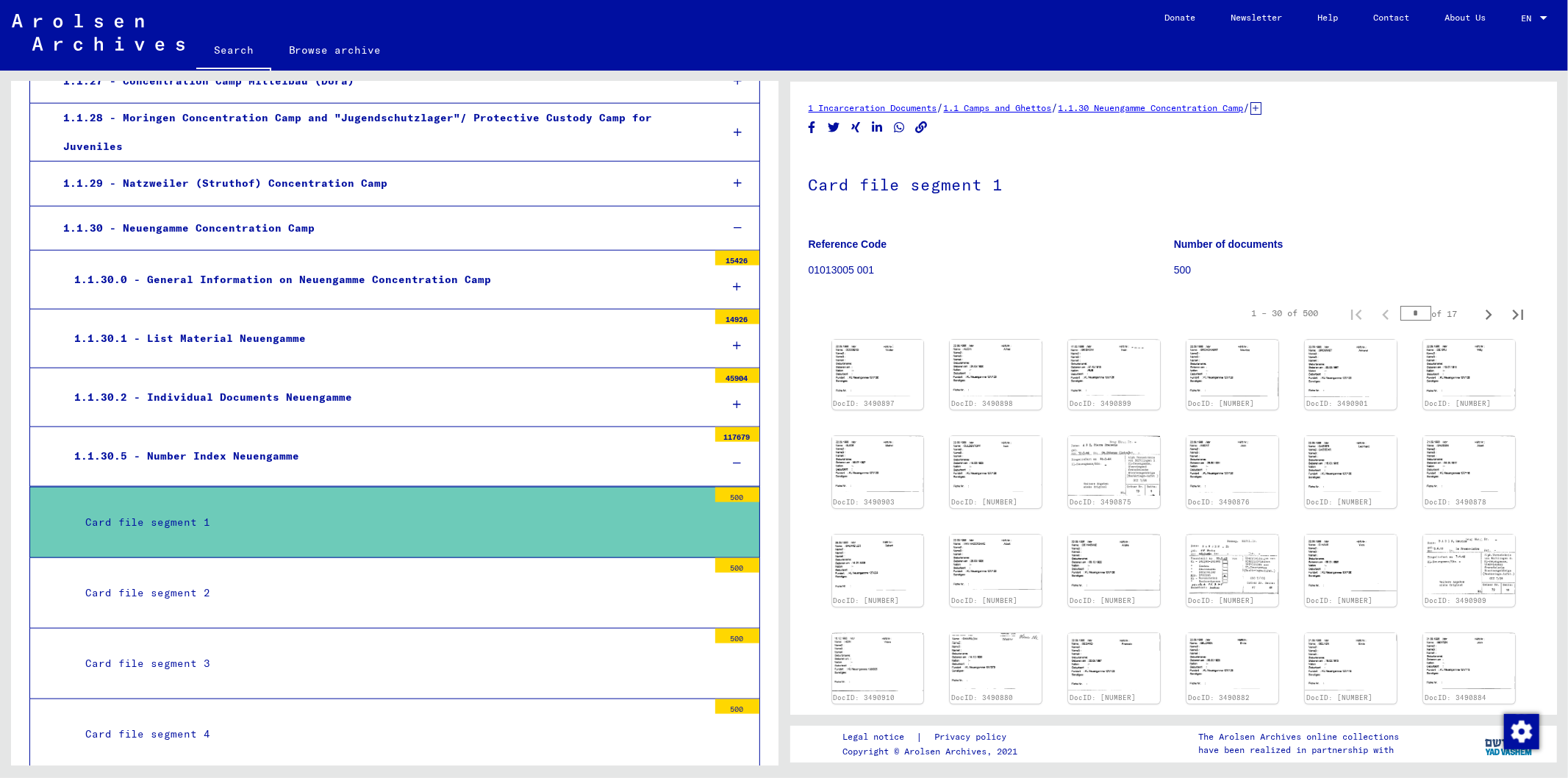 click on "1.1.30.2 - Individual Documents Neuengamme" at bounding box center (385, 397) 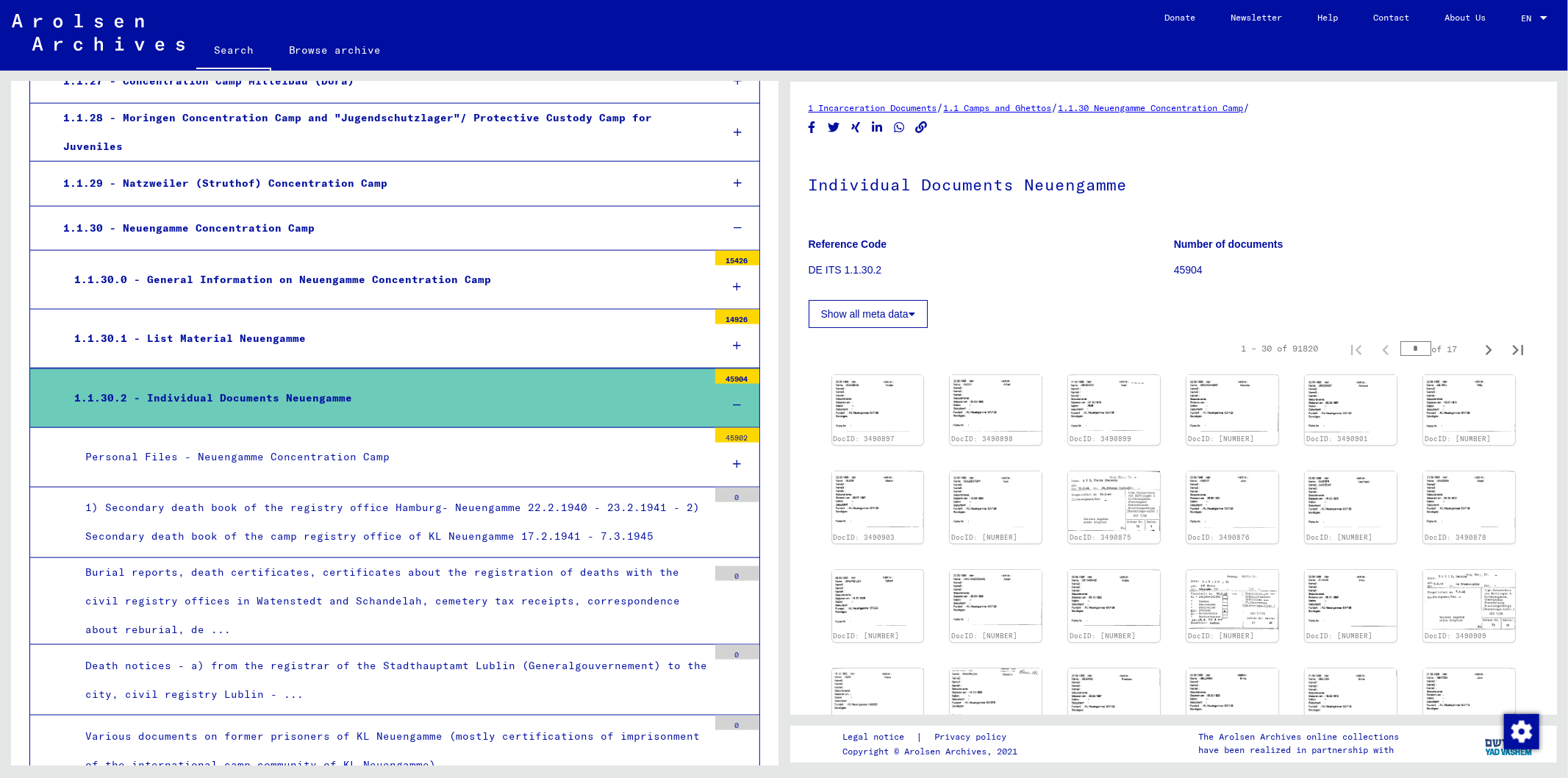 scroll, scrollTop: 1605, scrollLeft: 0, axis: vertical 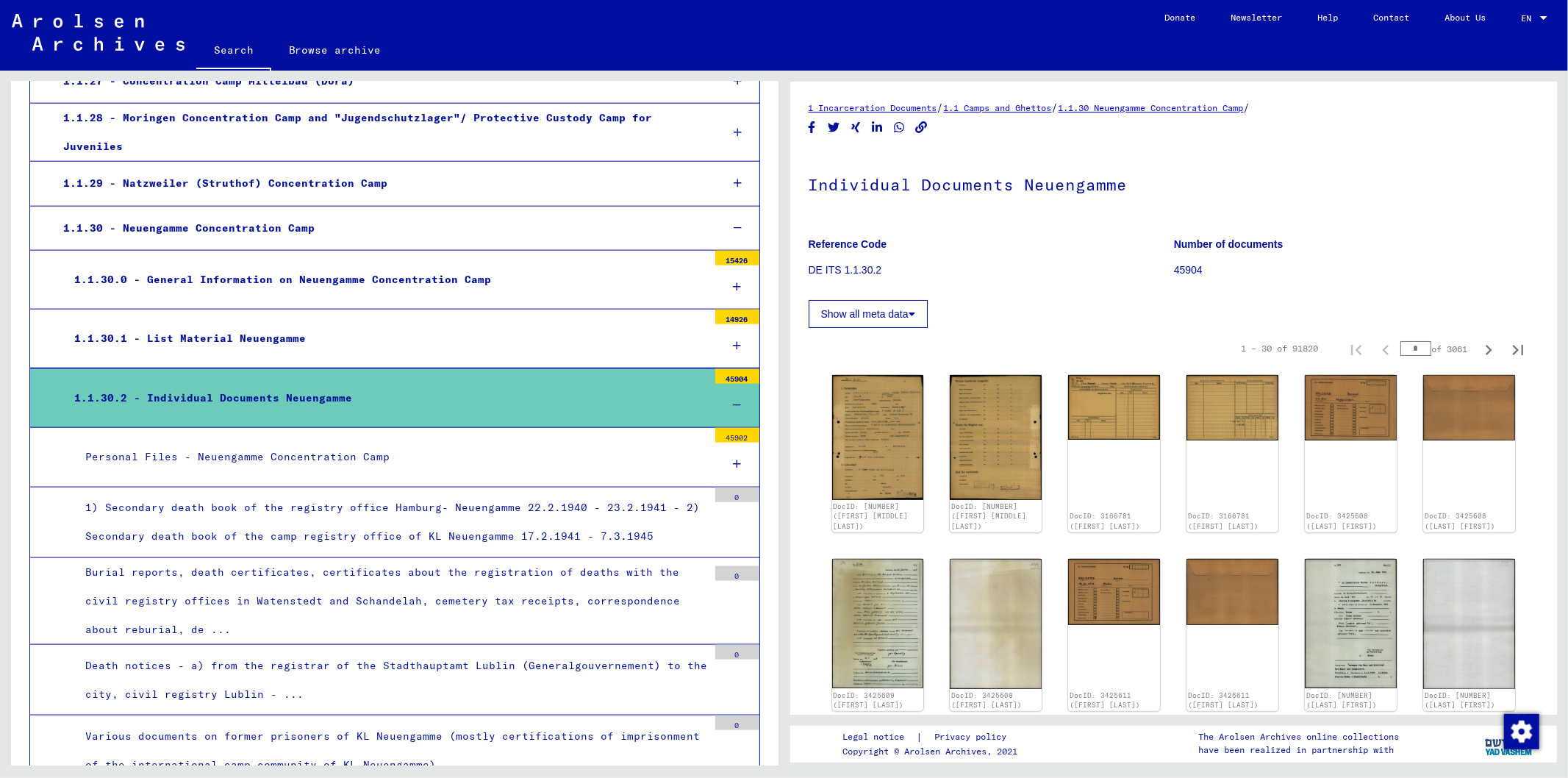 click at bounding box center [737, 405] 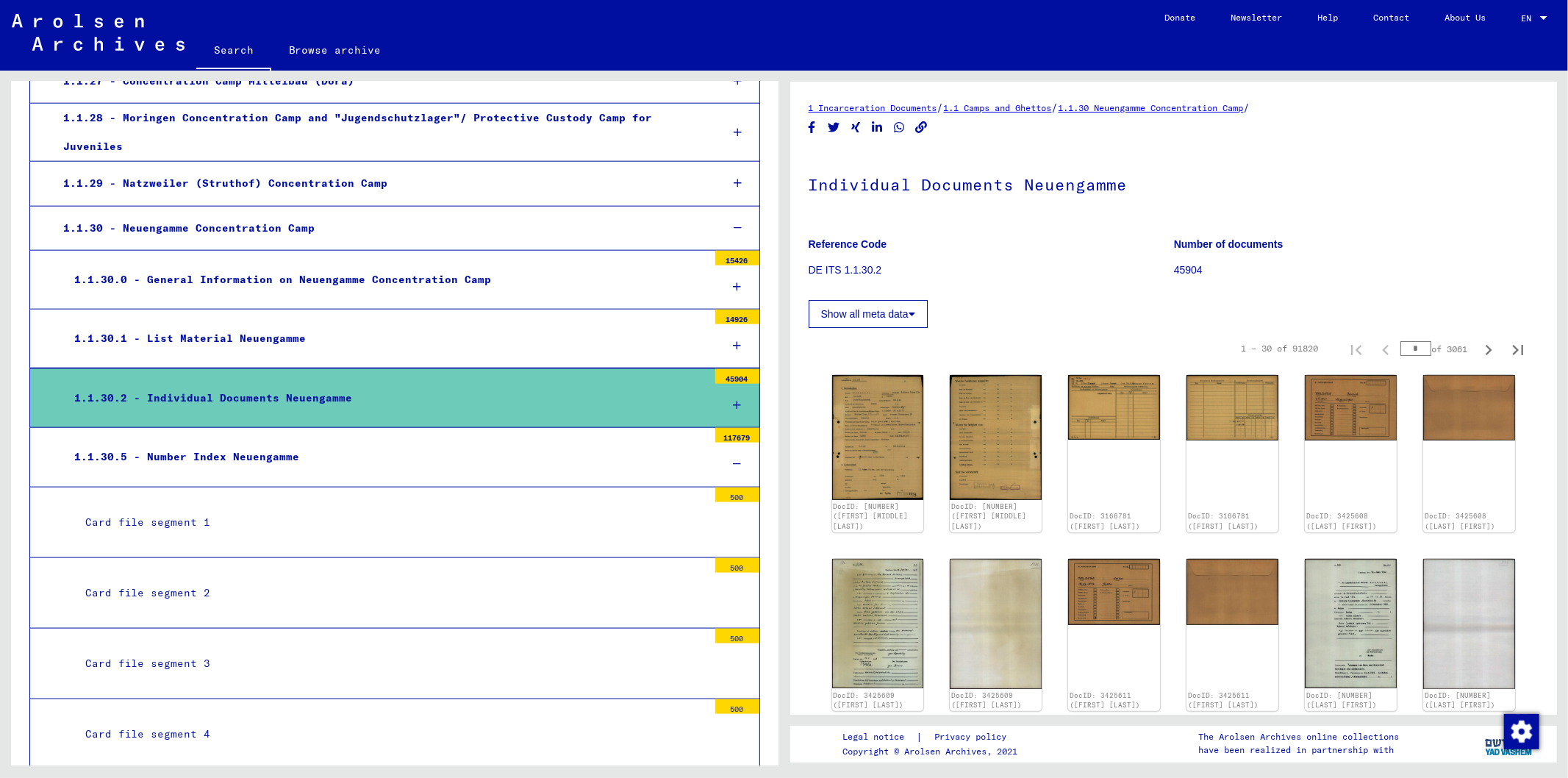 click at bounding box center [737, 228] 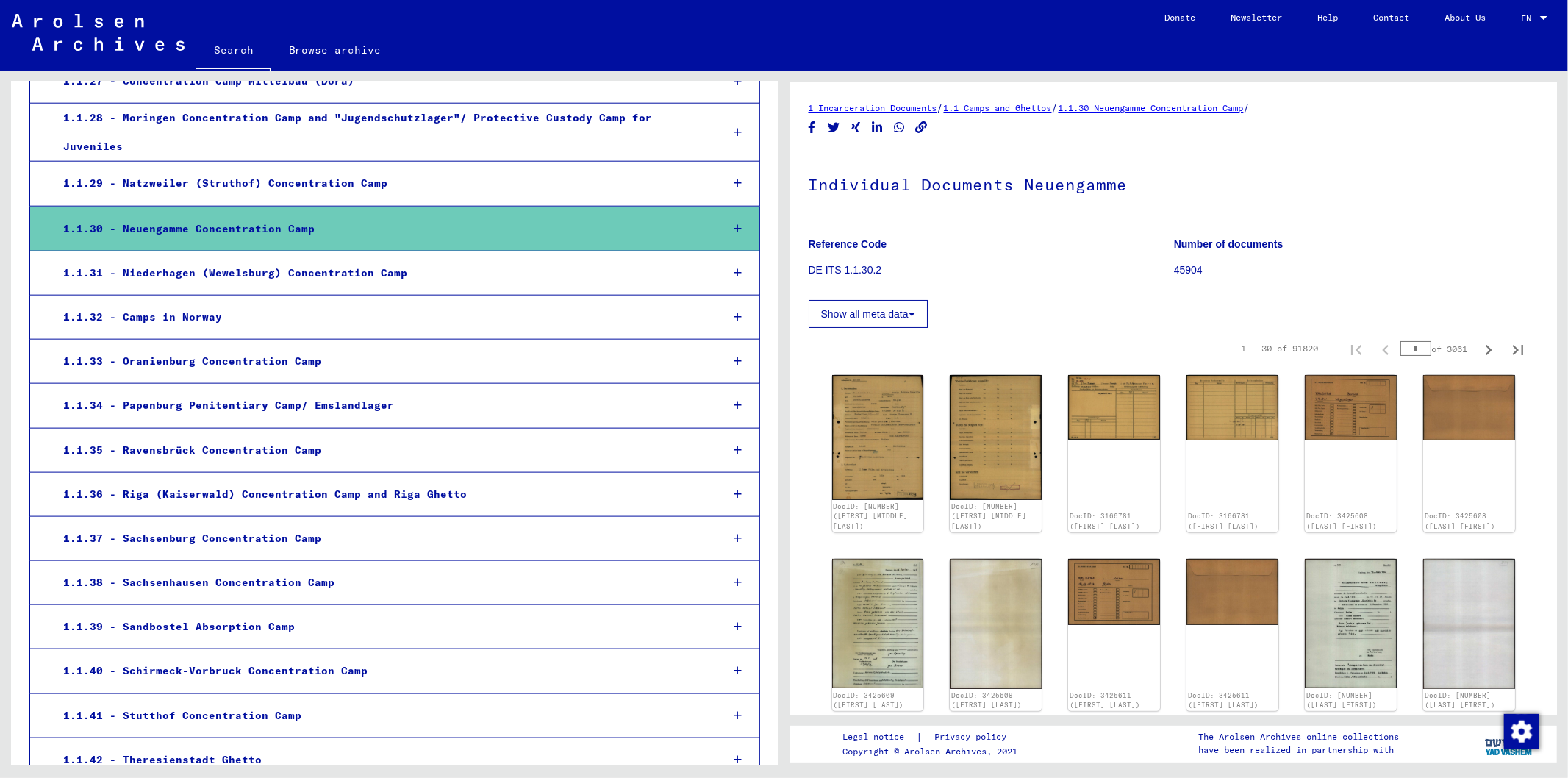 click at bounding box center [737, 229] 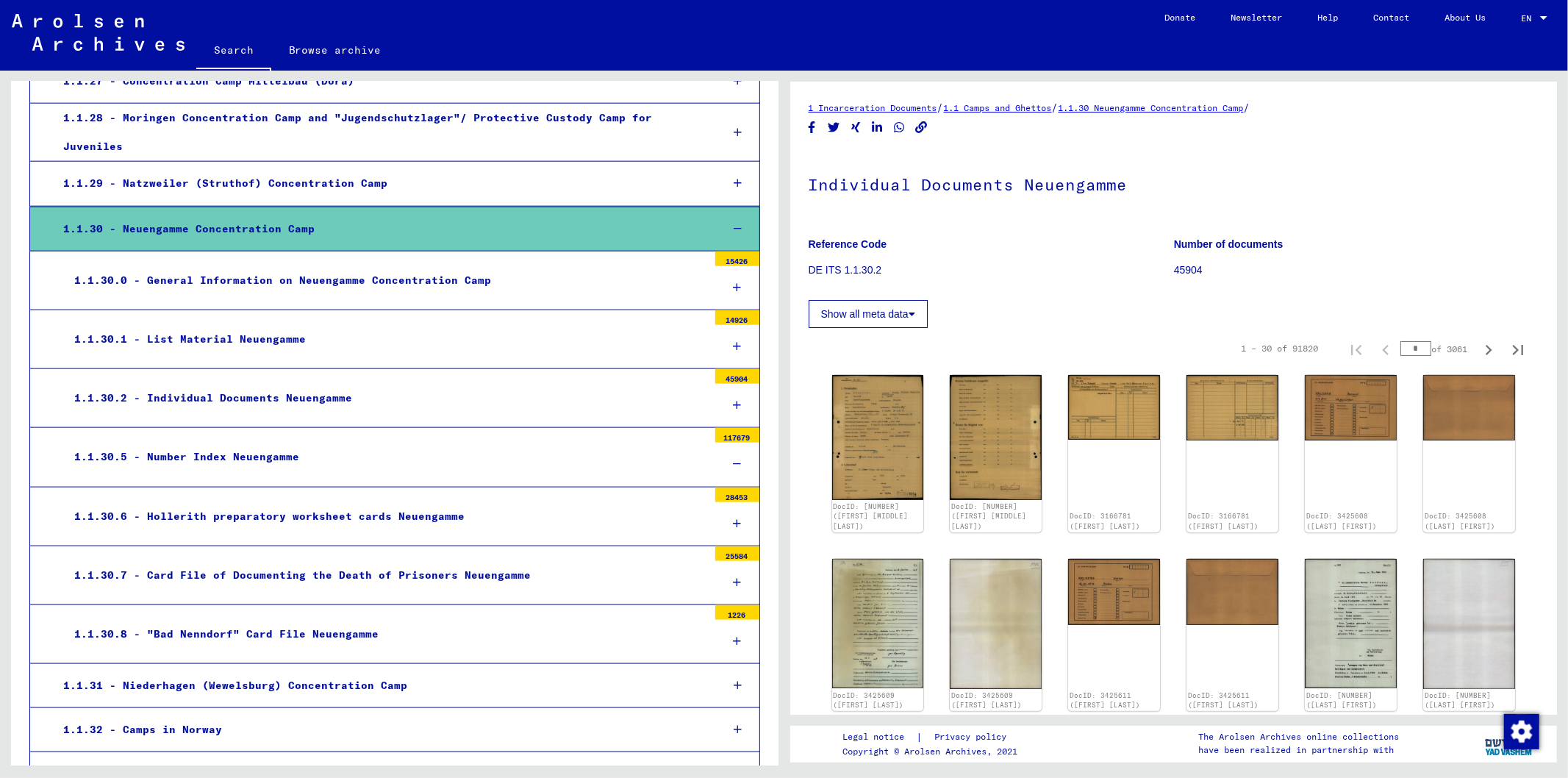 click at bounding box center (737, 405) 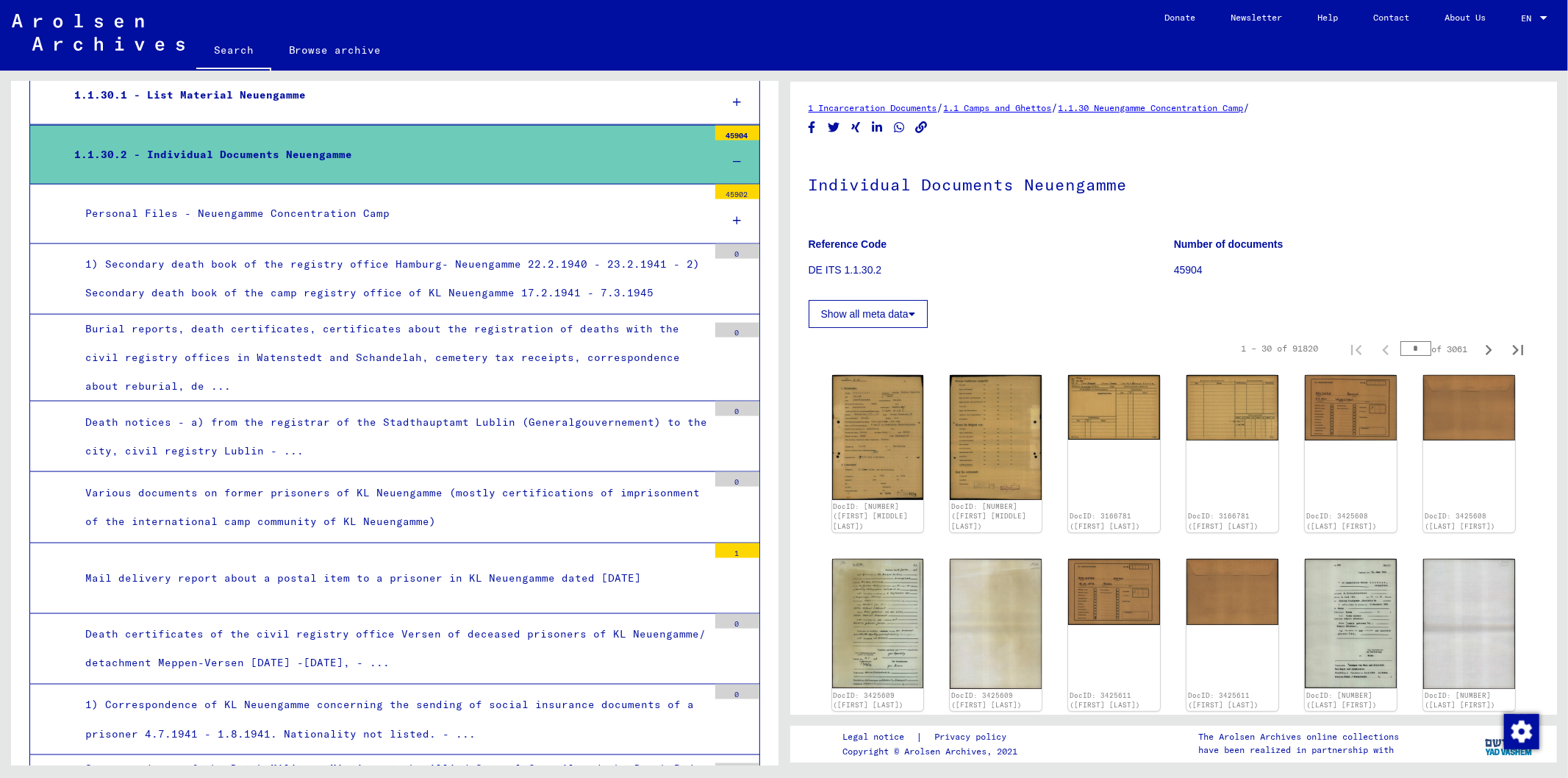 scroll, scrollTop: 1686, scrollLeft: 0, axis: vertical 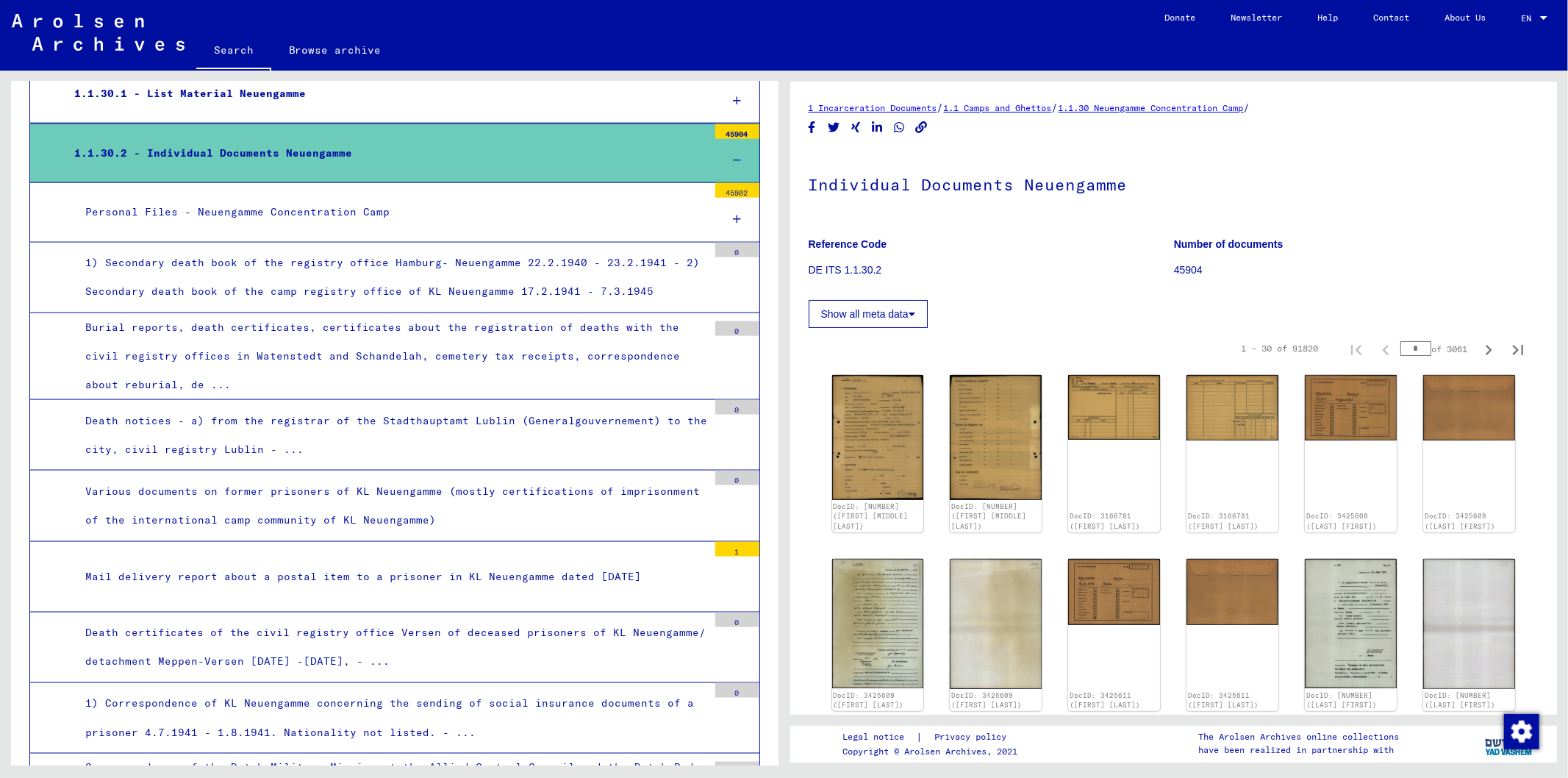 click at bounding box center (737, 219) 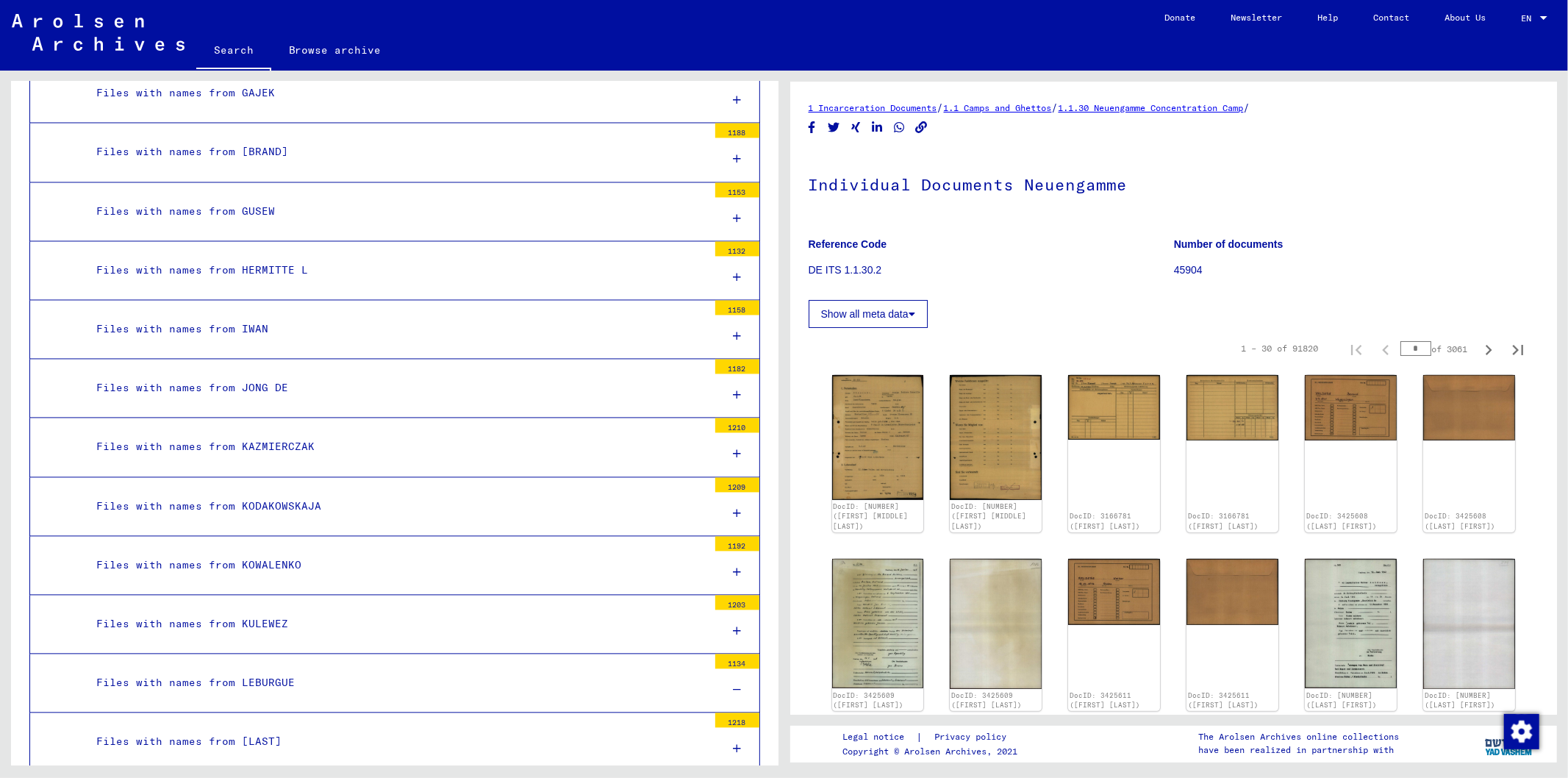 scroll, scrollTop: 2503, scrollLeft: 0, axis: vertical 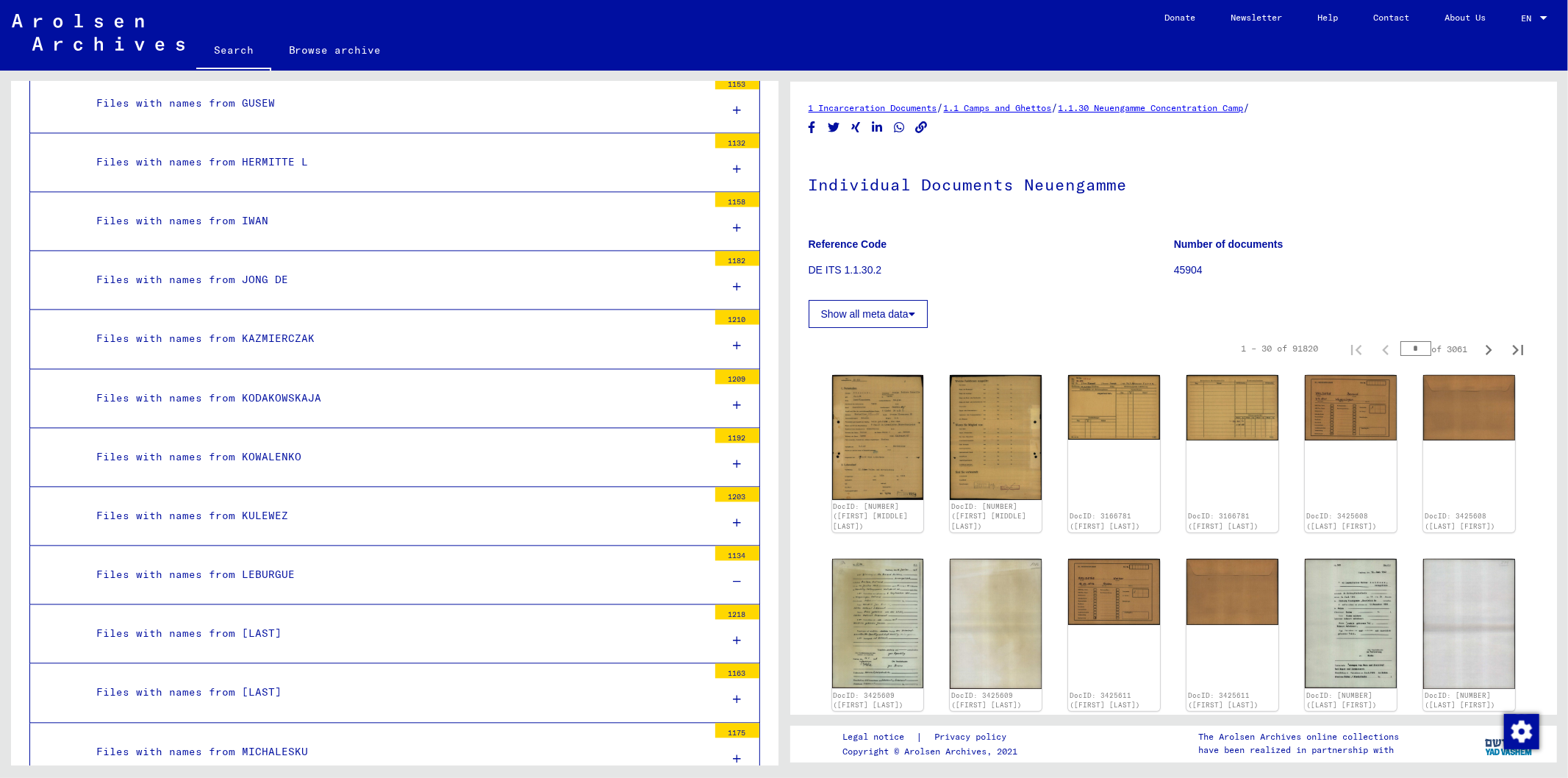 click at bounding box center (737, 523) 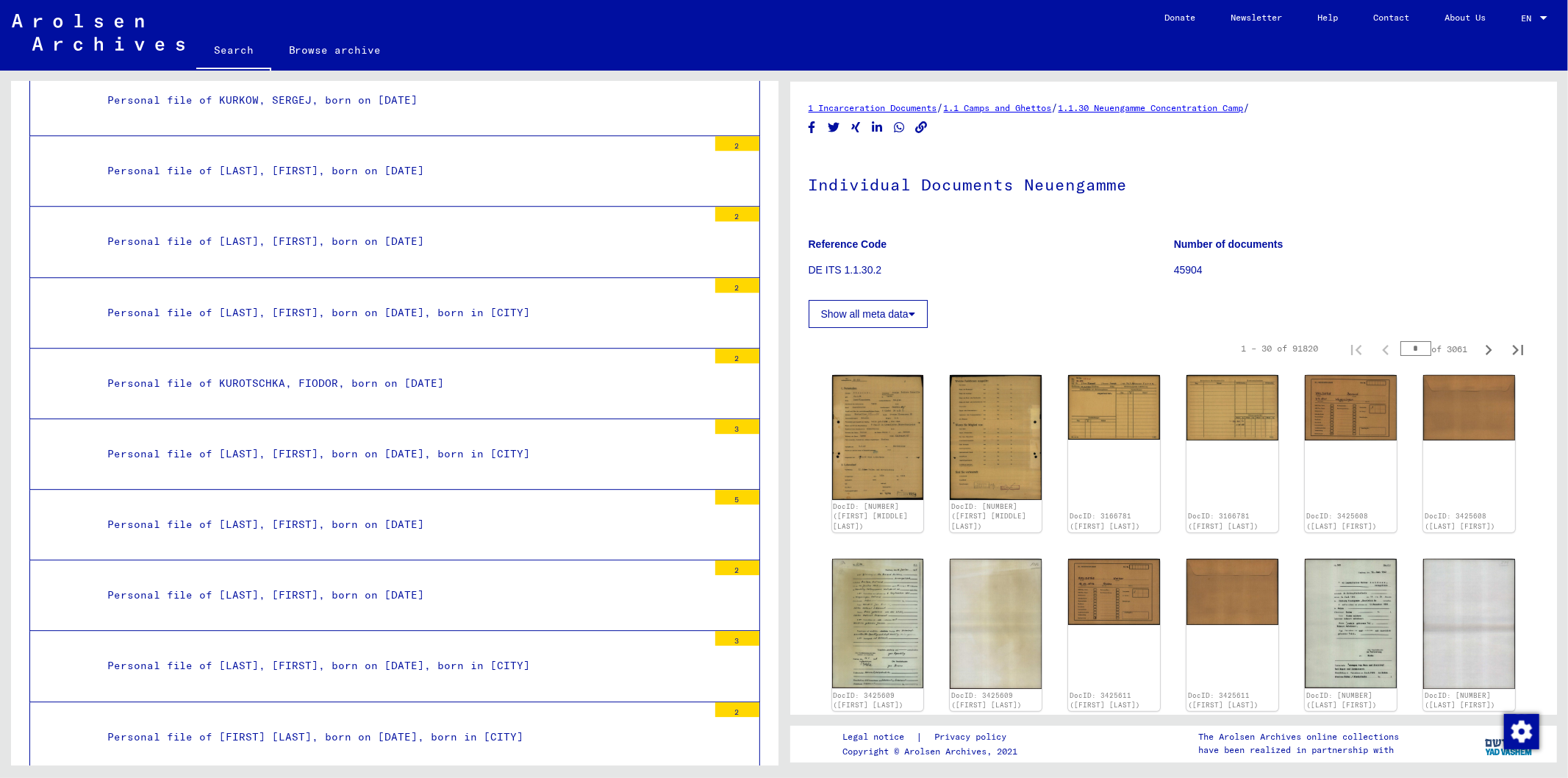 scroll, scrollTop: 8222, scrollLeft: 0, axis: vertical 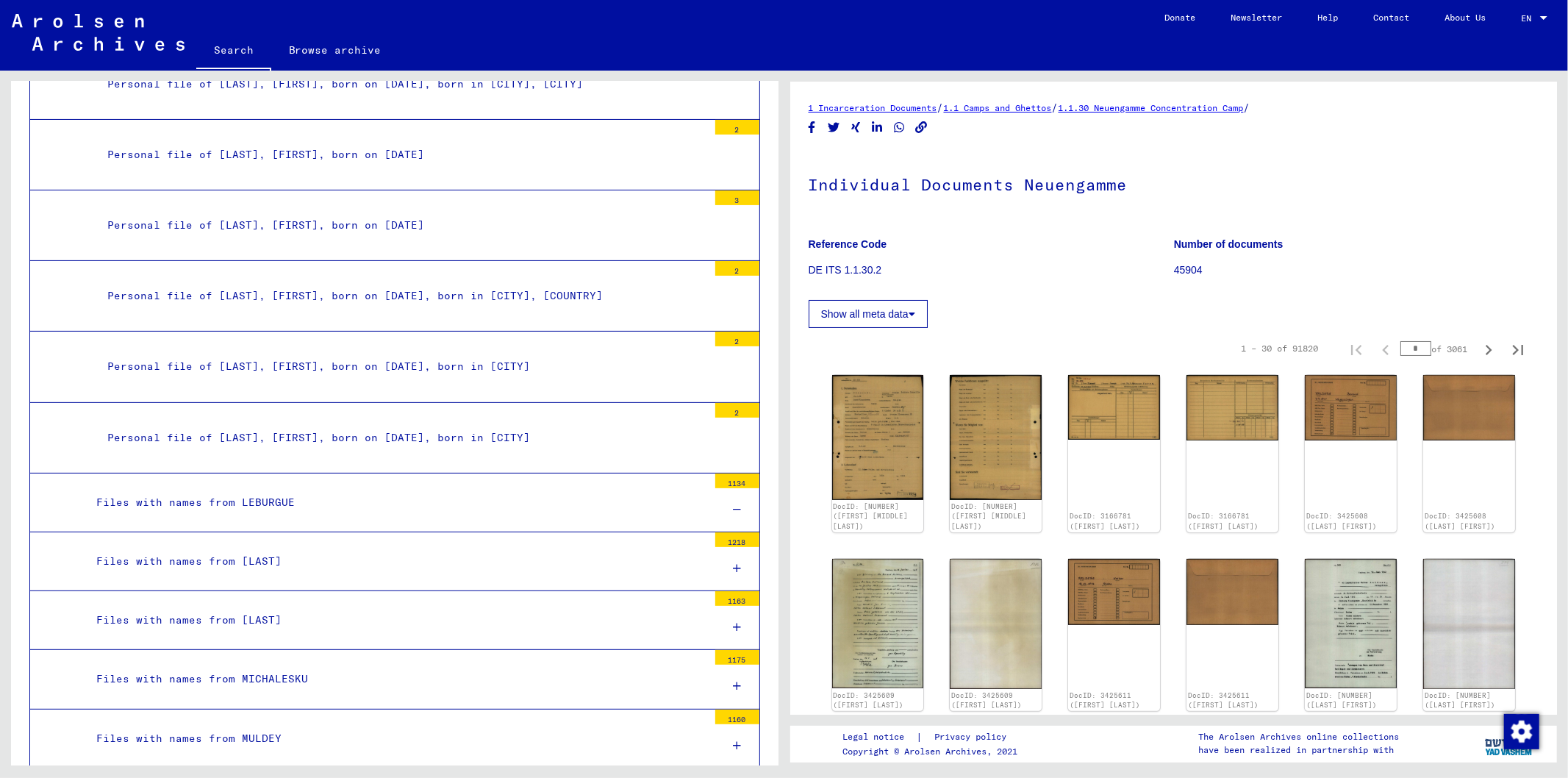 click at bounding box center (737, 510) 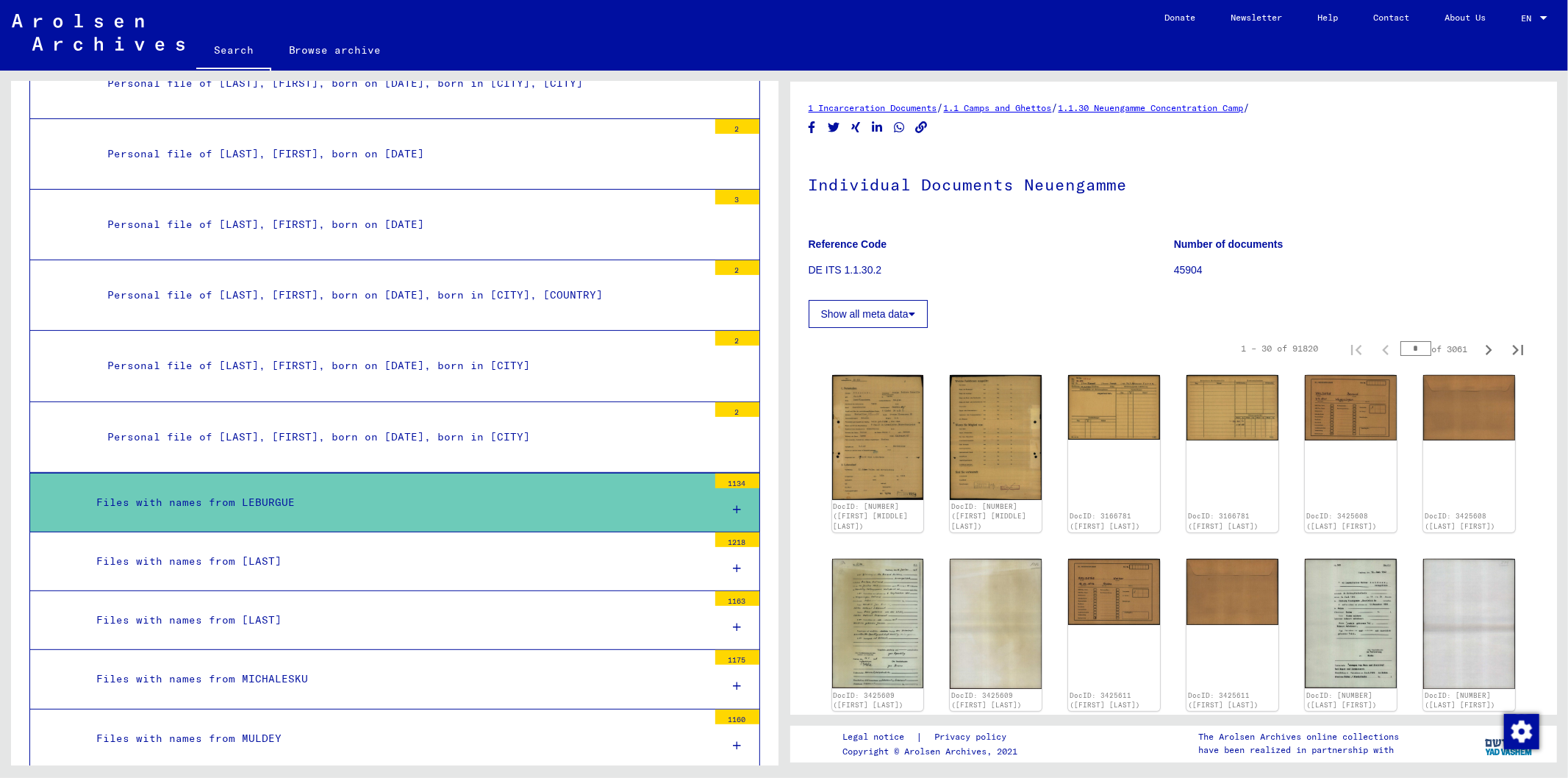 scroll, scrollTop: 37940, scrollLeft: 0, axis: vertical 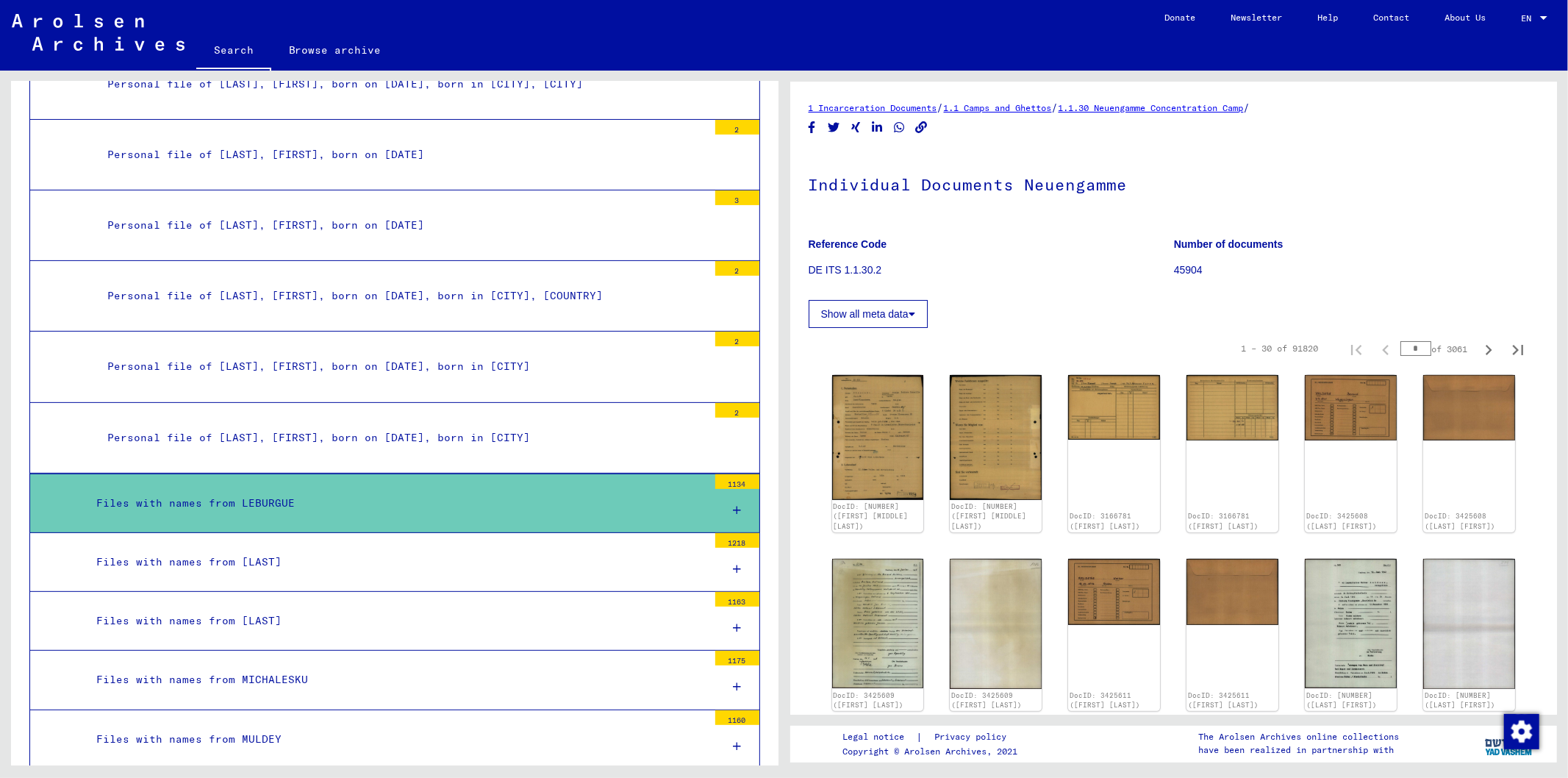 click at bounding box center (737, 510) 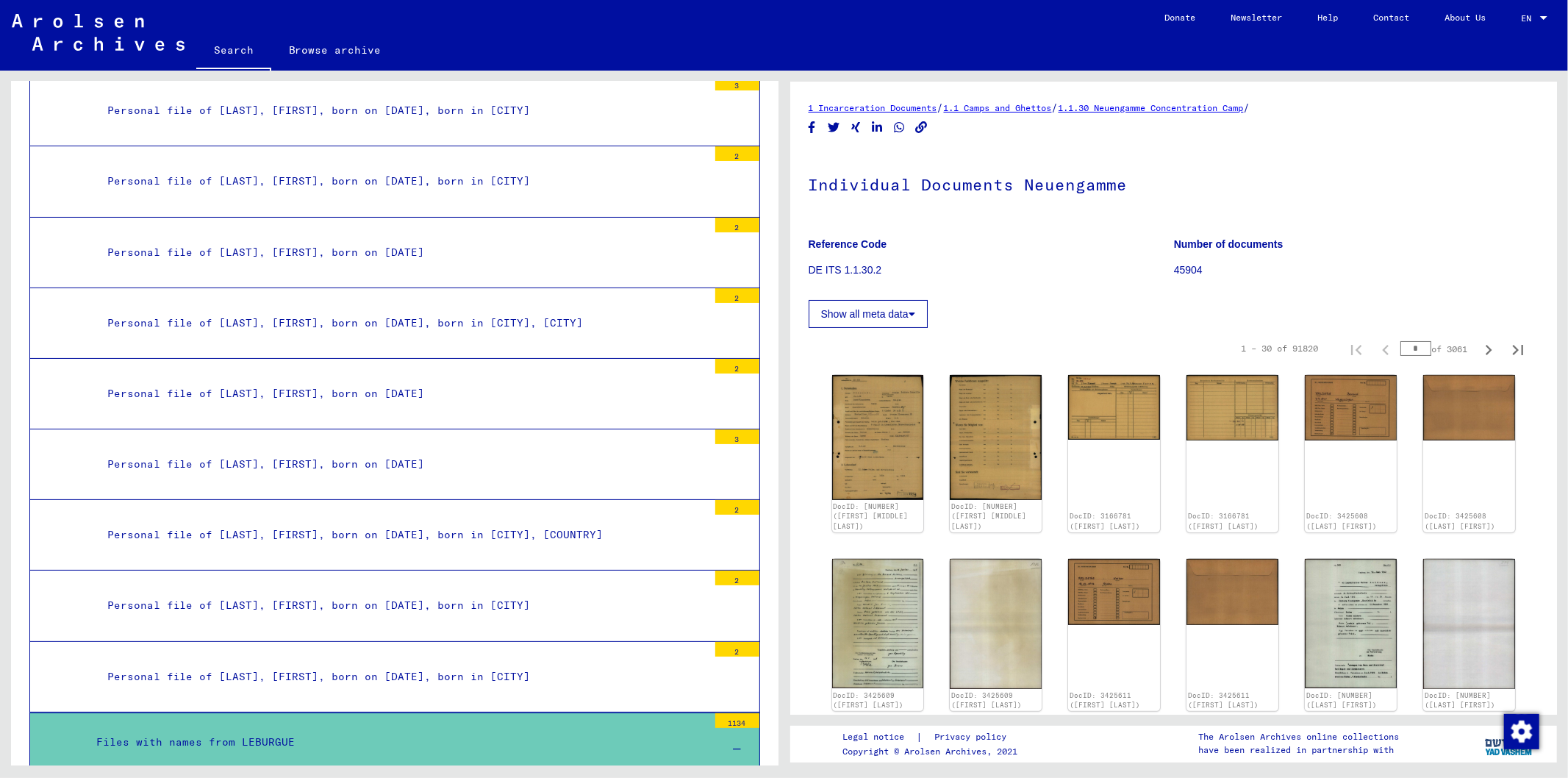 scroll, scrollTop: 37695, scrollLeft: 0, axis: vertical 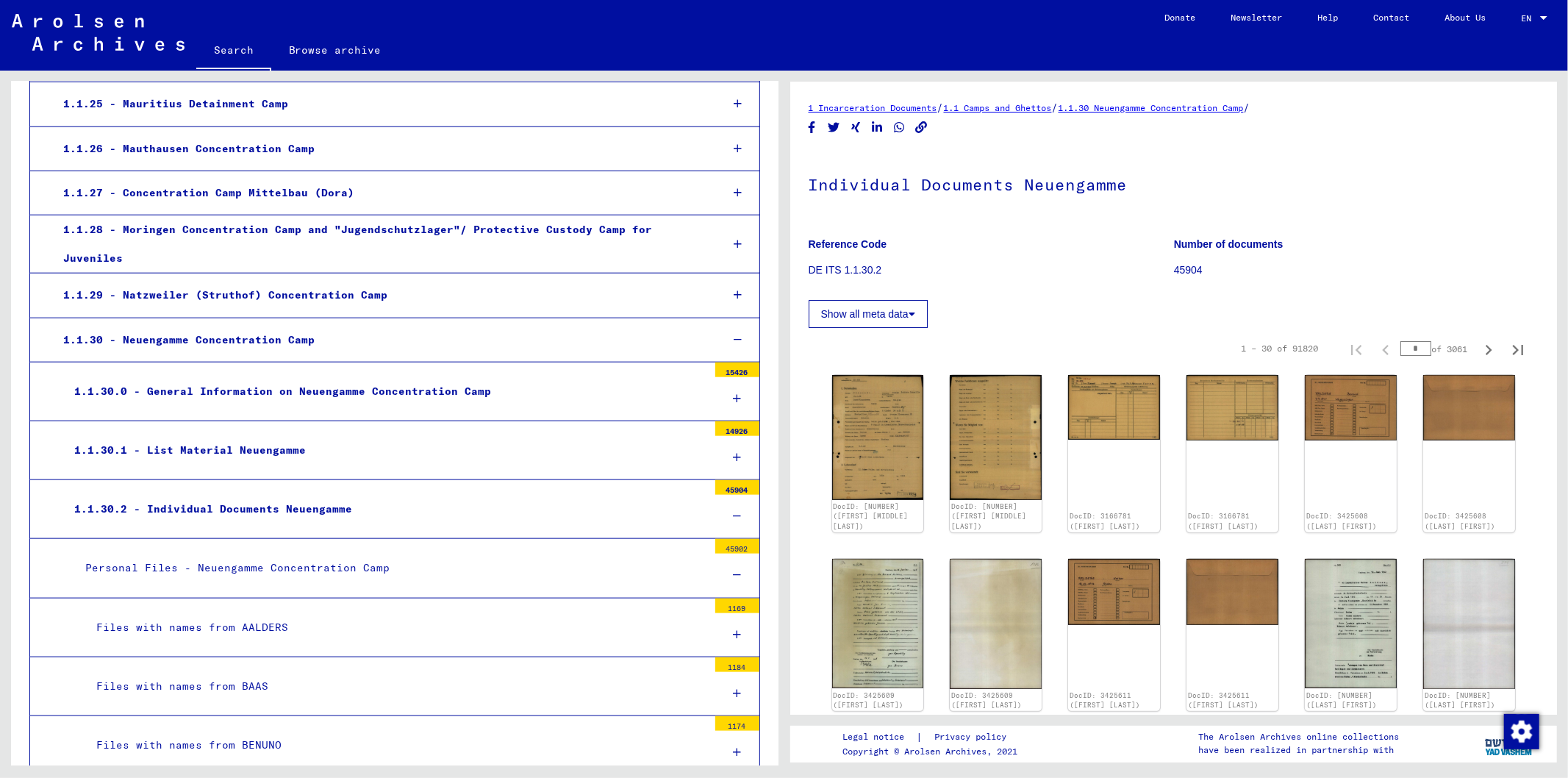 click at bounding box center (737, 516) 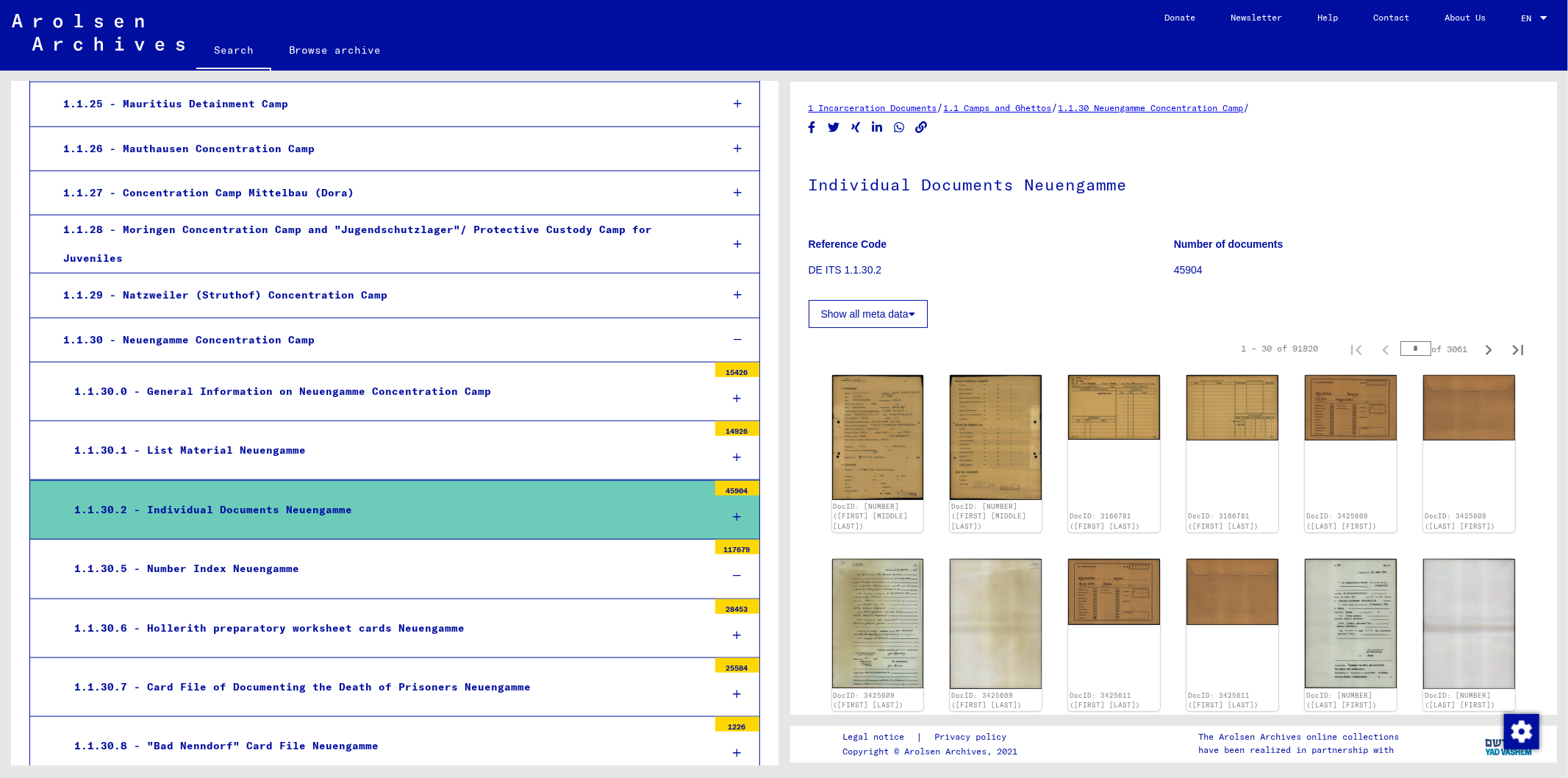 click at bounding box center (737, 517) 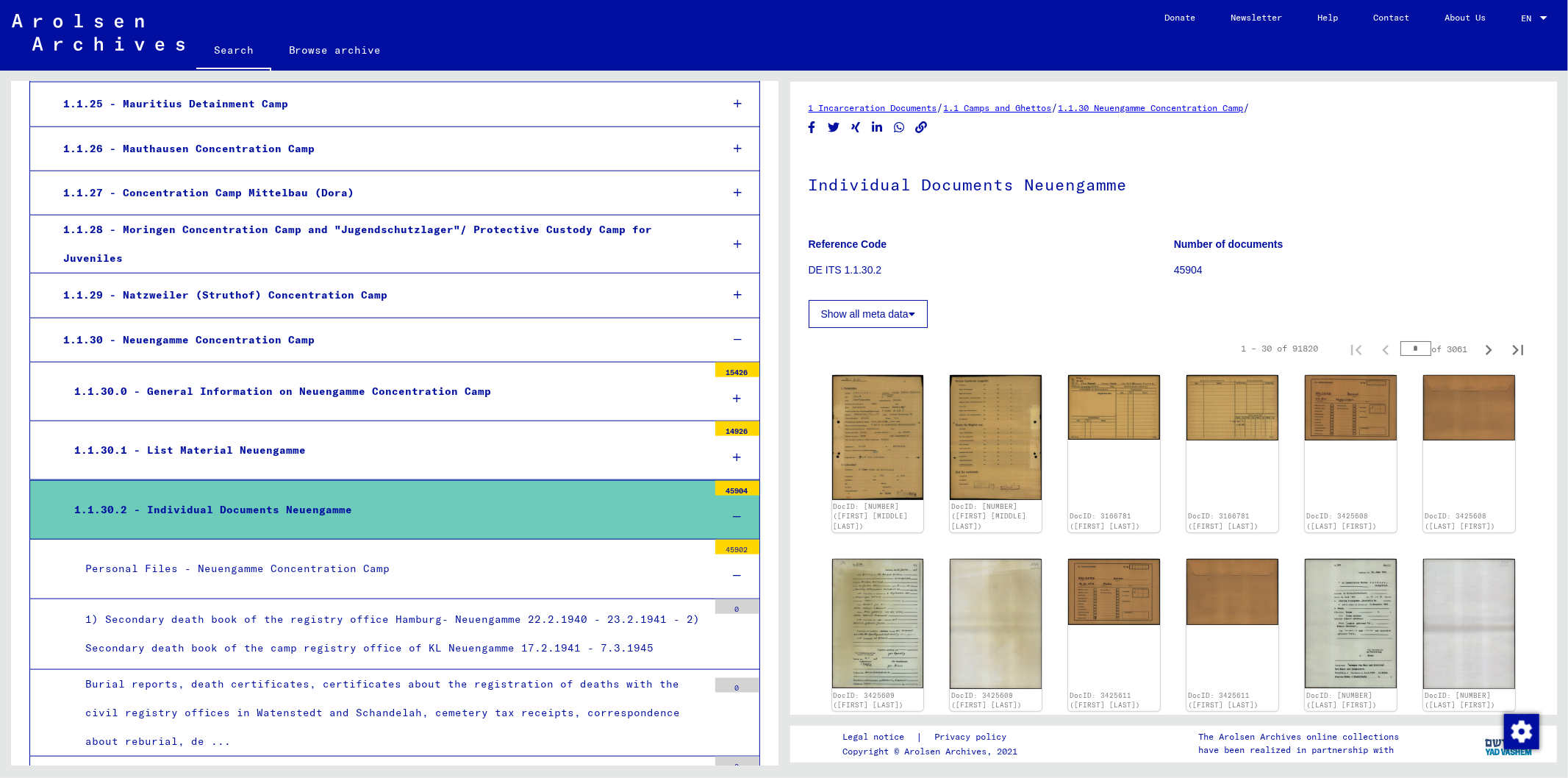 click at bounding box center (737, 576) 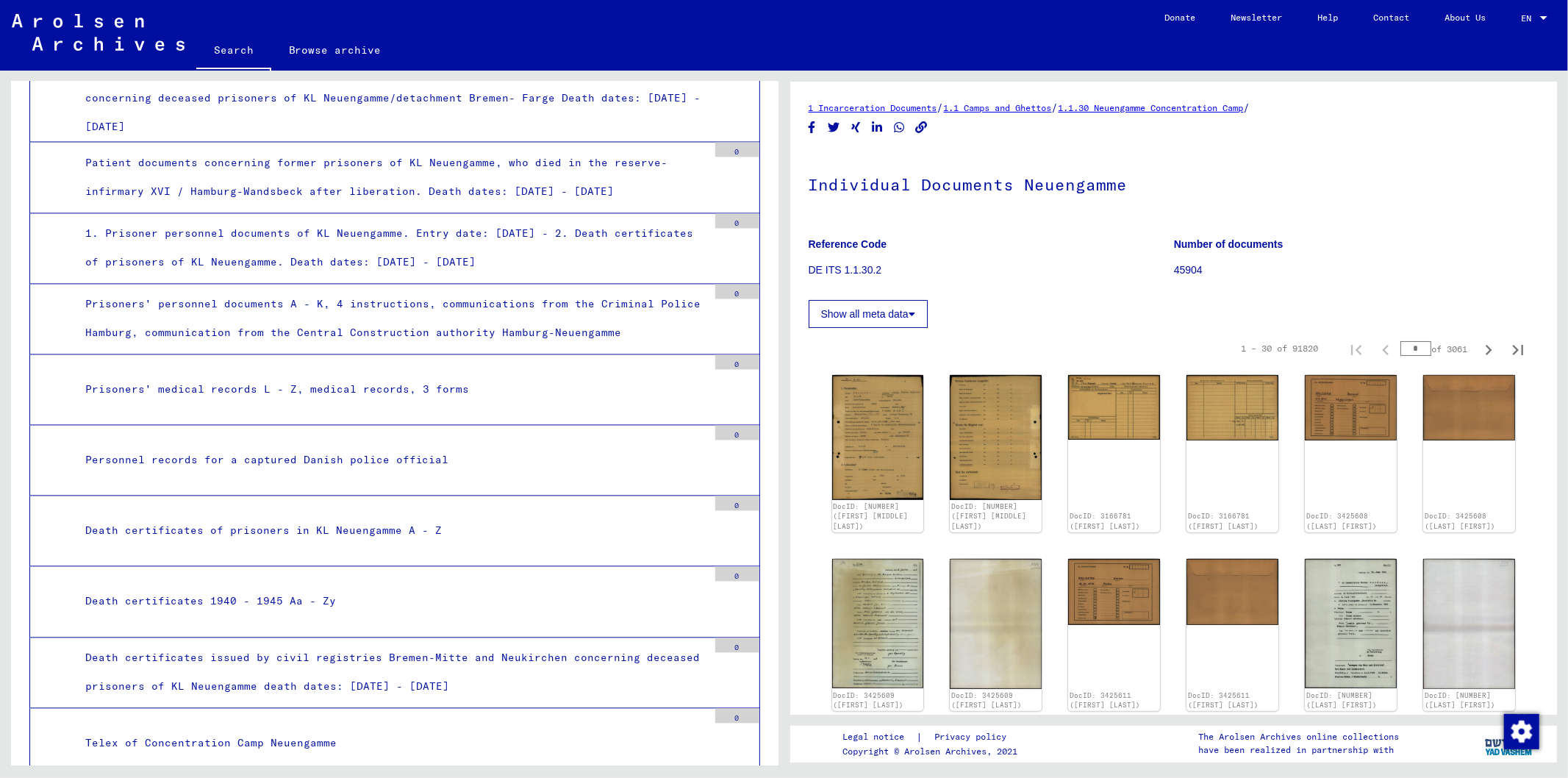 scroll, scrollTop: 2474, scrollLeft: 0, axis: vertical 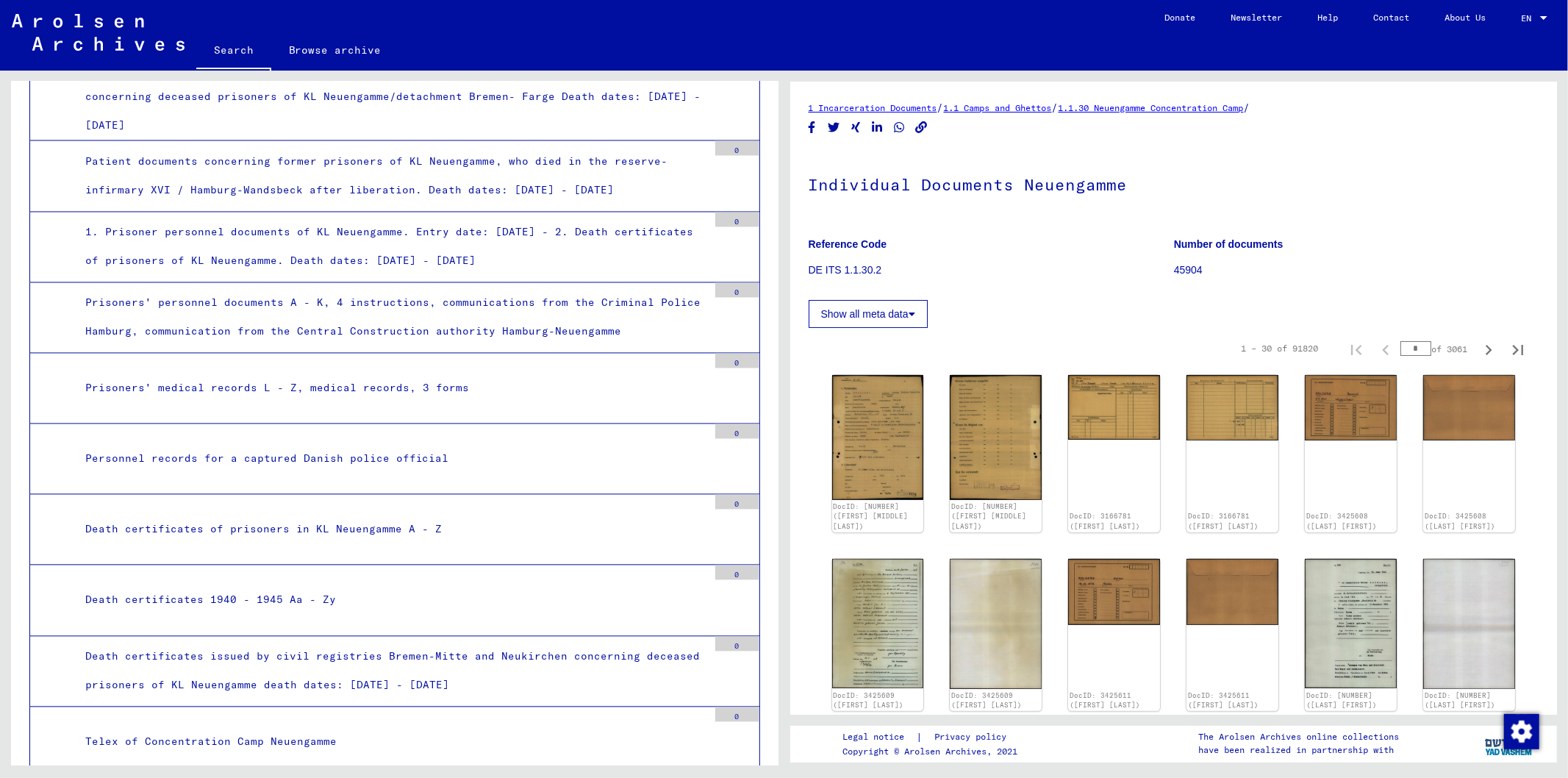 click on "Death certificates of prisoners in KL Neuengamme A - Z" at bounding box center (391, 529) 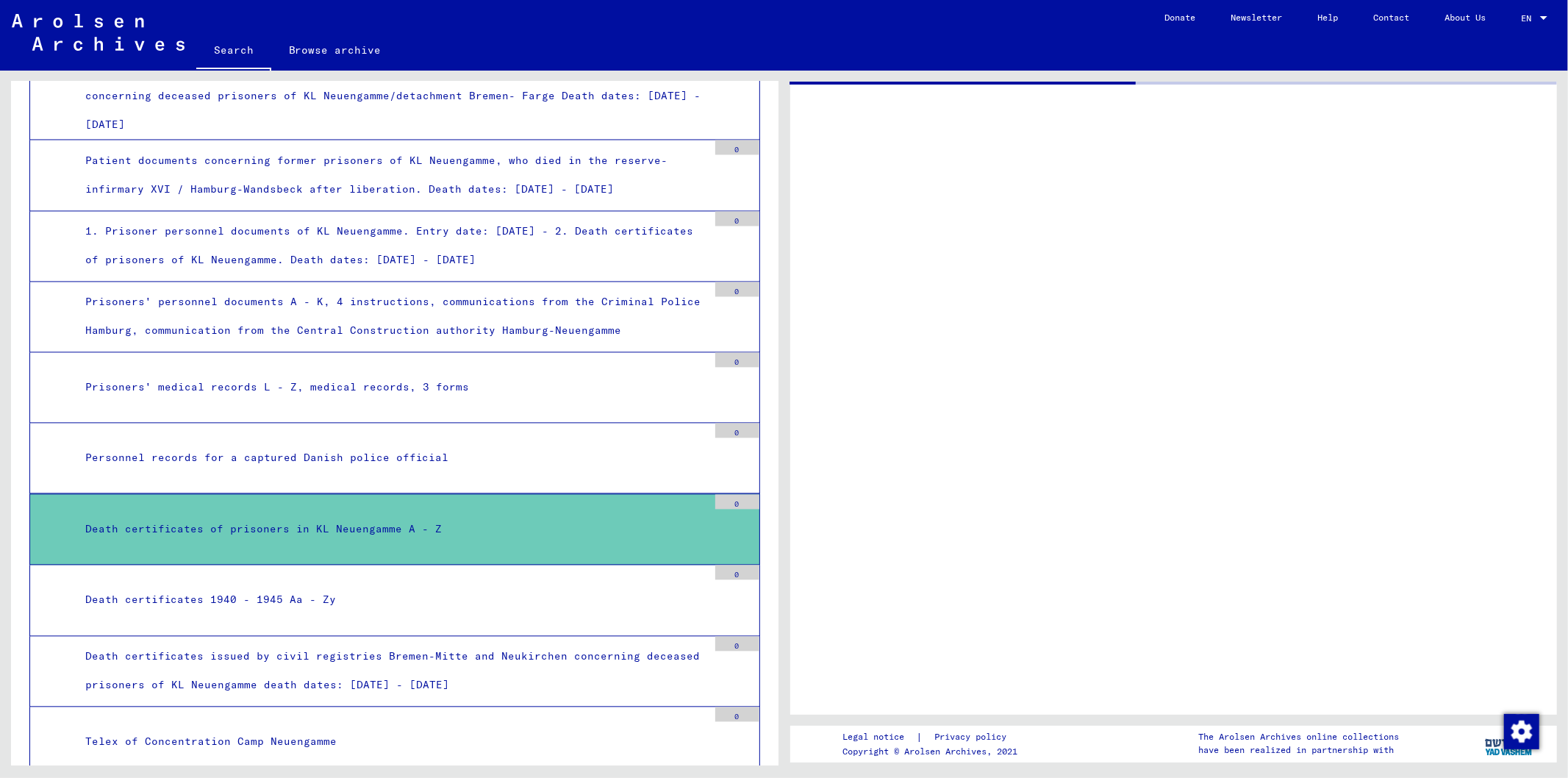 scroll, scrollTop: 2473, scrollLeft: 0, axis: vertical 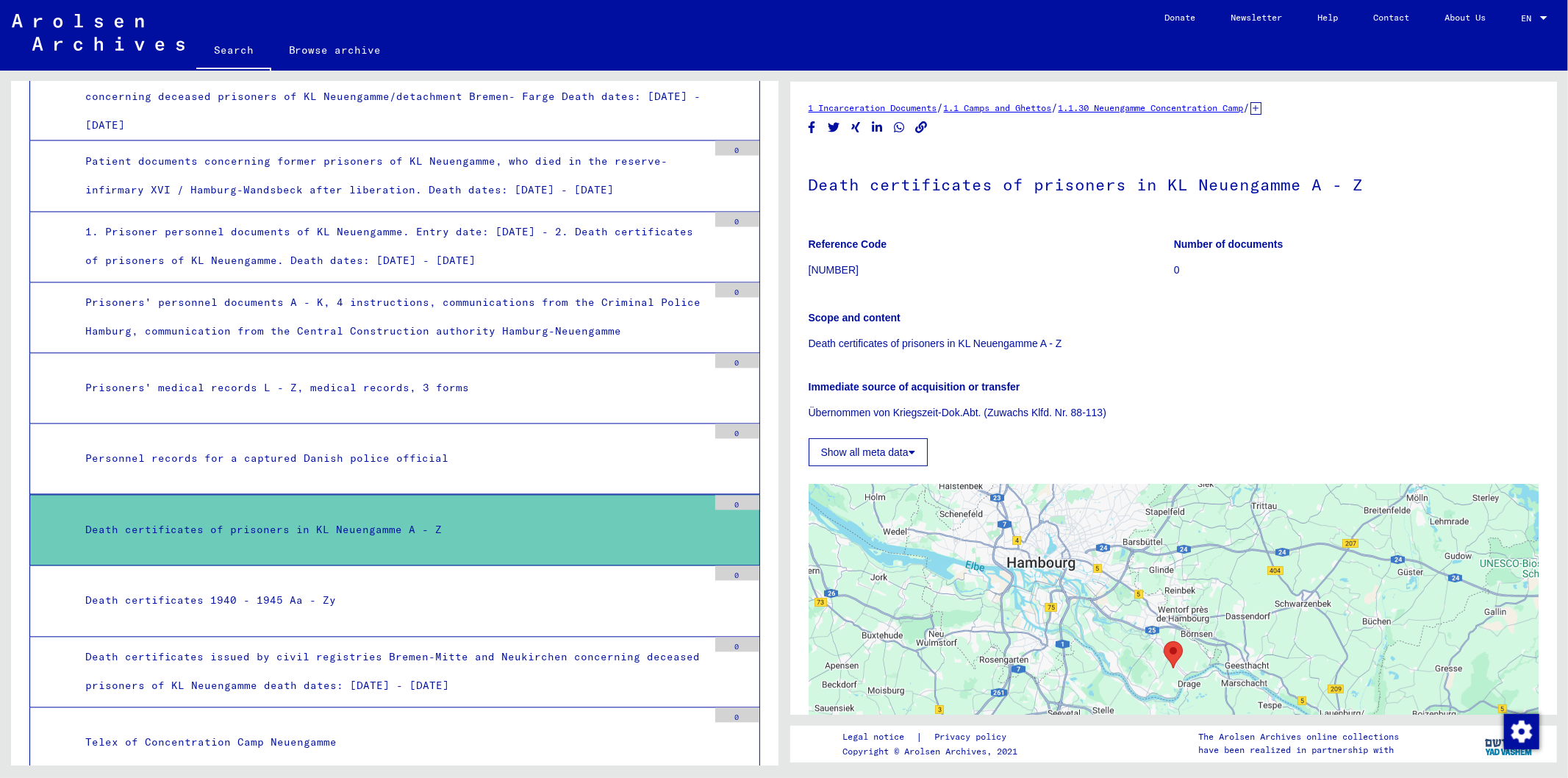 click on "Death certificates 1940 - 1945  Aa - Zy" at bounding box center (391, 600) 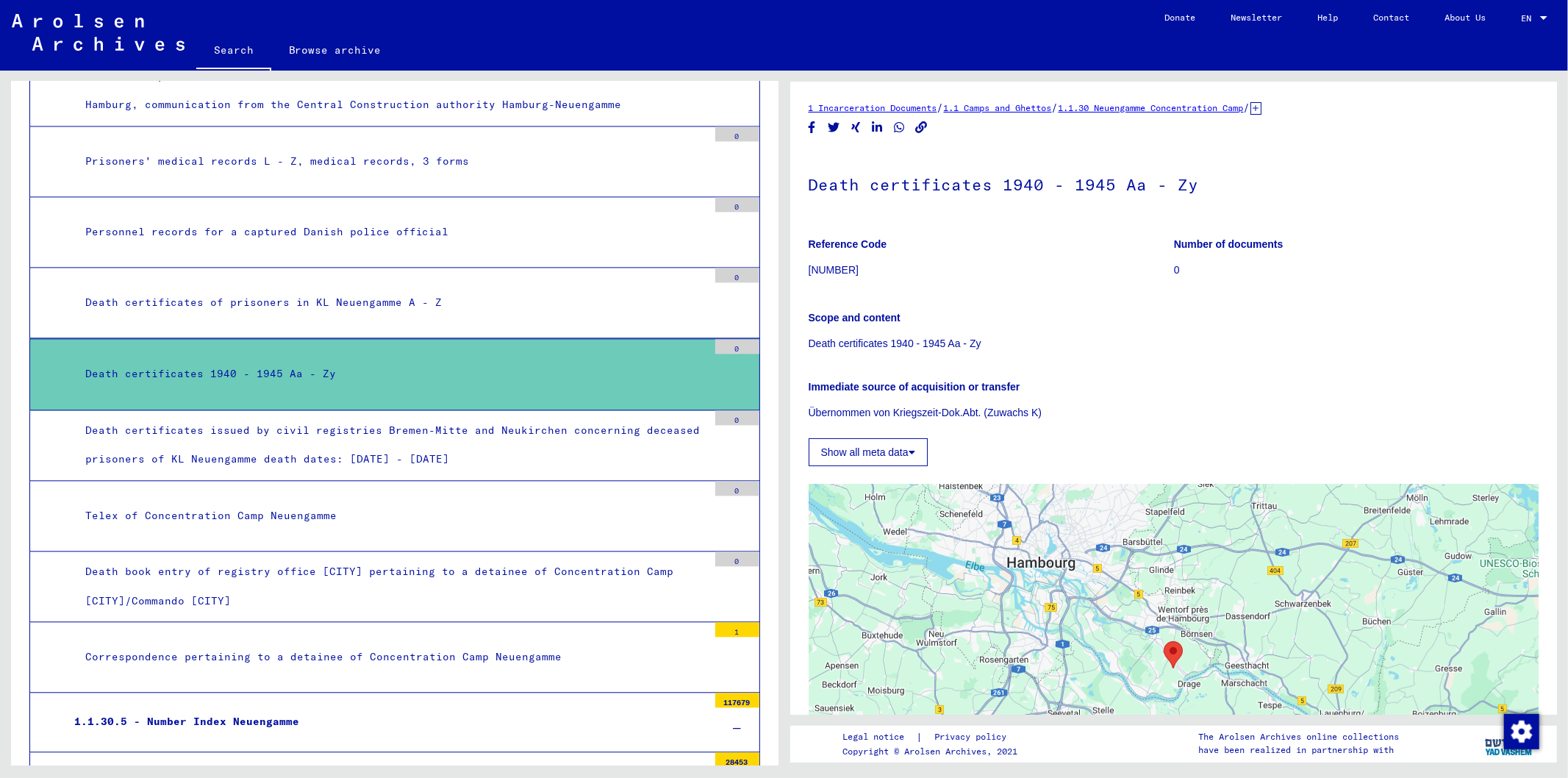 scroll, scrollTop: 2718, scrollLeft: 0, axis: vertical 